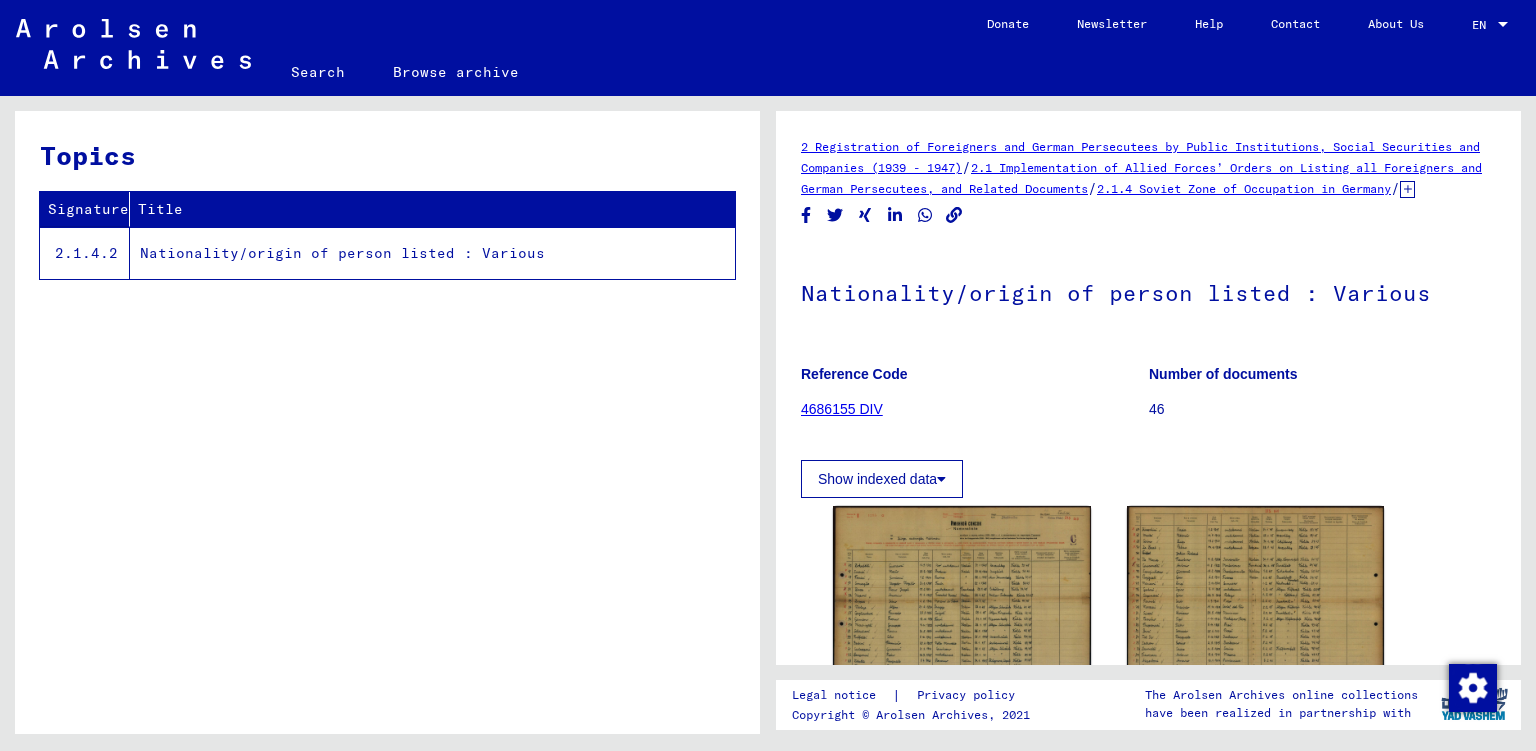 scroll, scrollTop: 0, scrollLeft: 0, axis: both 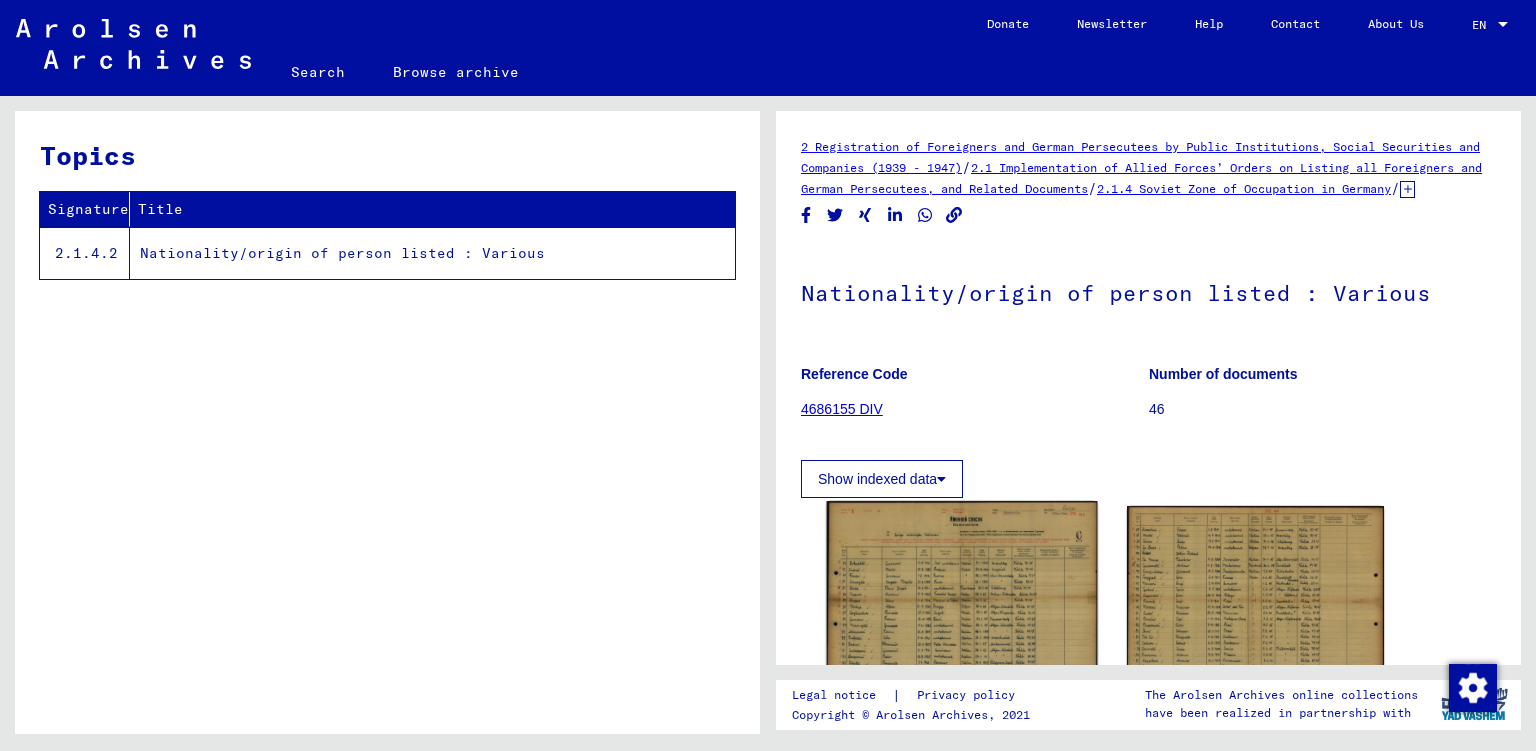 click 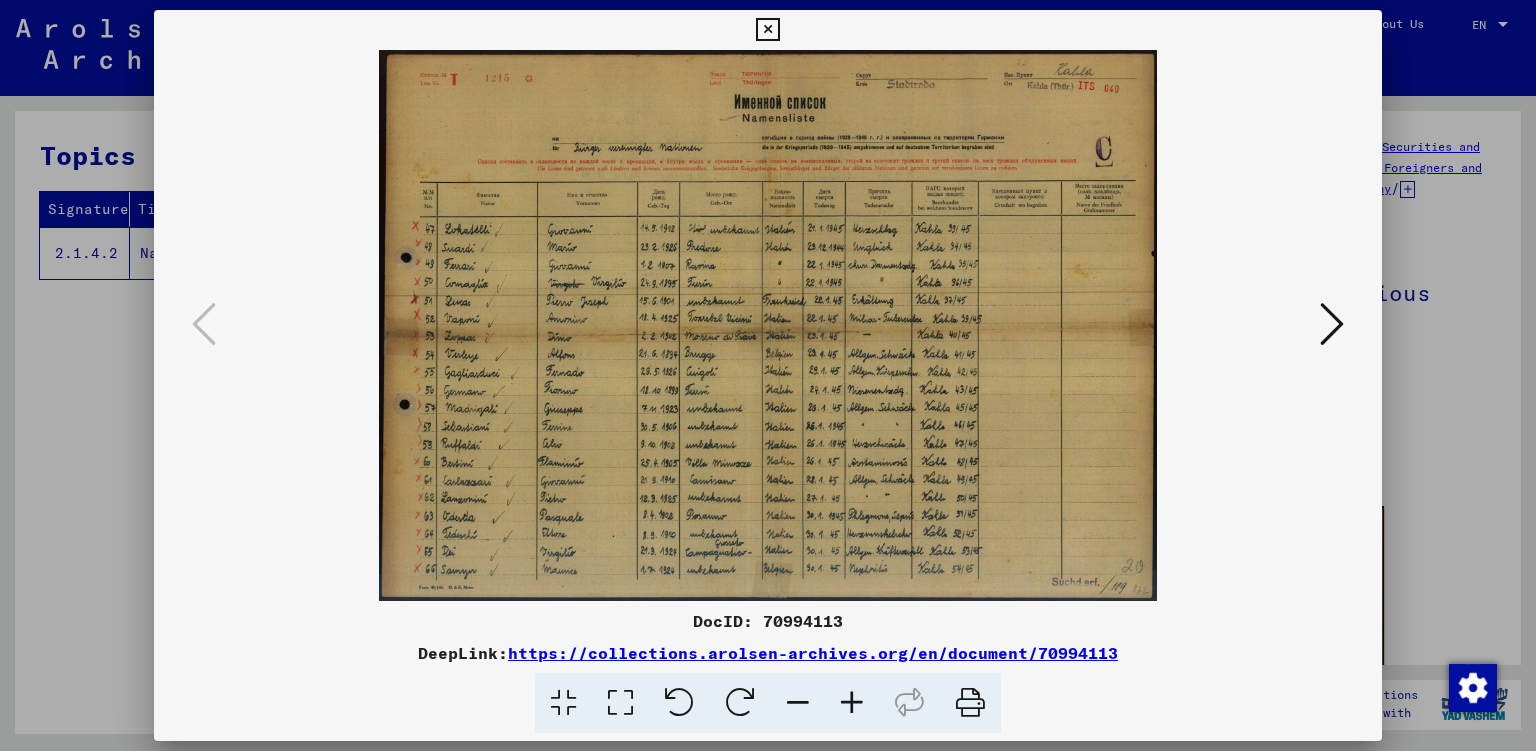 click at bounding box center [852, 703] 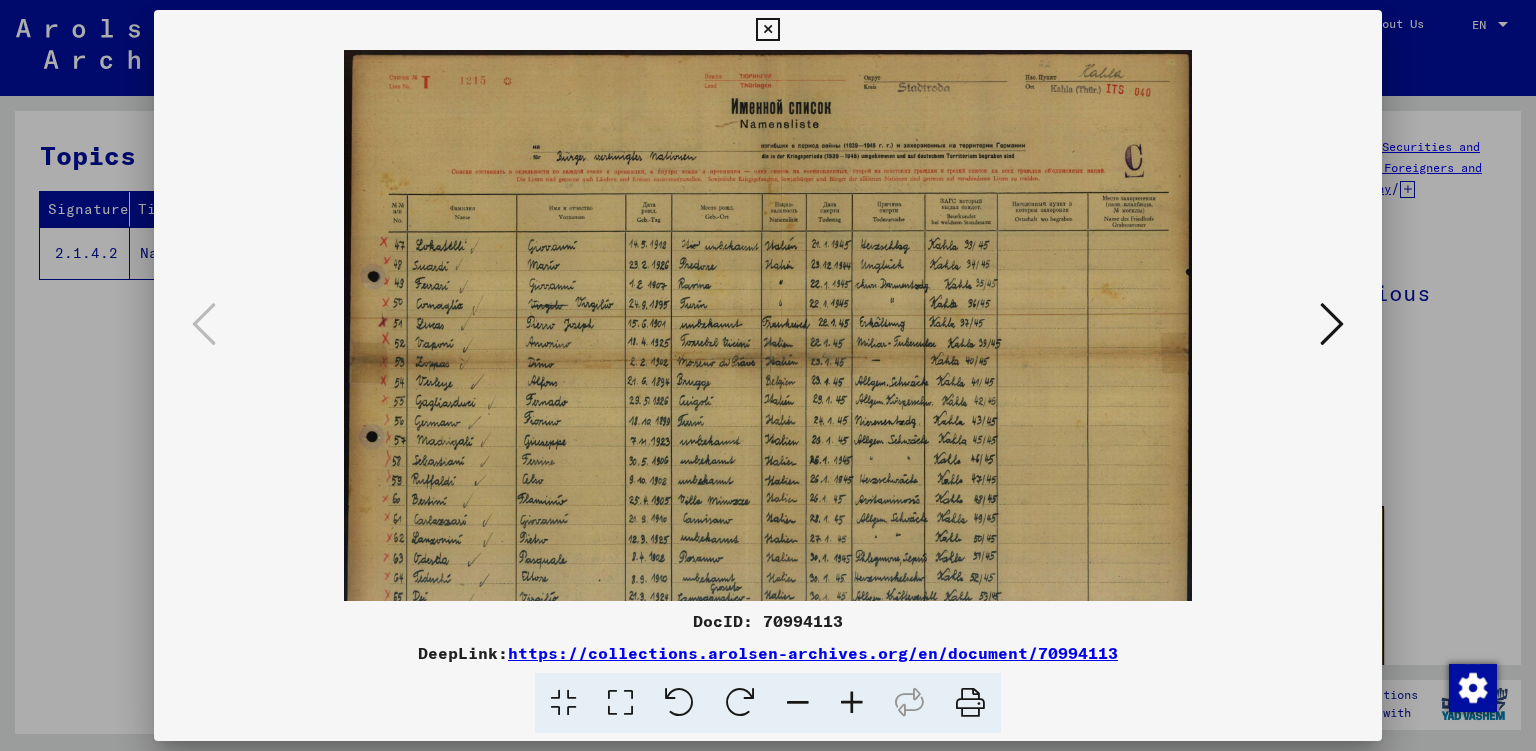 click at bounding box center [852, 703] 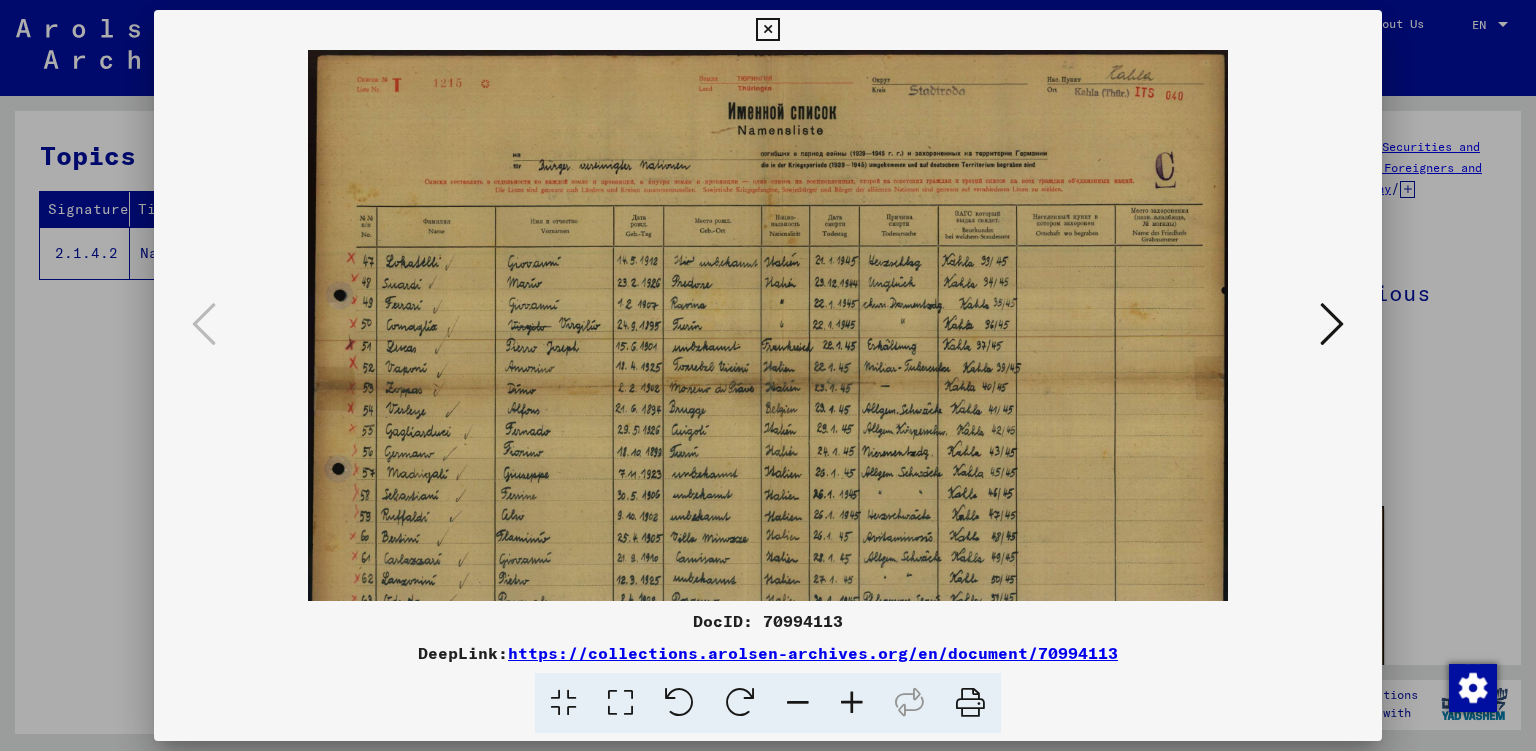 click at bounding box center (852, 703) 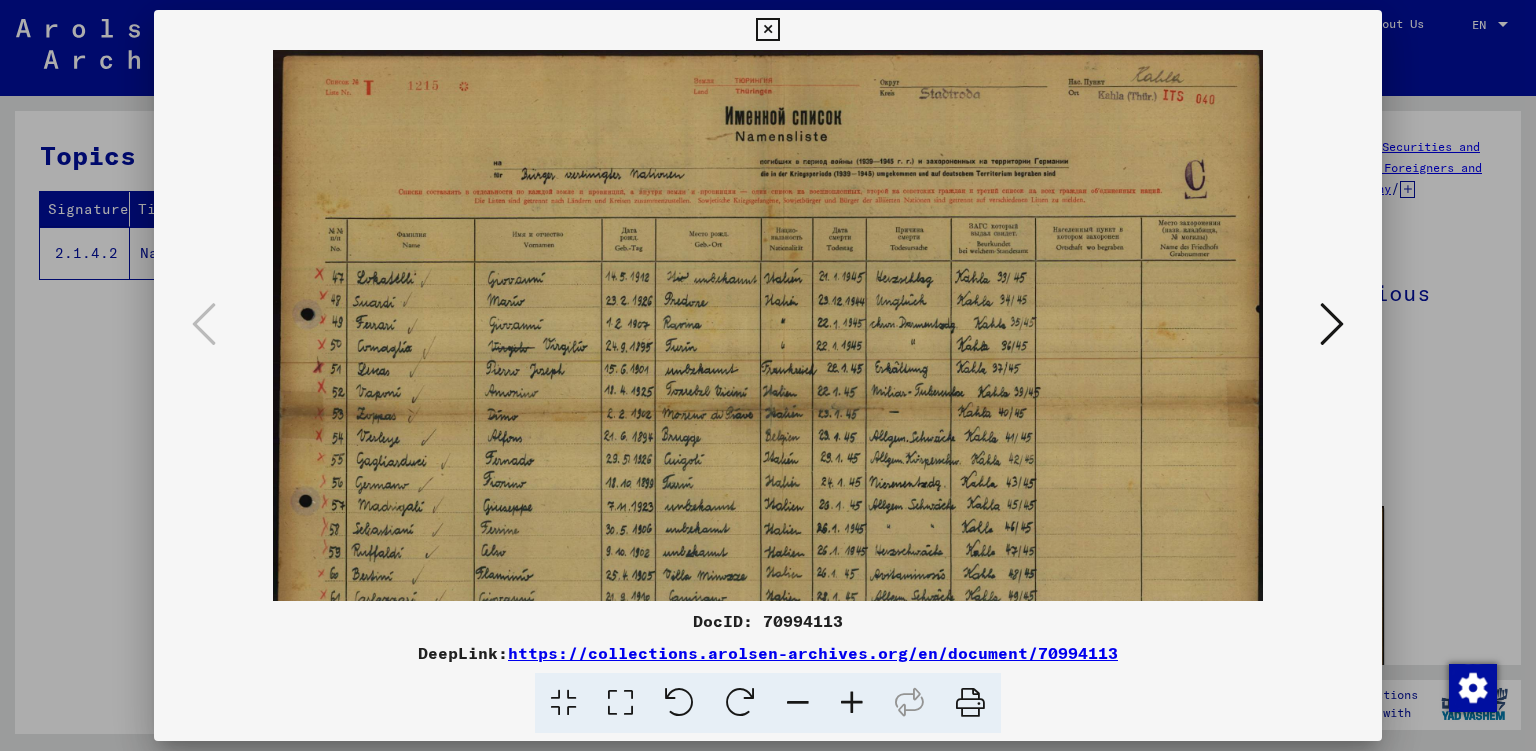 click at bounding box center [852, 703] 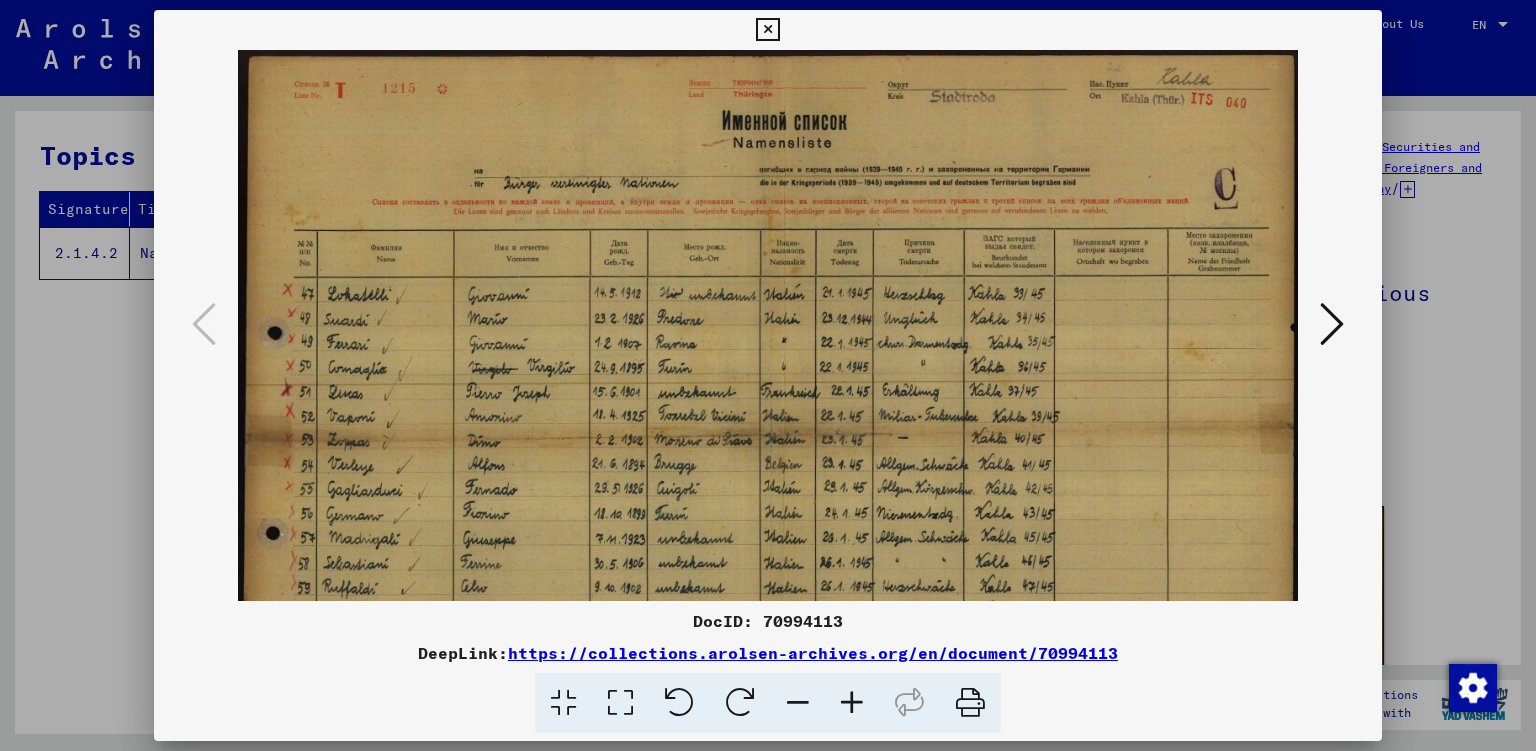 click at bounding box center (852, 703) 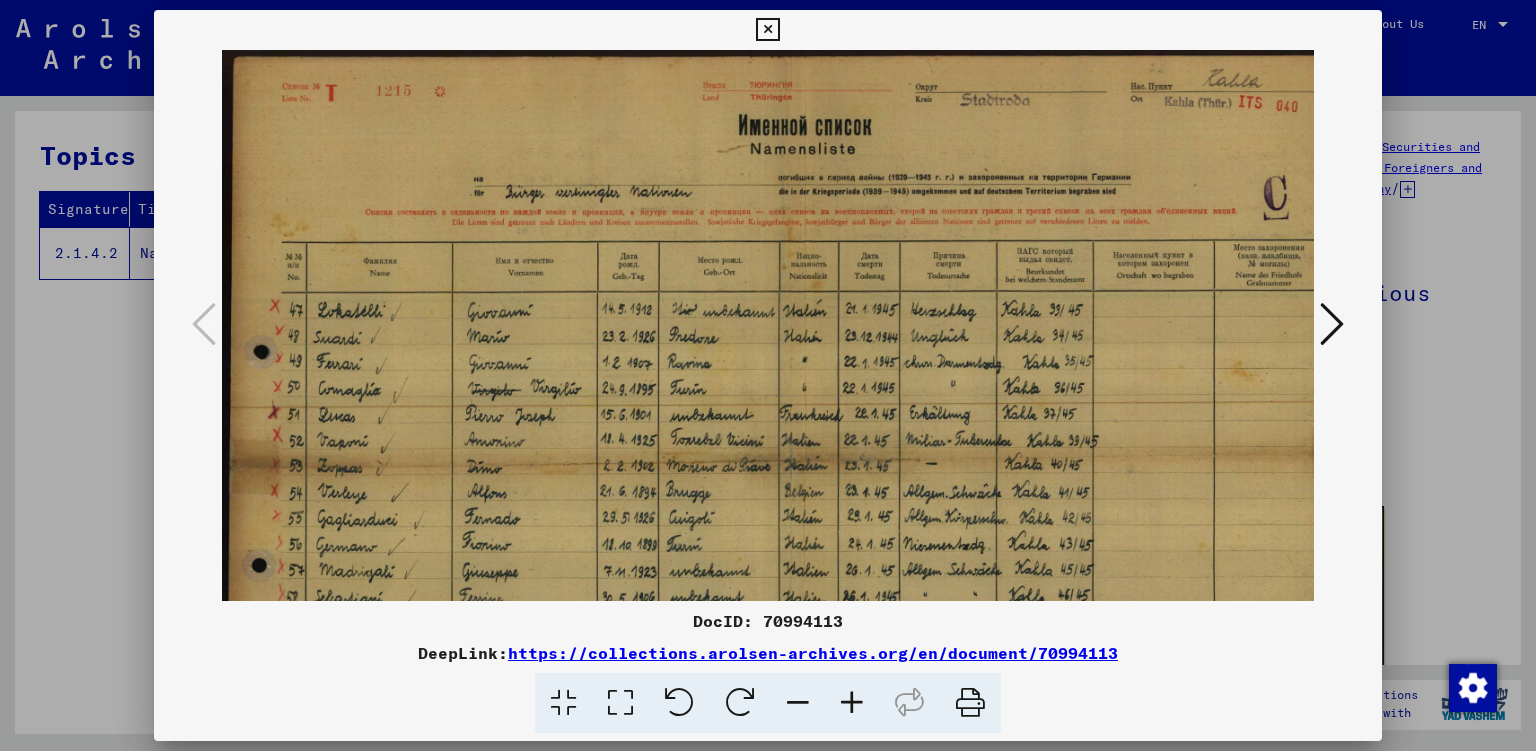 click at bounding box center (852, 703) 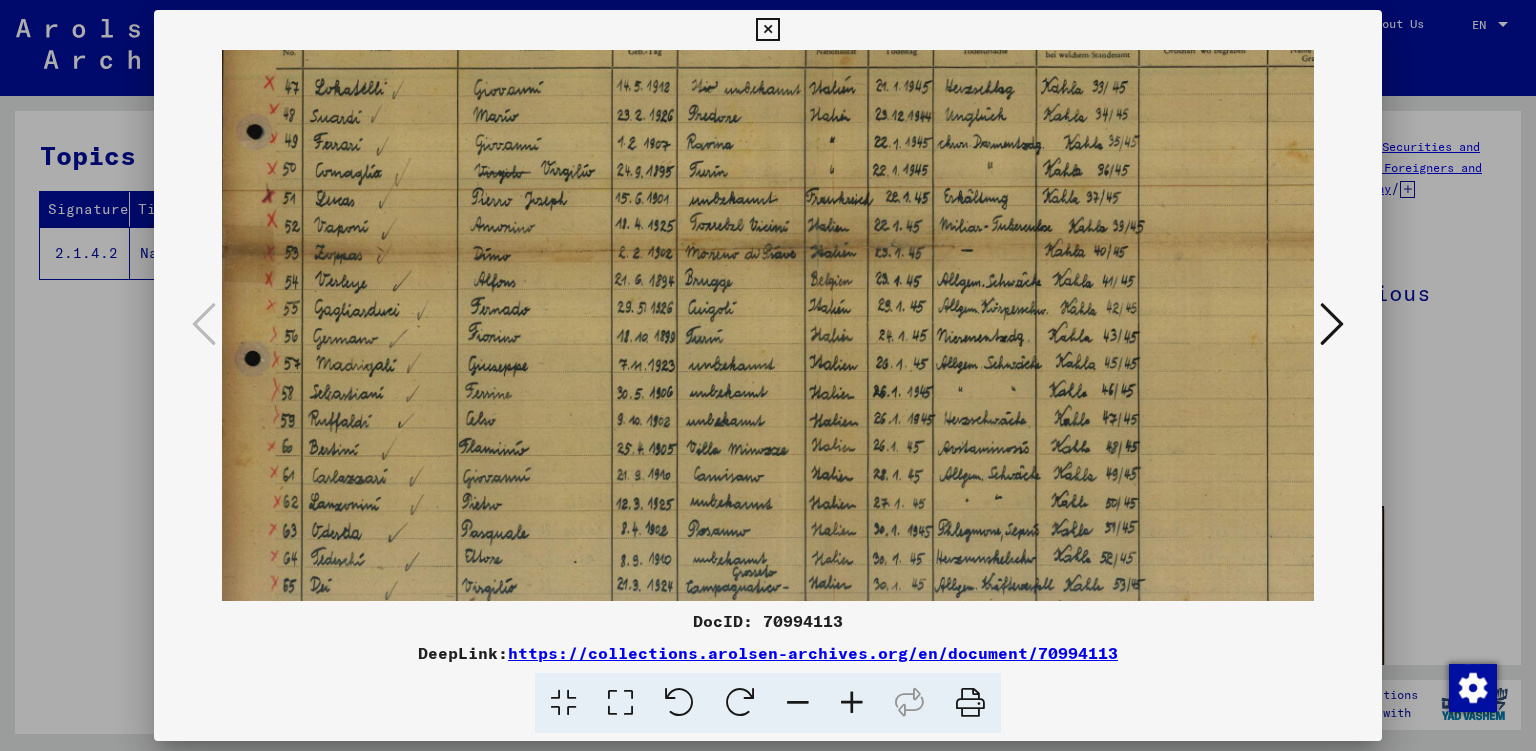 scroll, scrollTop: 237, scrollLeft: 9, axis: both 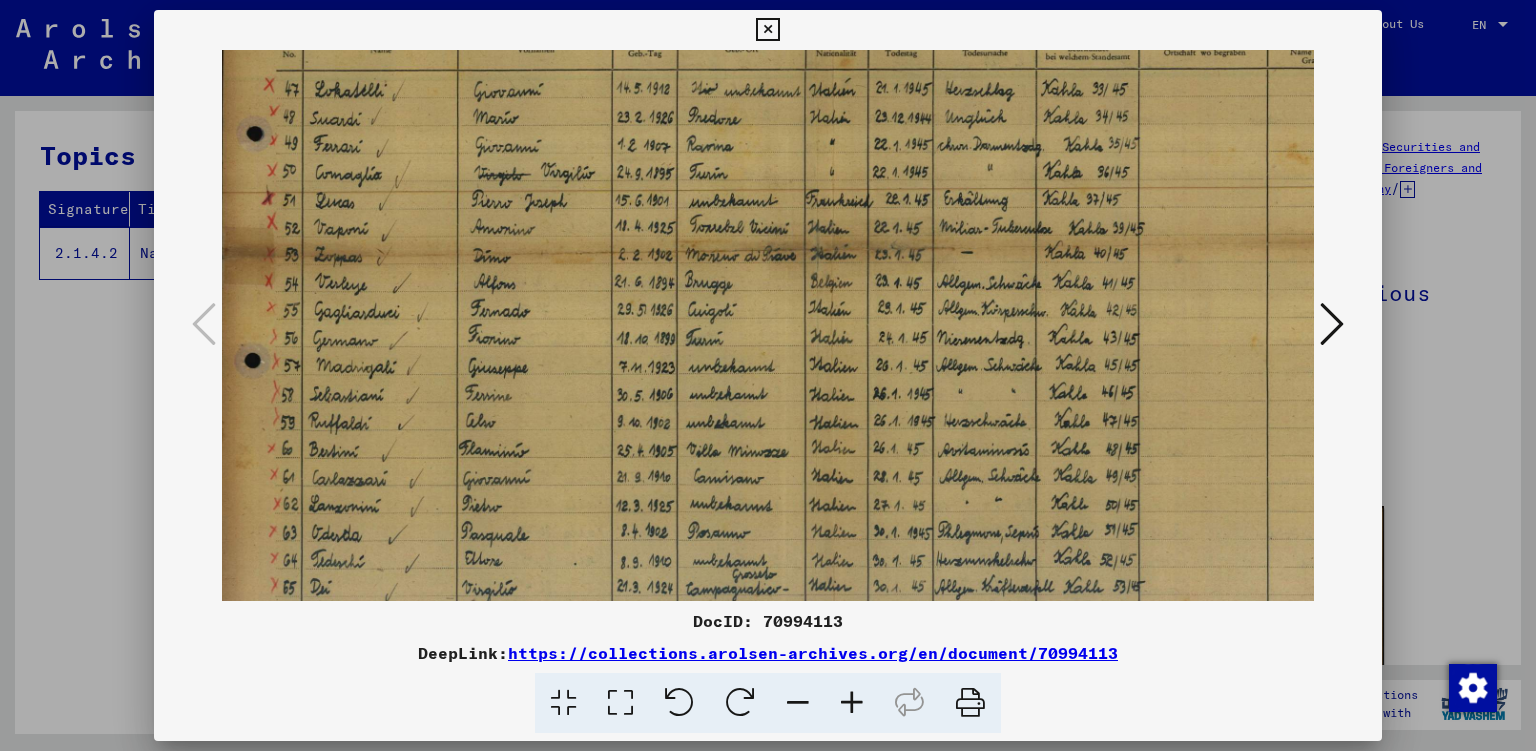 drag, startPoint x: 962, startPoint y: 525, endPoint x: 991, endPoint y: 275, distance: 251.67638 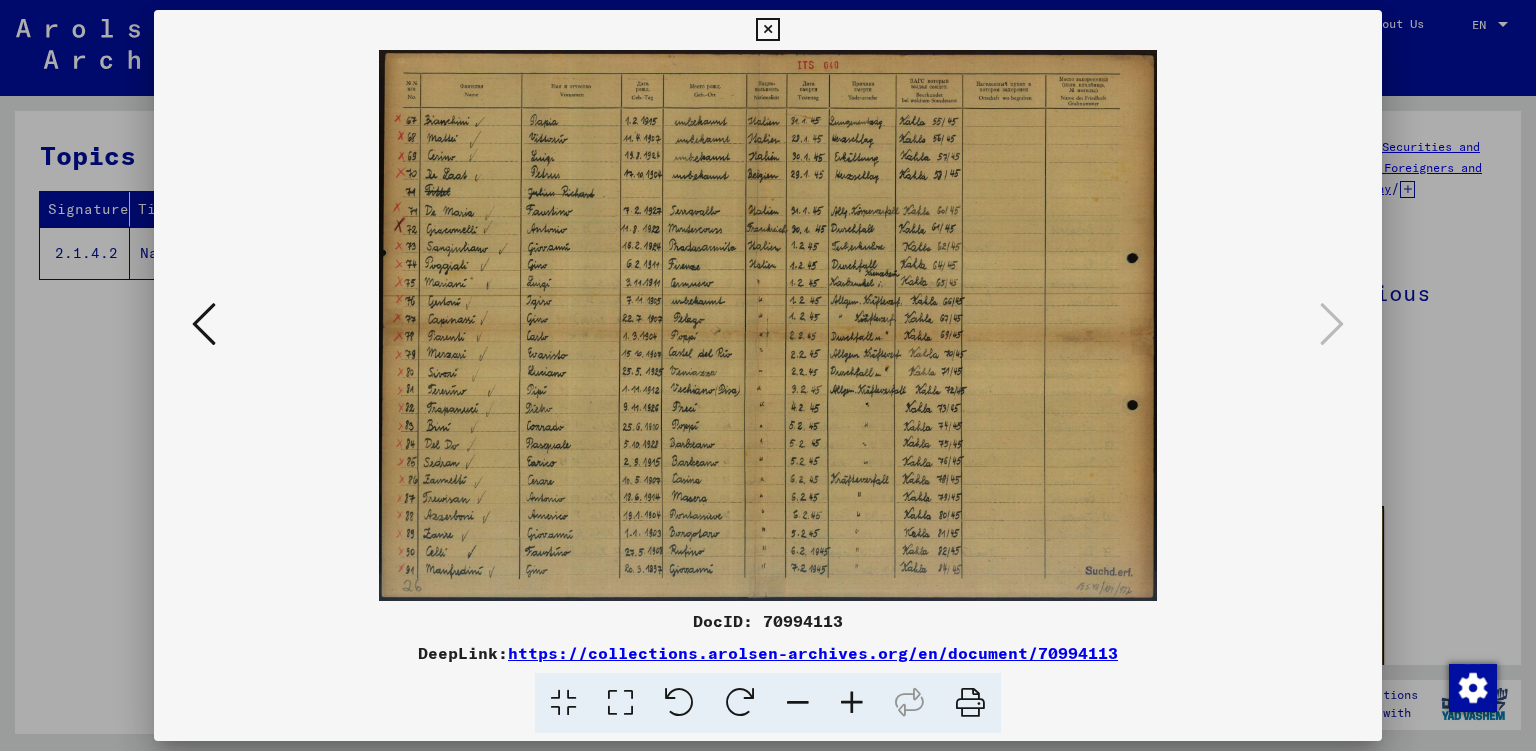 click at bounding box center [852, 703] 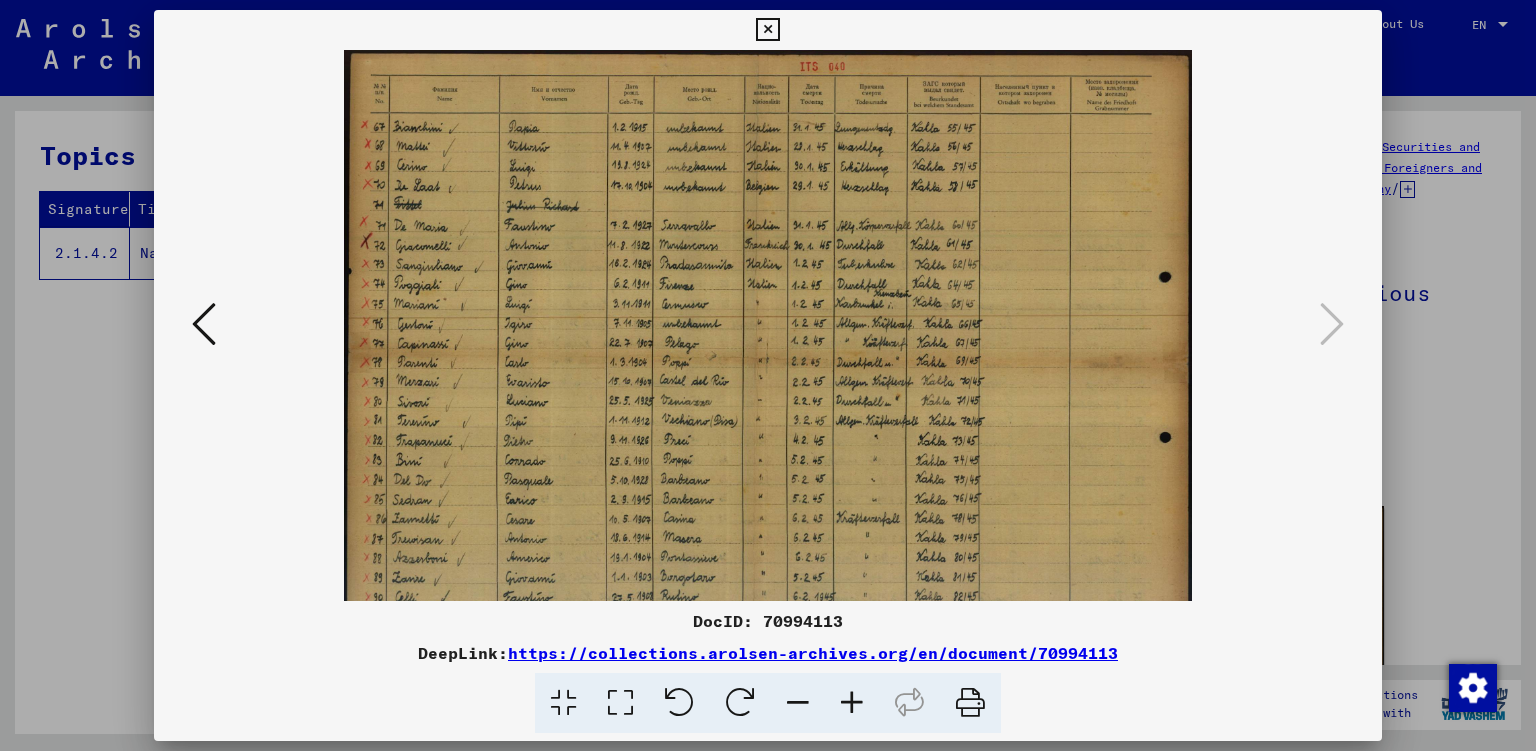 click at bounding box center (852, 703) 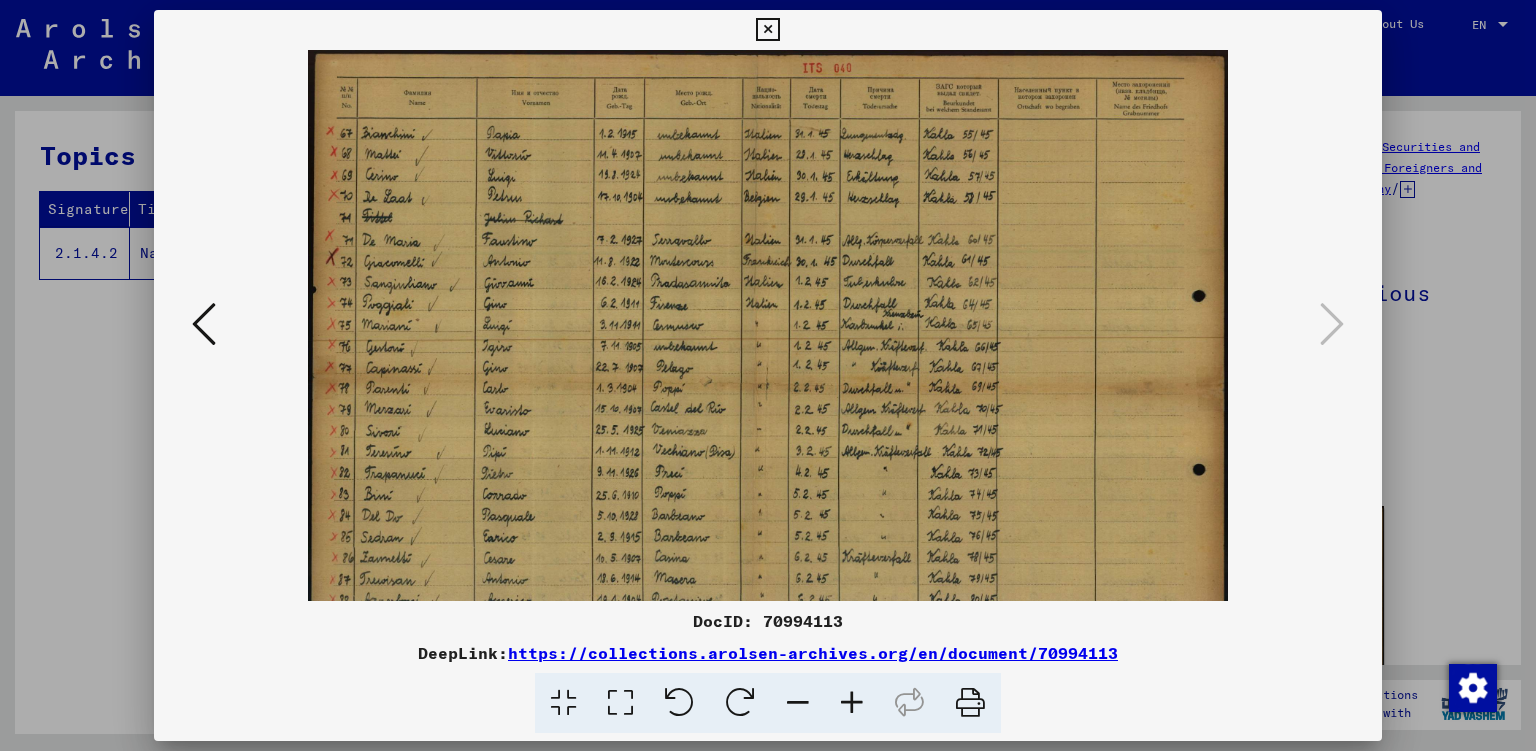 click at bounding box center [852, 703] 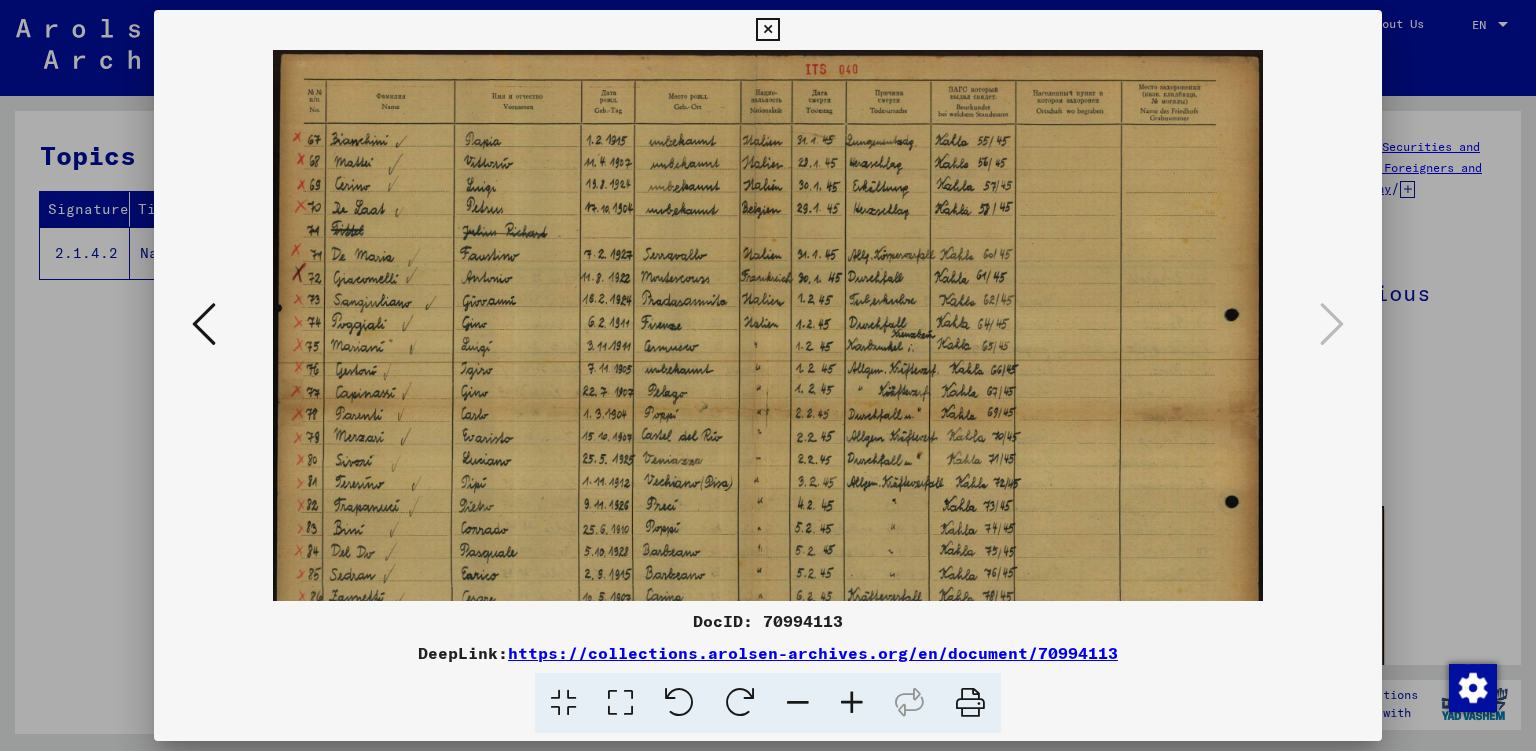 click at bounding box center (852, 703) 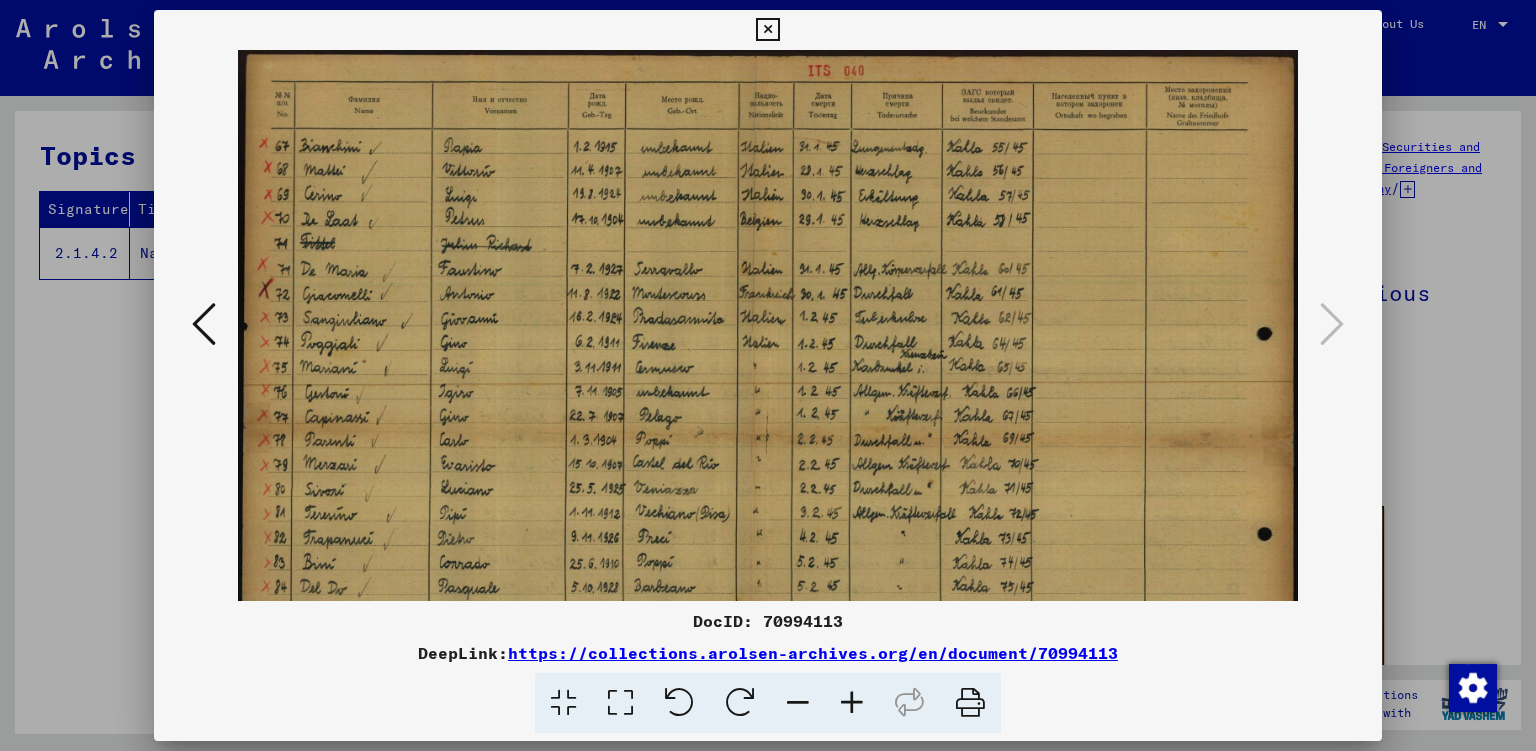 click at bounding box center (852, 703) 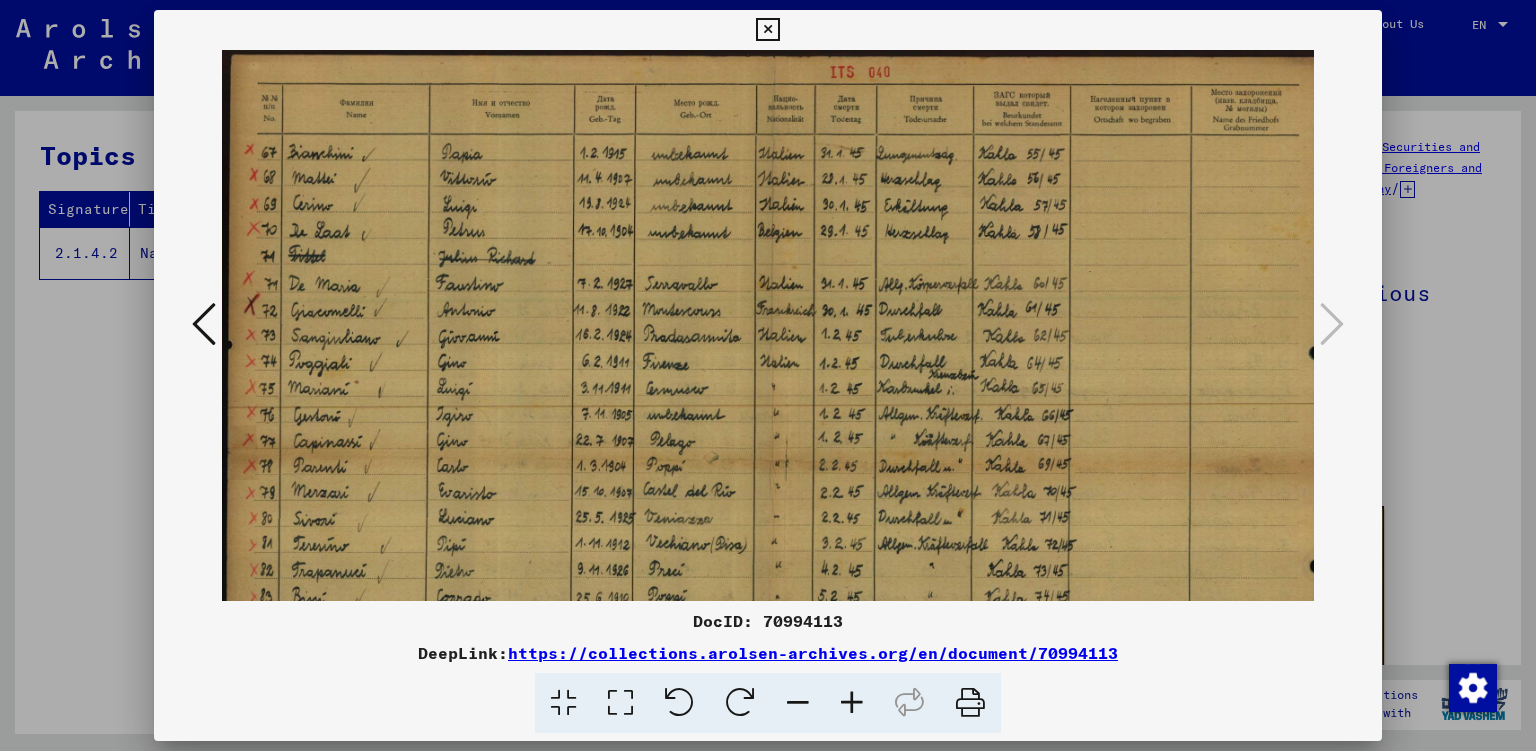 click at bounding box center [852, 703] 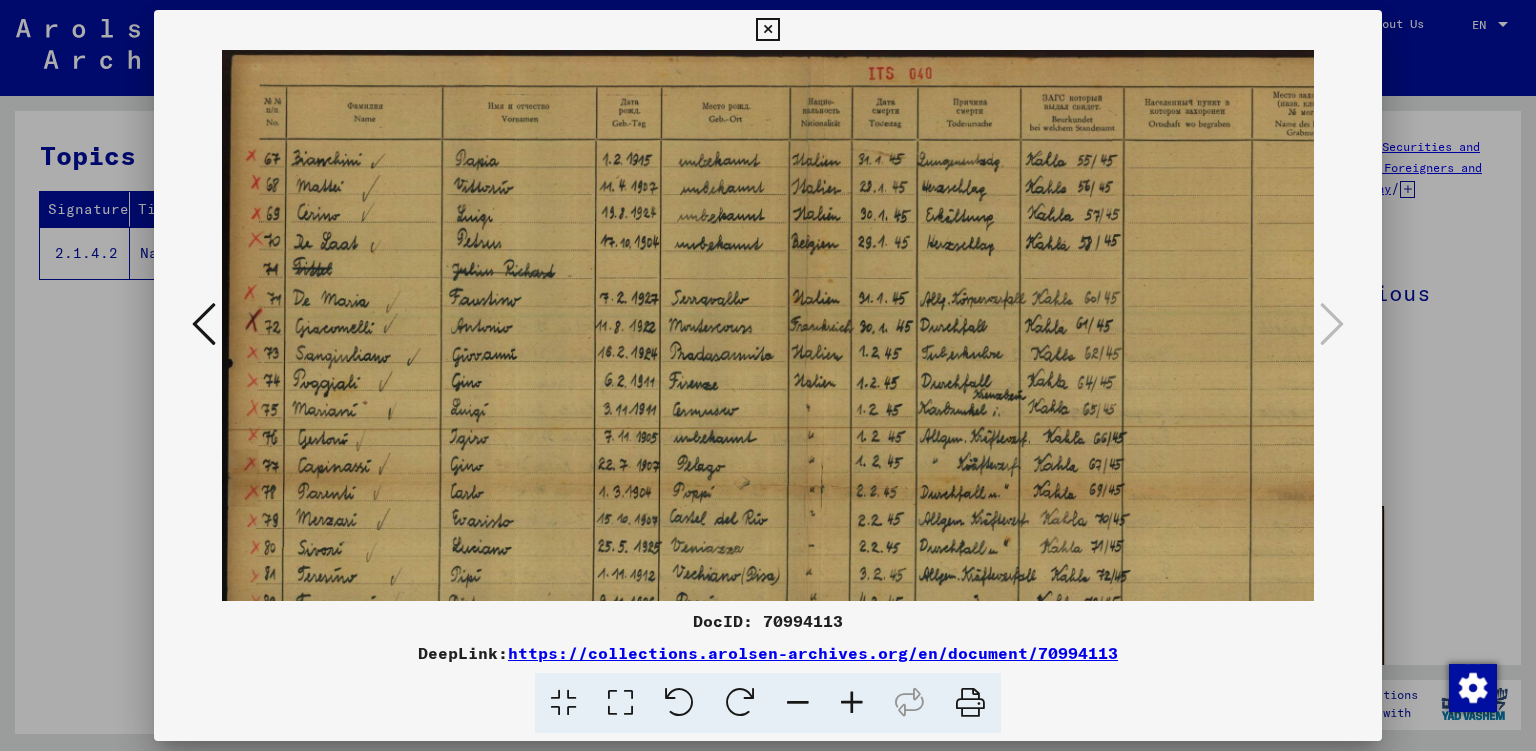 click at bounding box center (767, 30) 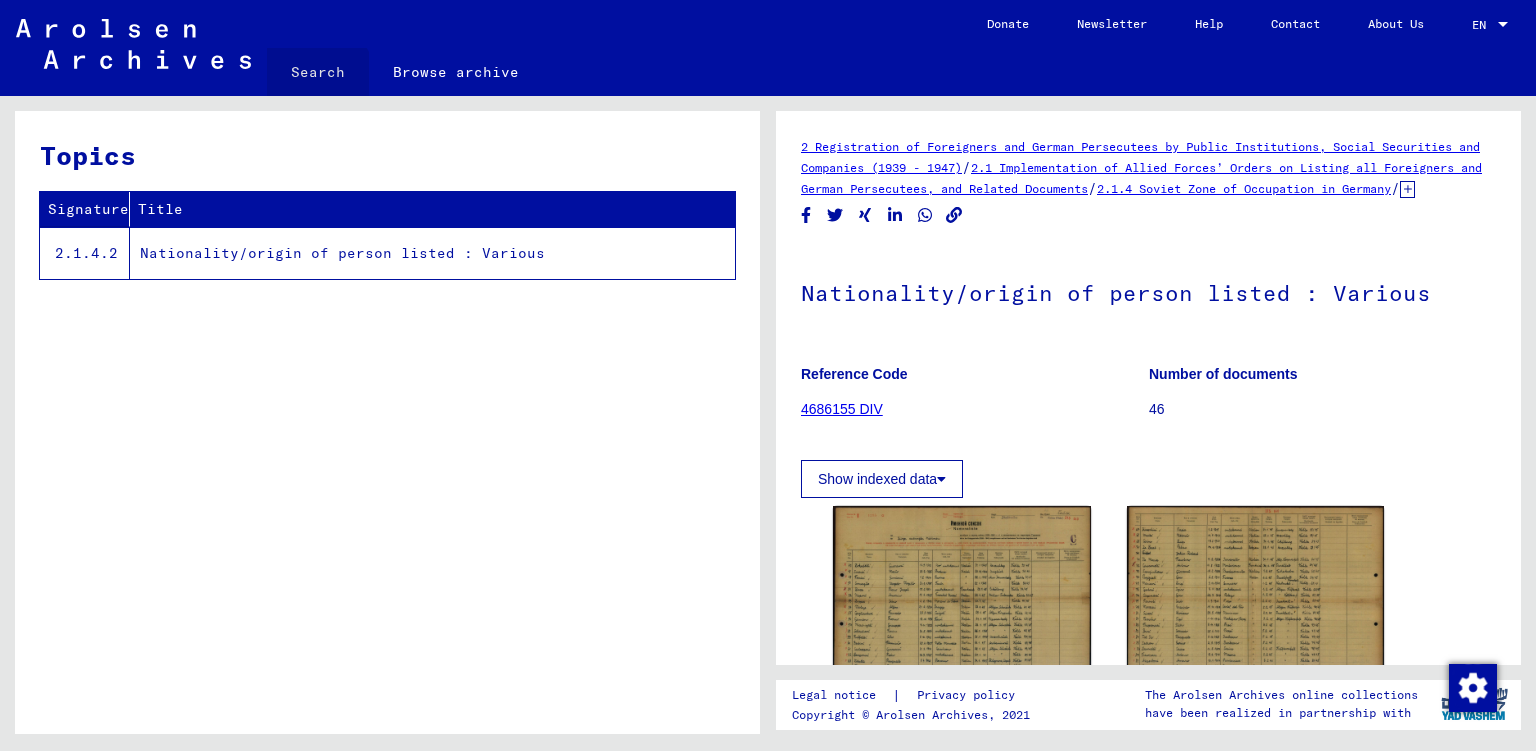 click on "Search" 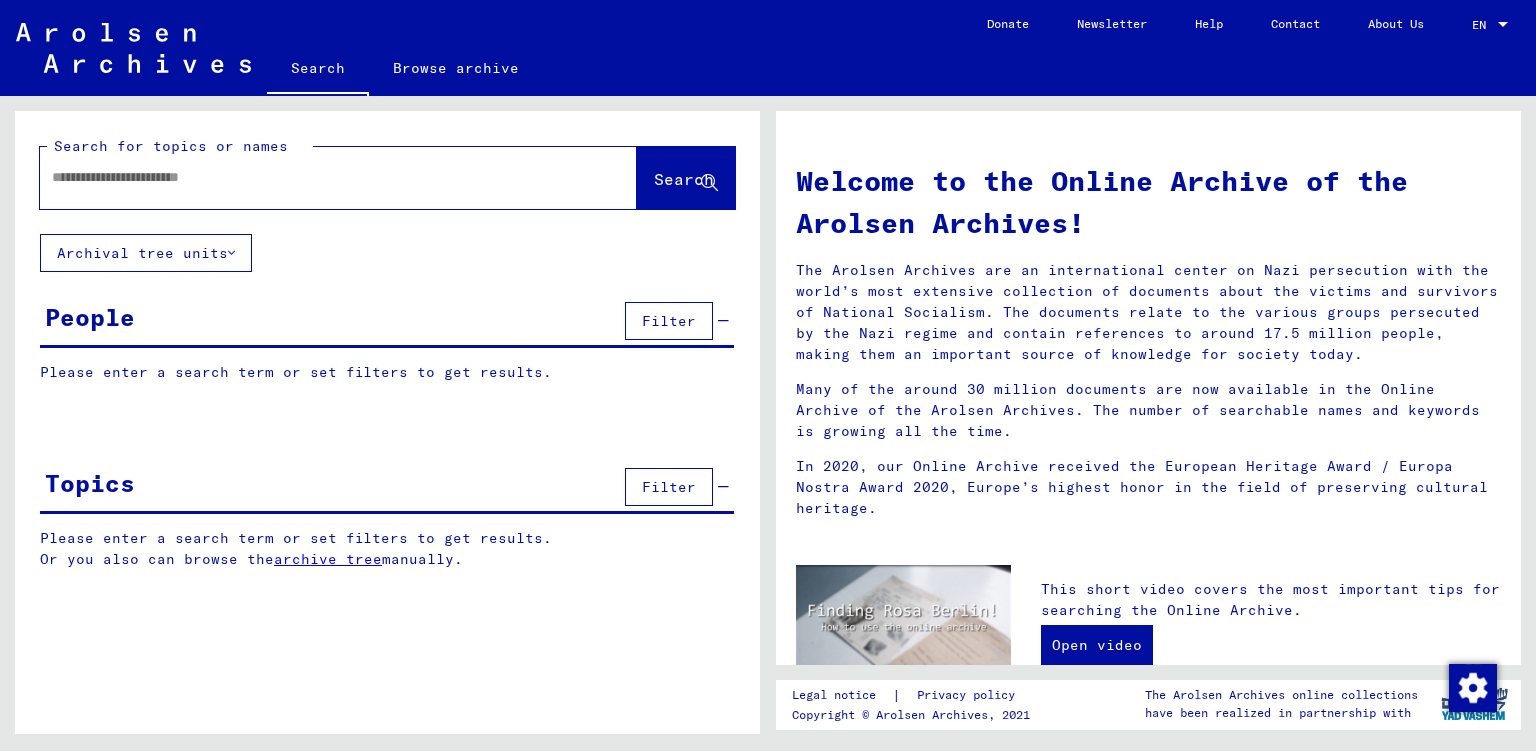 click 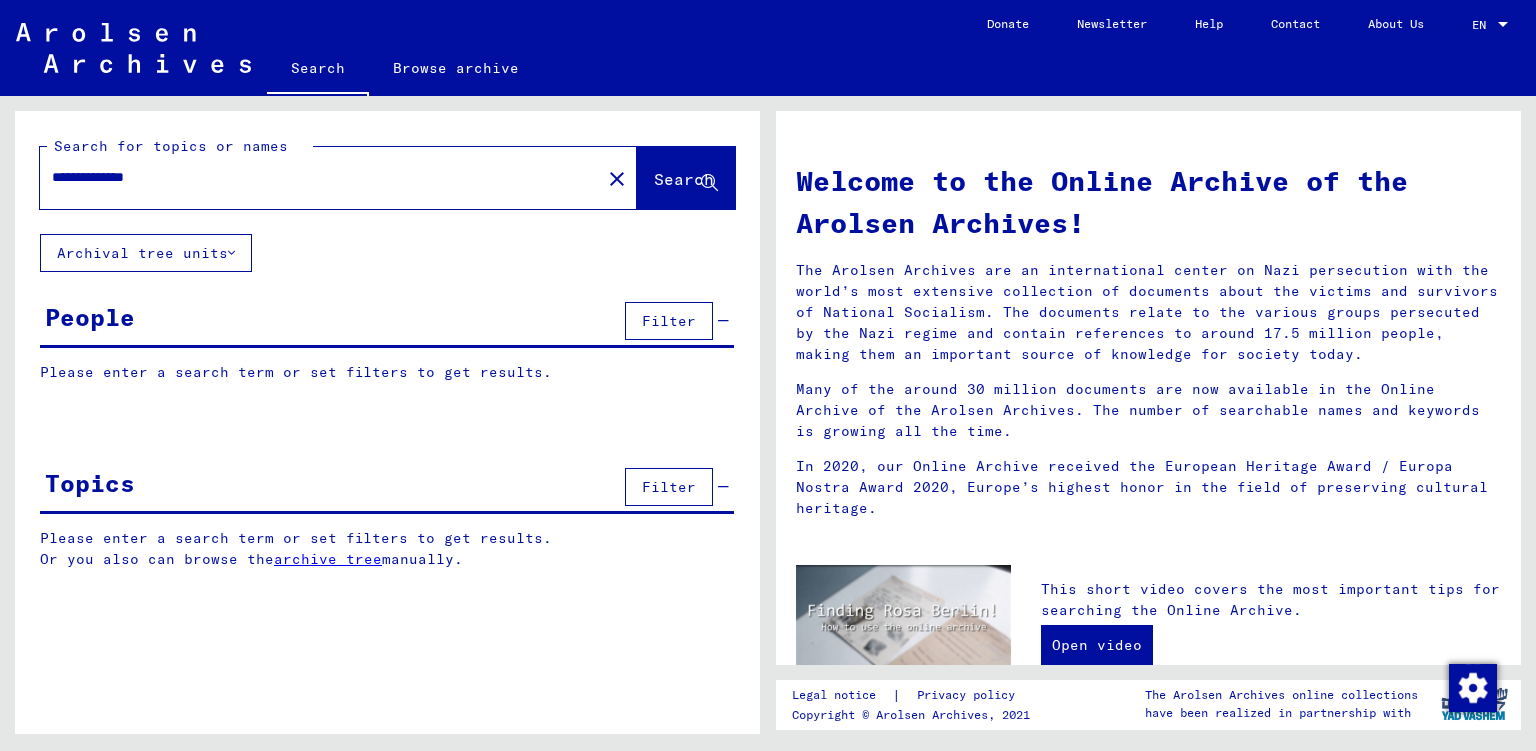 click on "**********" at bounding box center [314, 177] 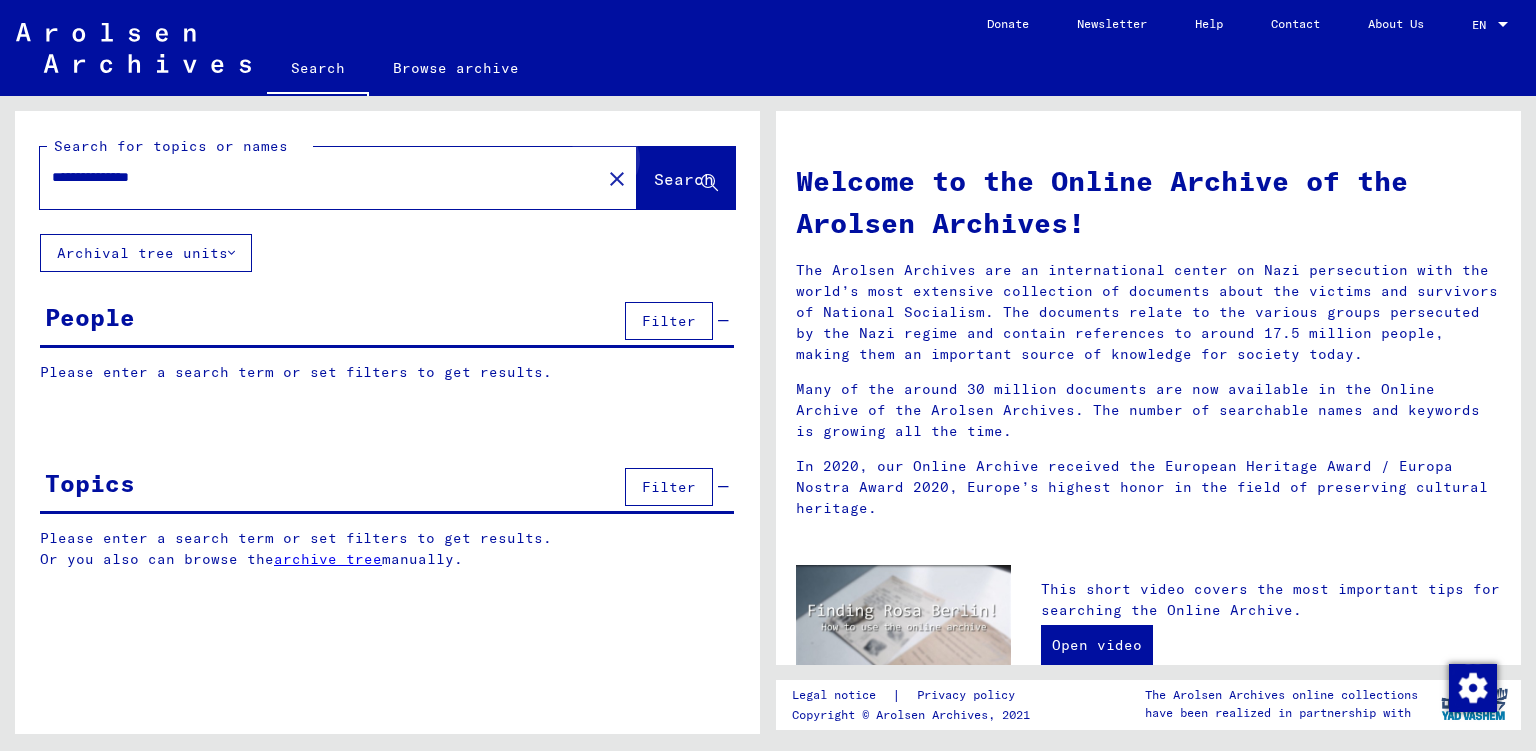 click on "Search" 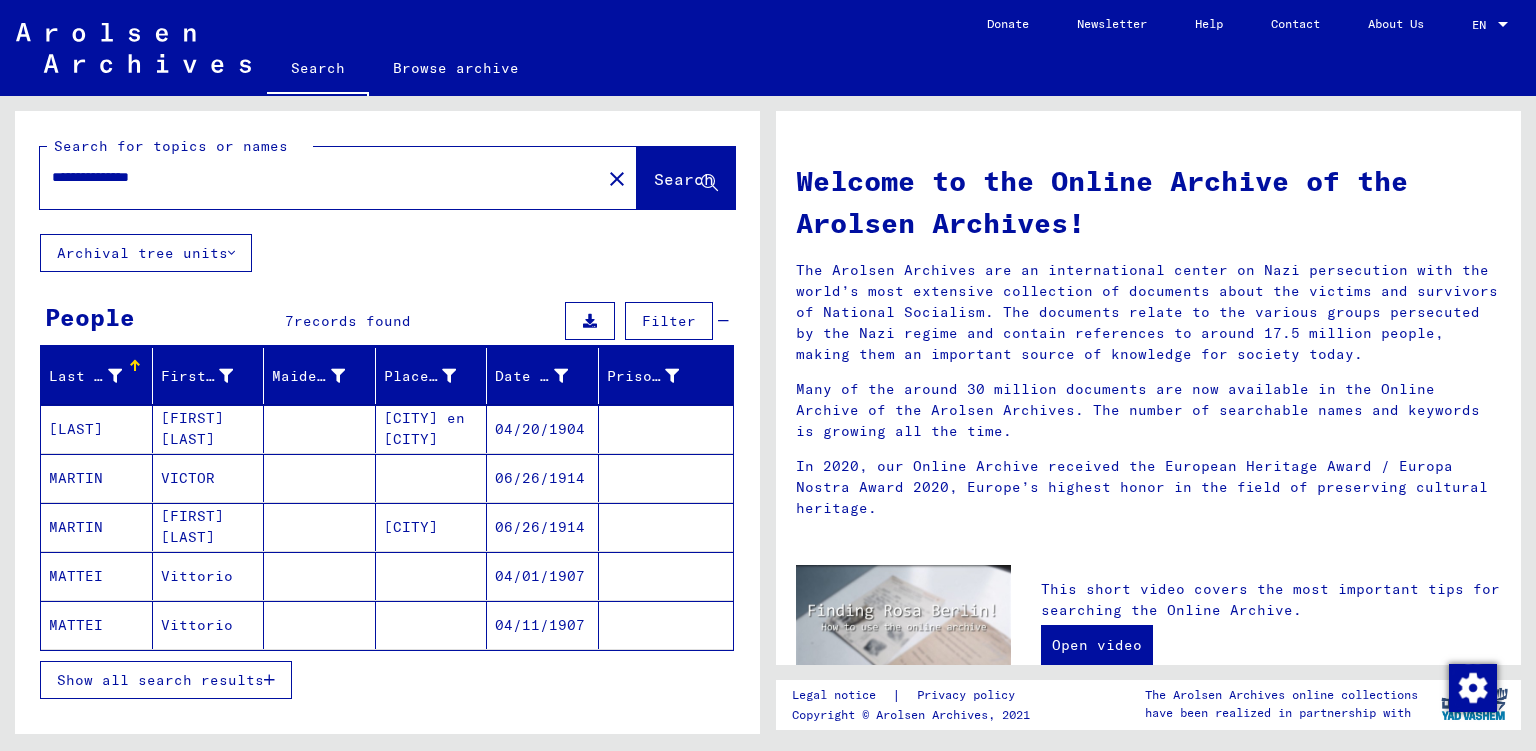 click on "Show all search results" at bounding box center [166, 680] 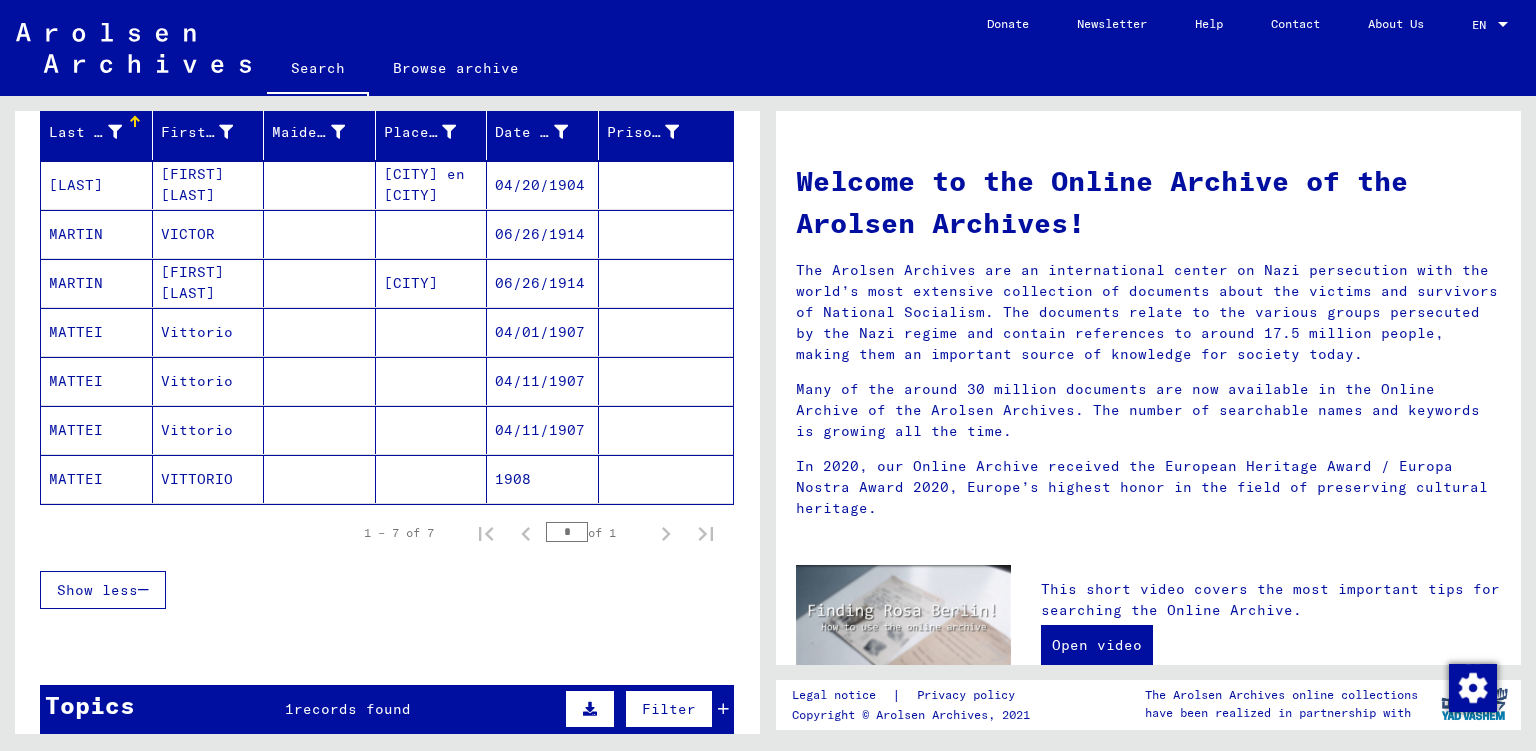 scroll, scrollTop: 411, scrollLeft: 0, axis: vertical 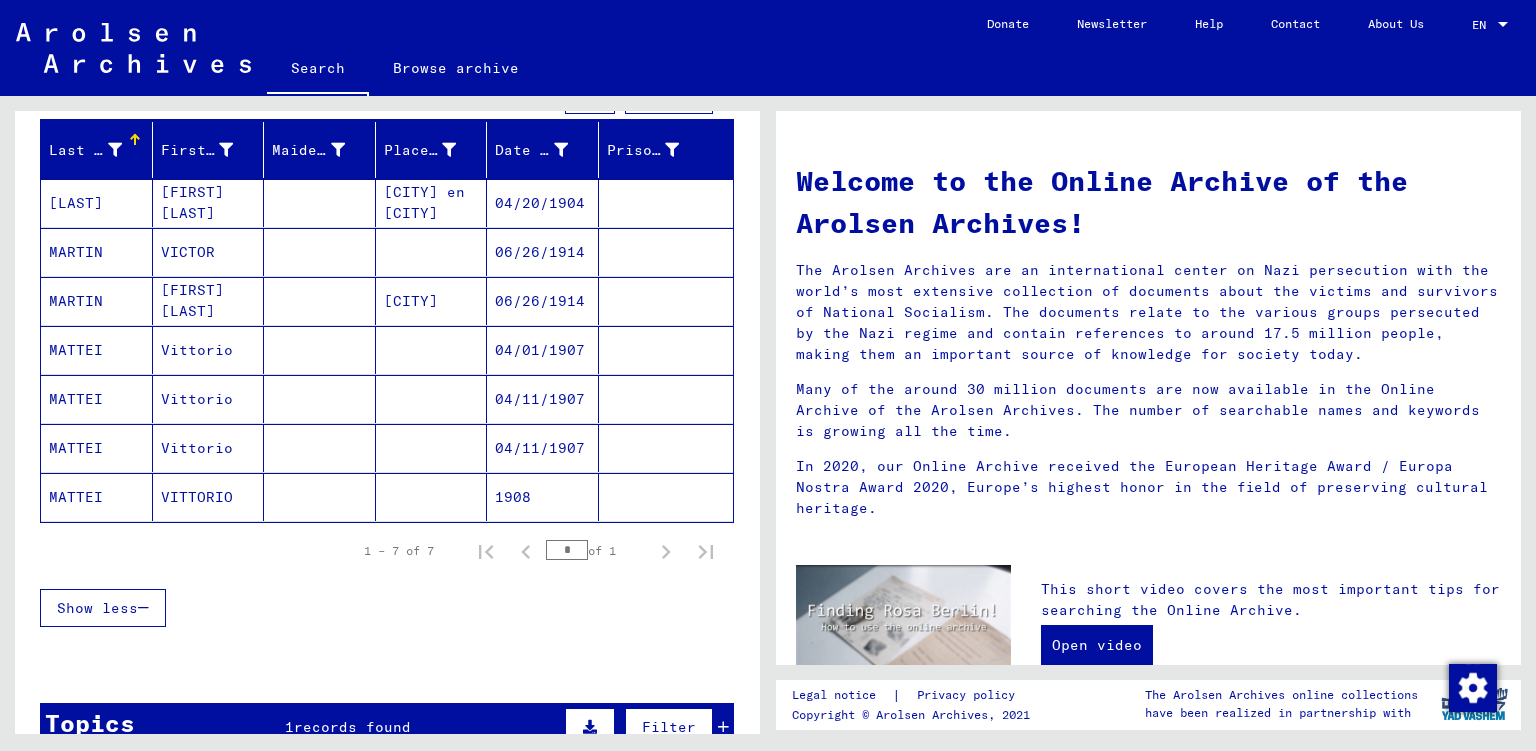 click on "MATTEI" at bounding box center [97, 399] 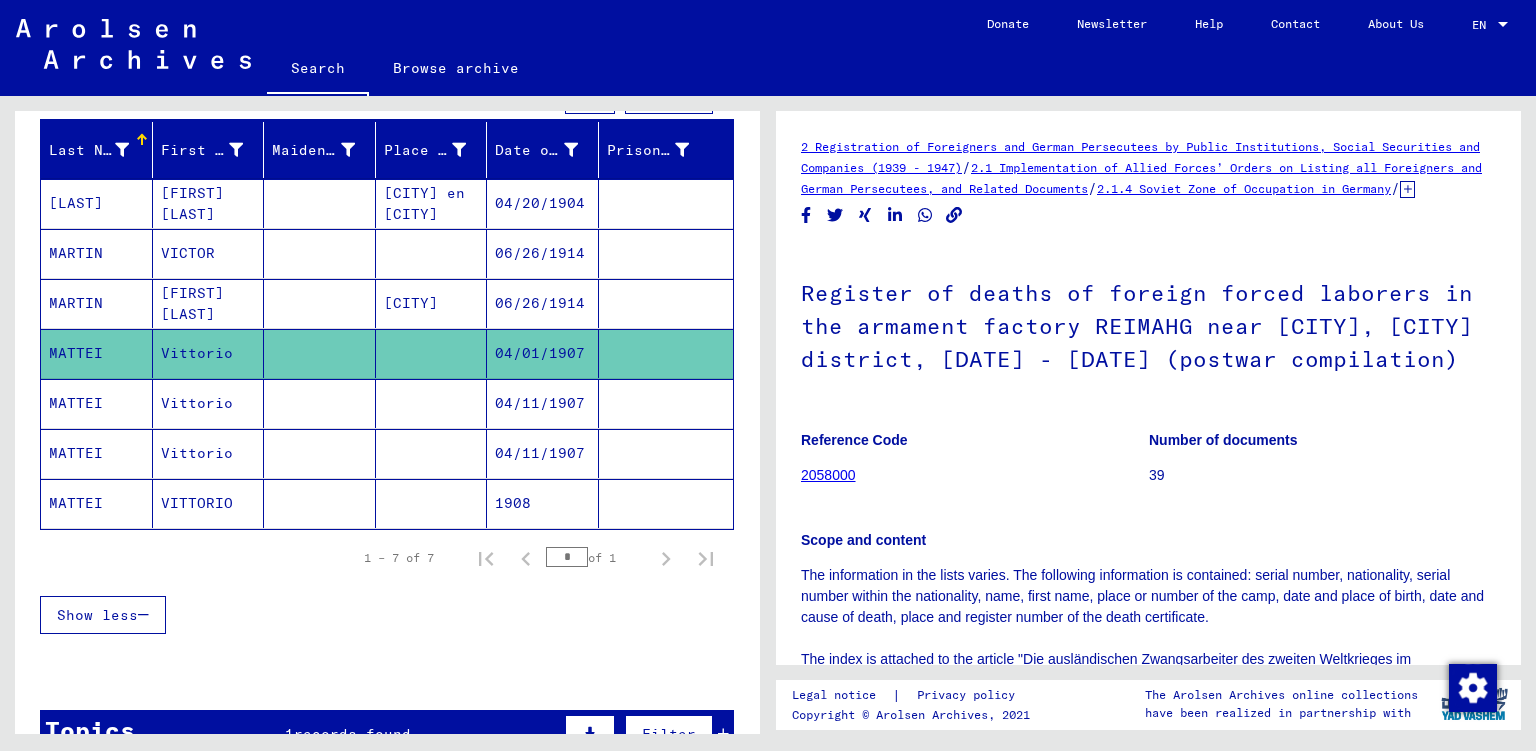 scroll, scrollTop: 441, scrollLeft: 0, axis: vertical 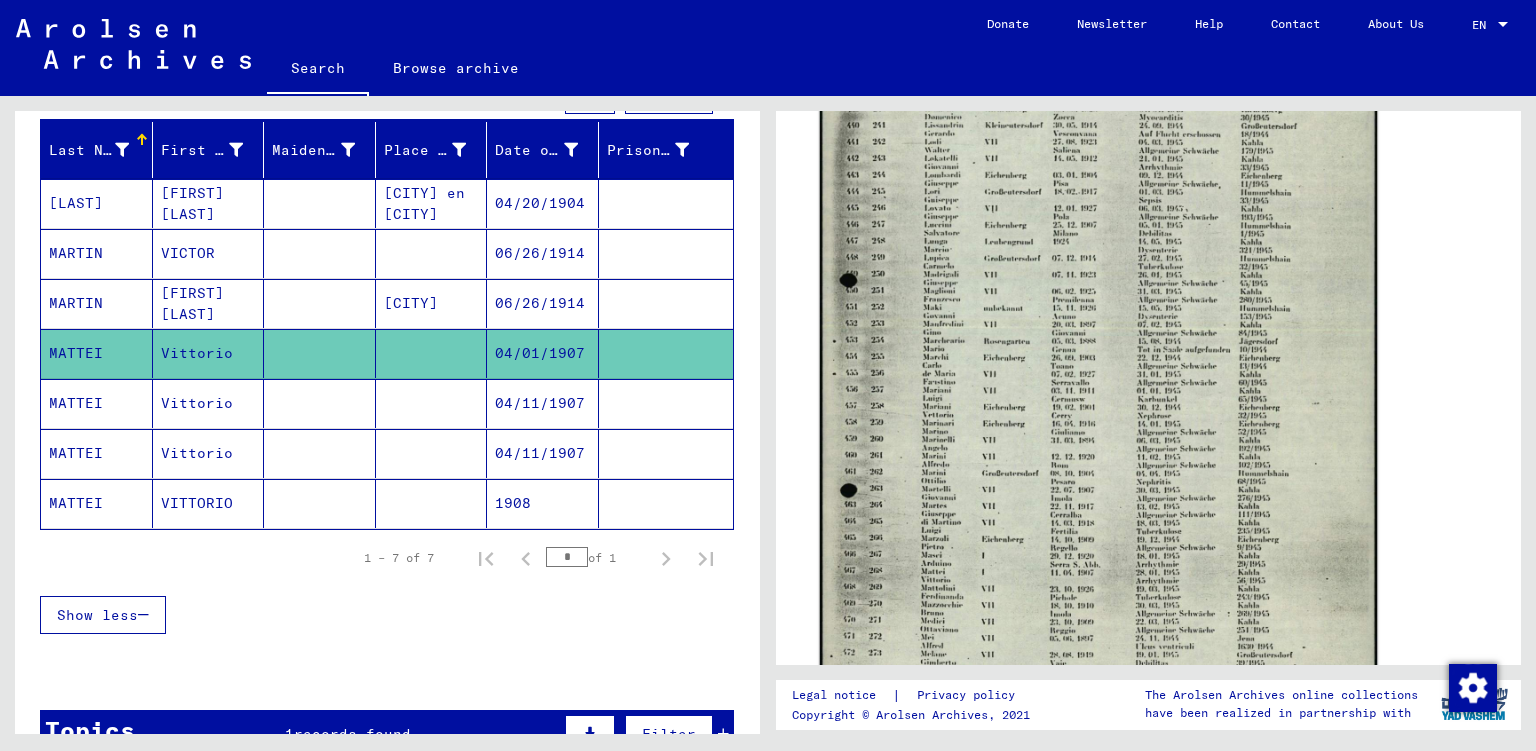 click 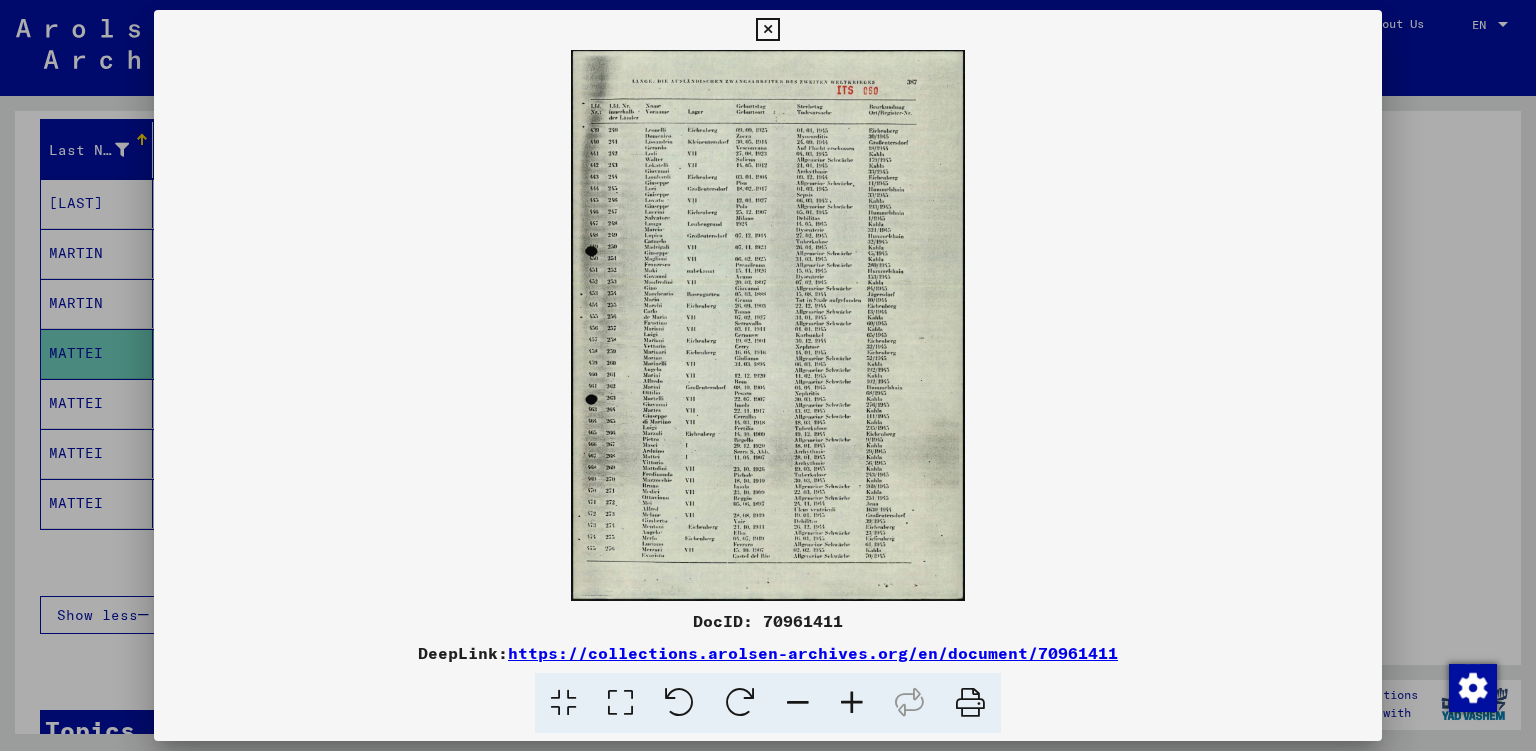 scroll, scrollTop: 882, scrollLeft: 0, axis: vertical 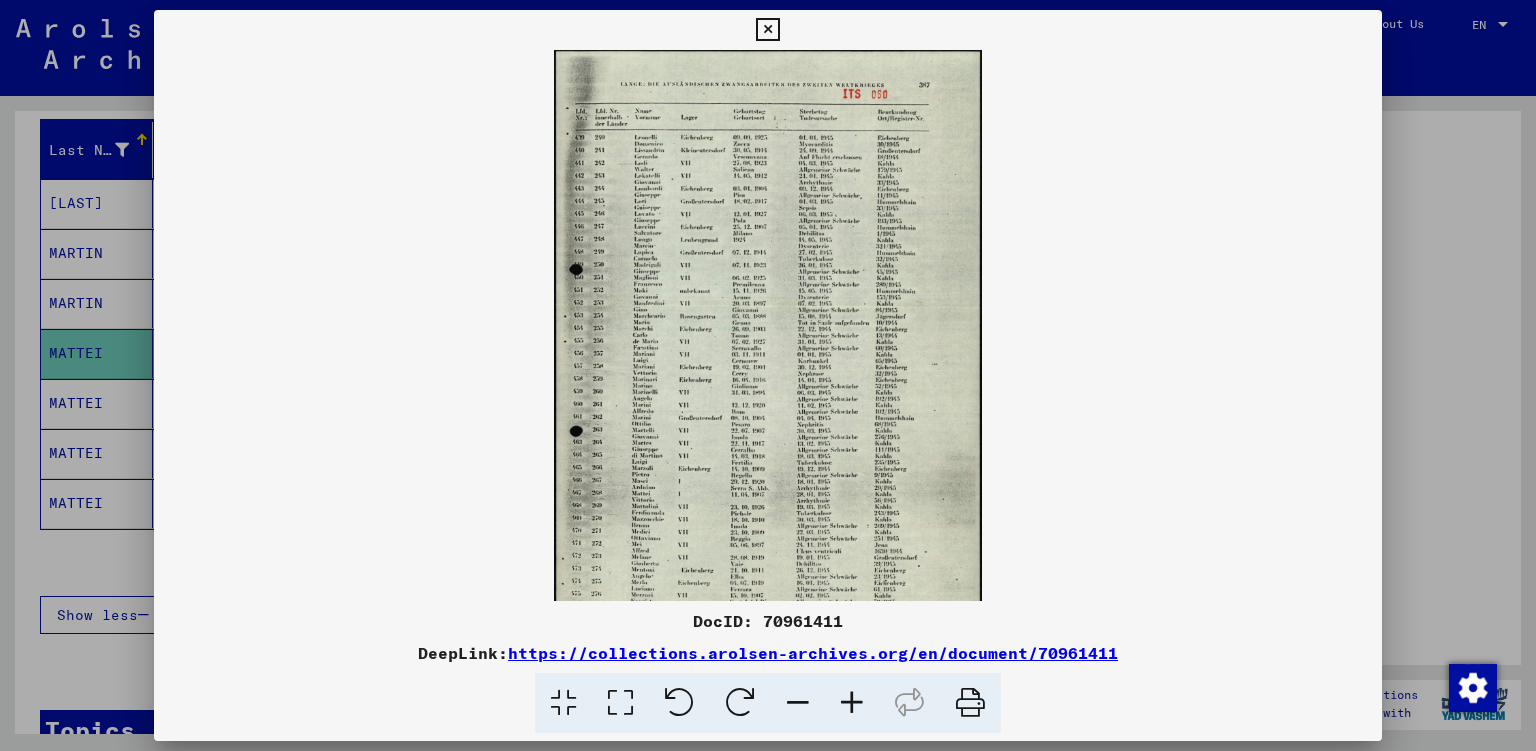 click at bounding box center (852, 703) 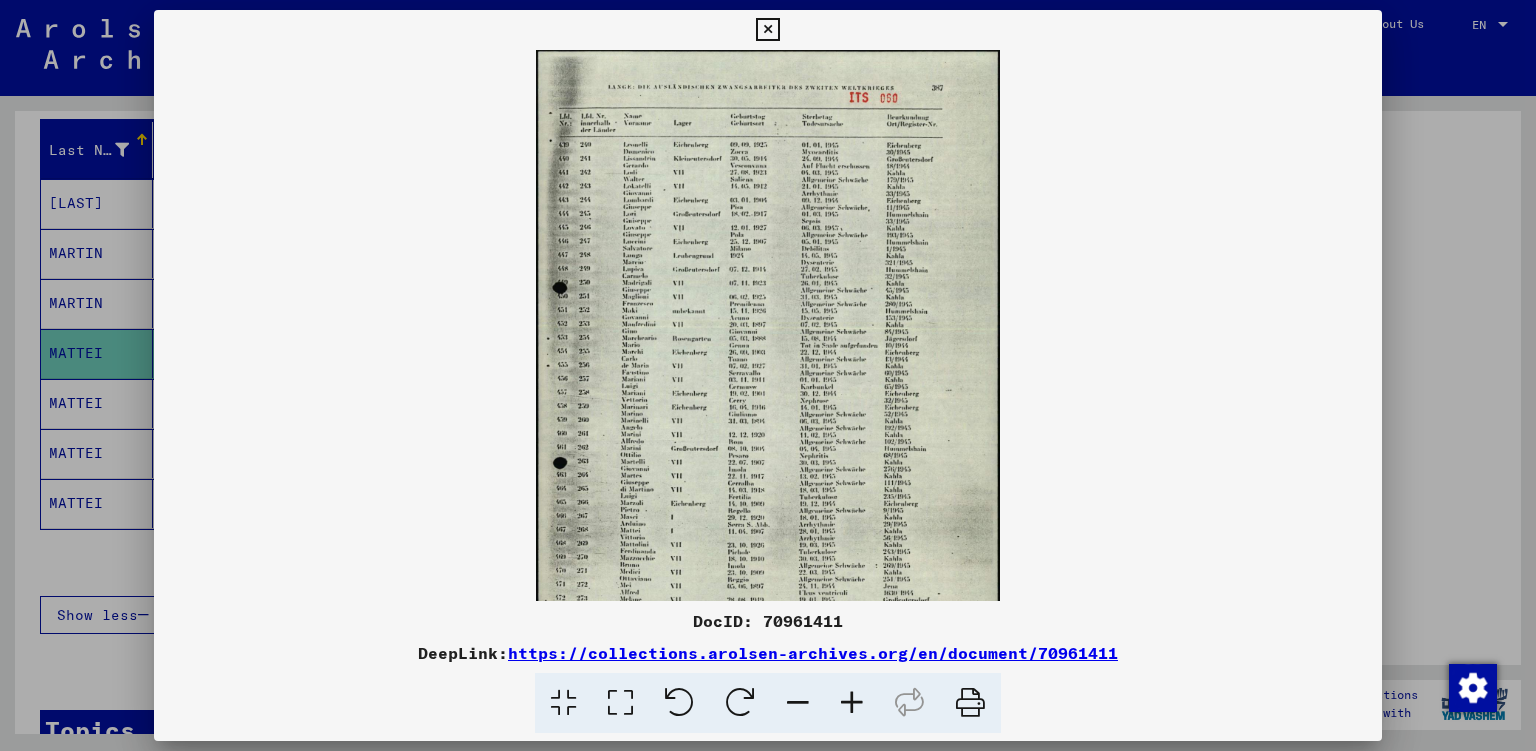 click at bounding box center [852, 703] 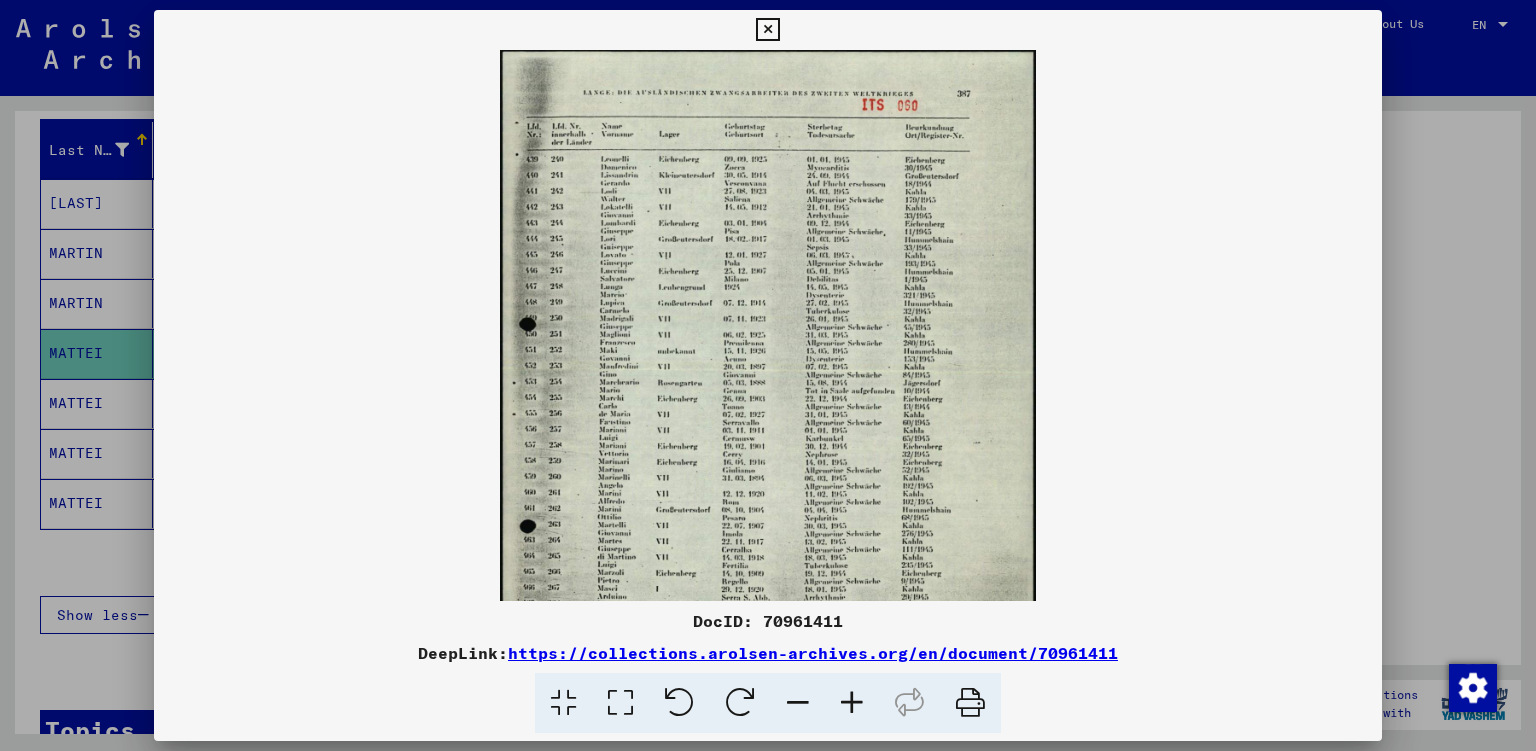 click at bounding box center [852, 703] 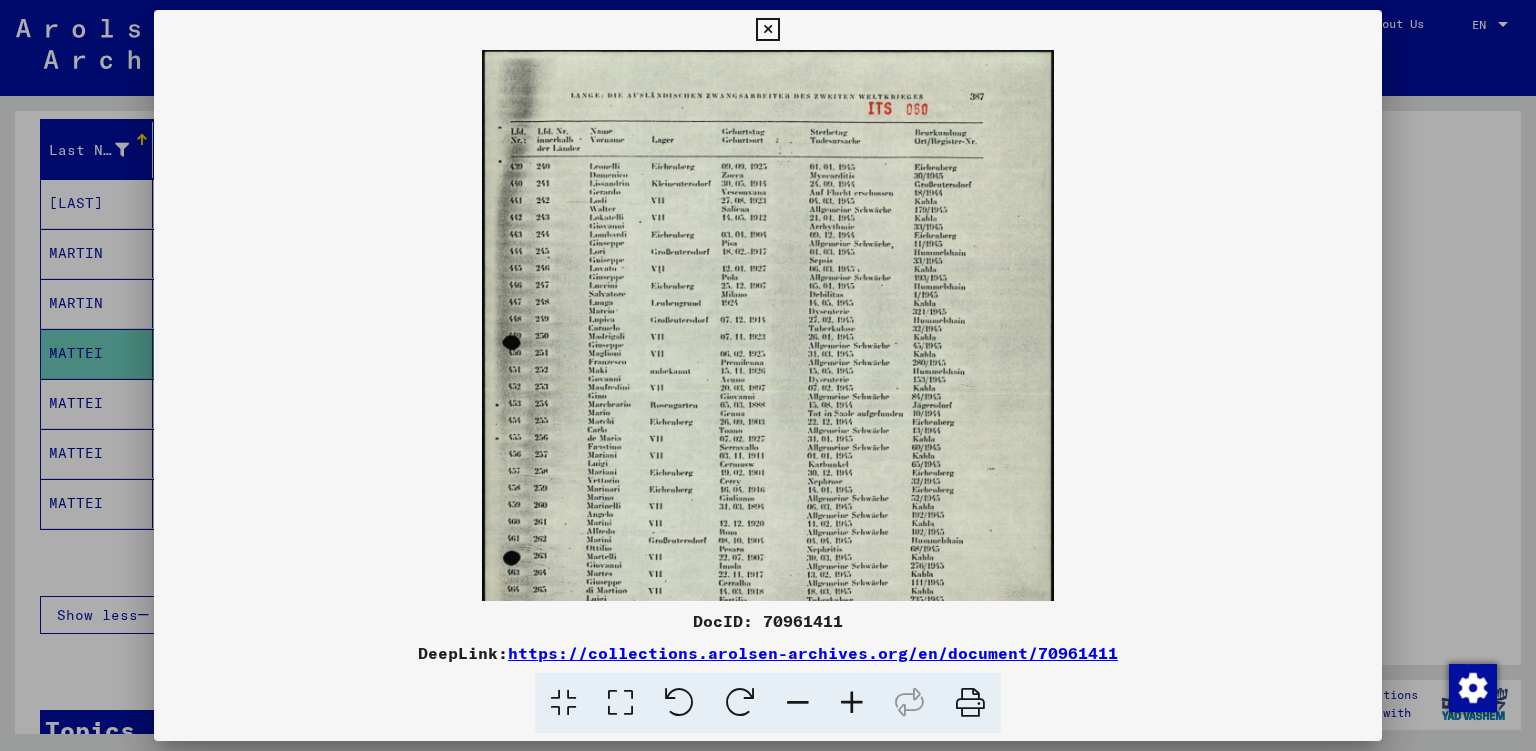 click at bounding box center [852, 703] 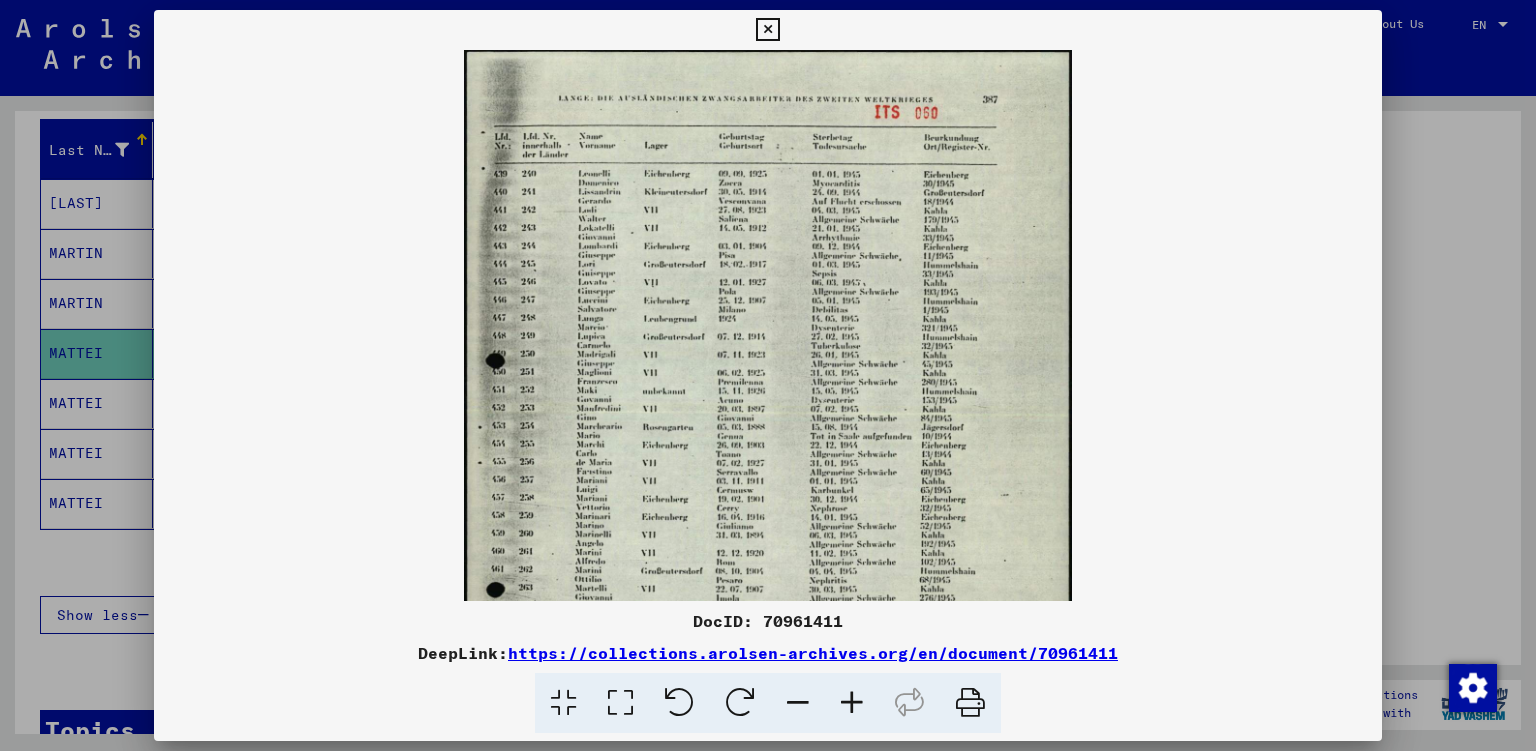 click at bounding box center [852, 703] 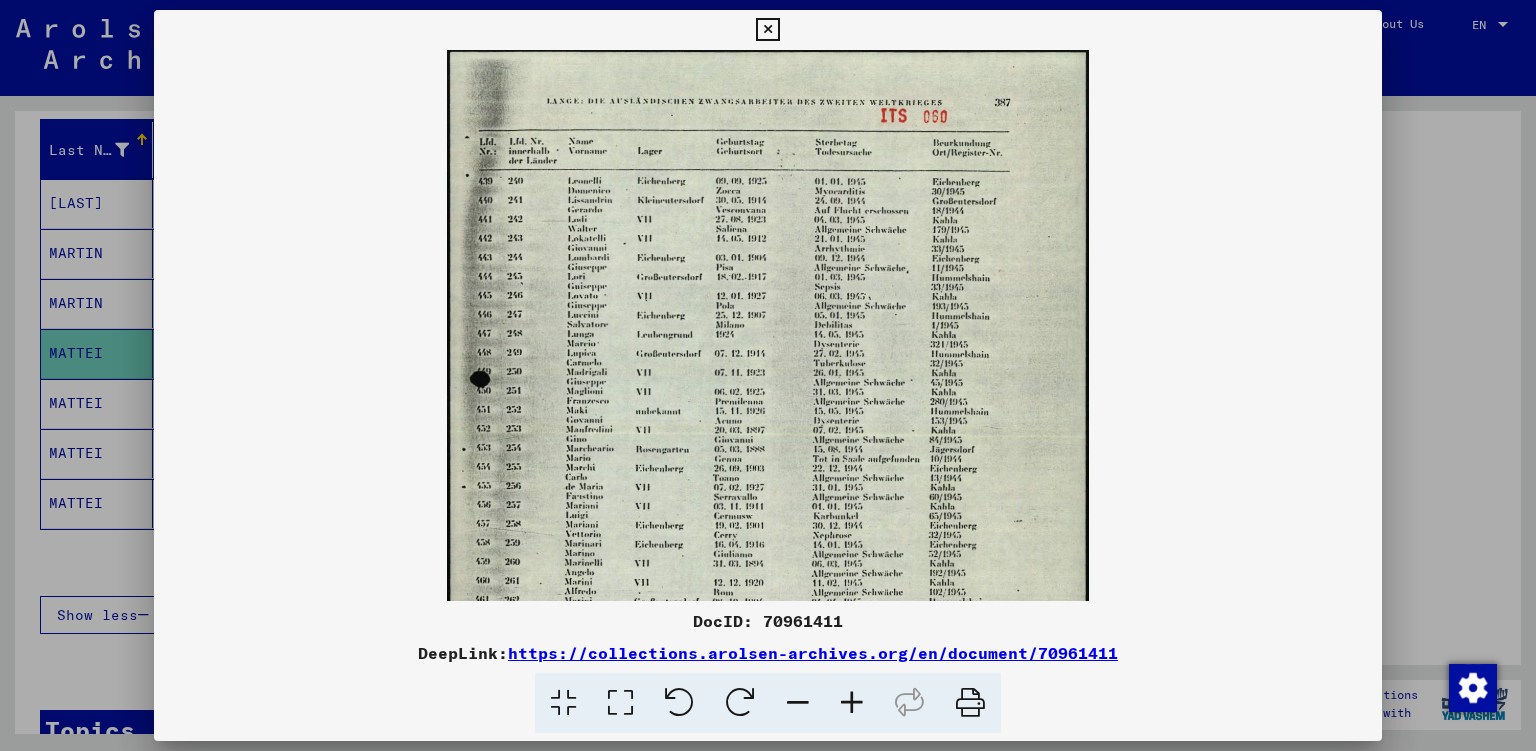 click at bounding box center [852, 703] 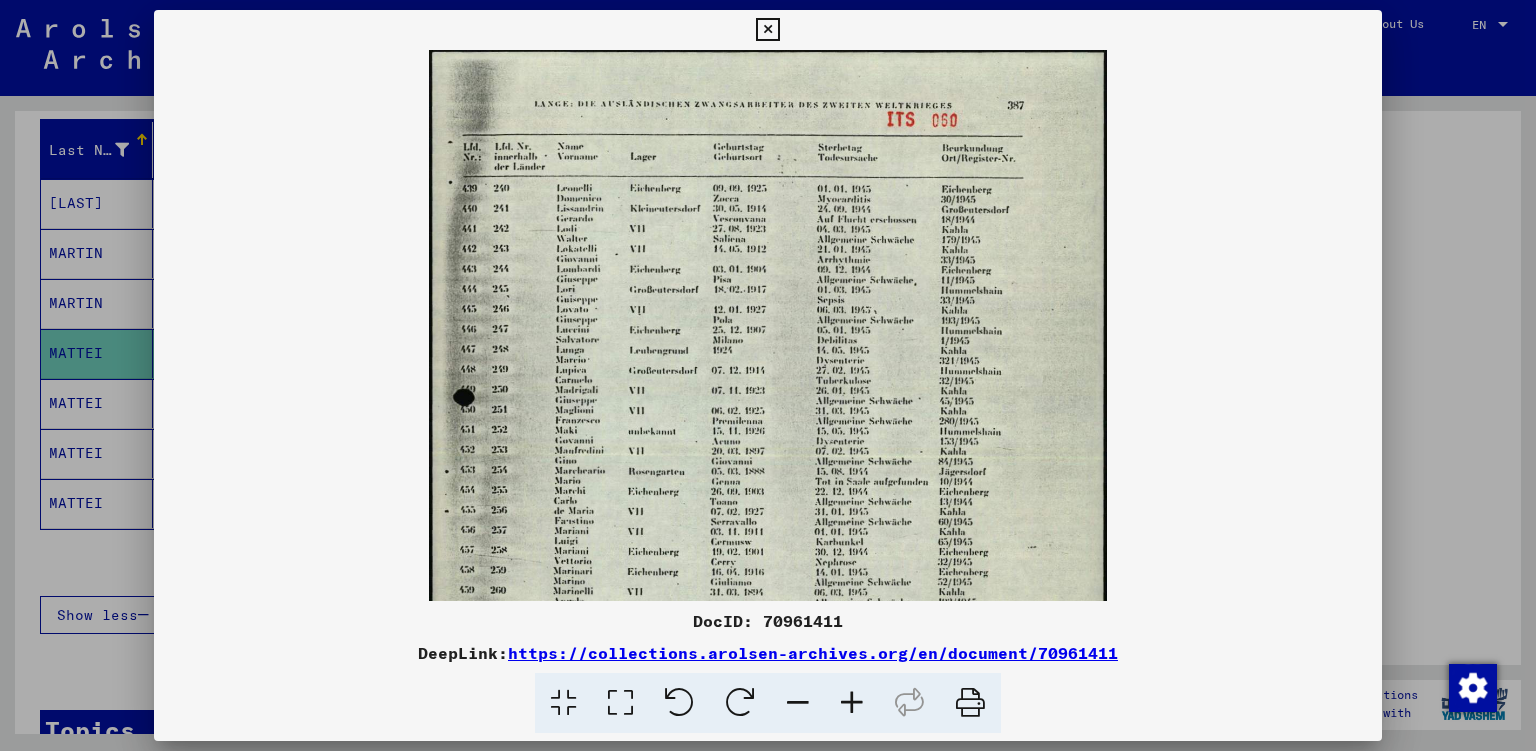 click at bounding box center (852, 703) 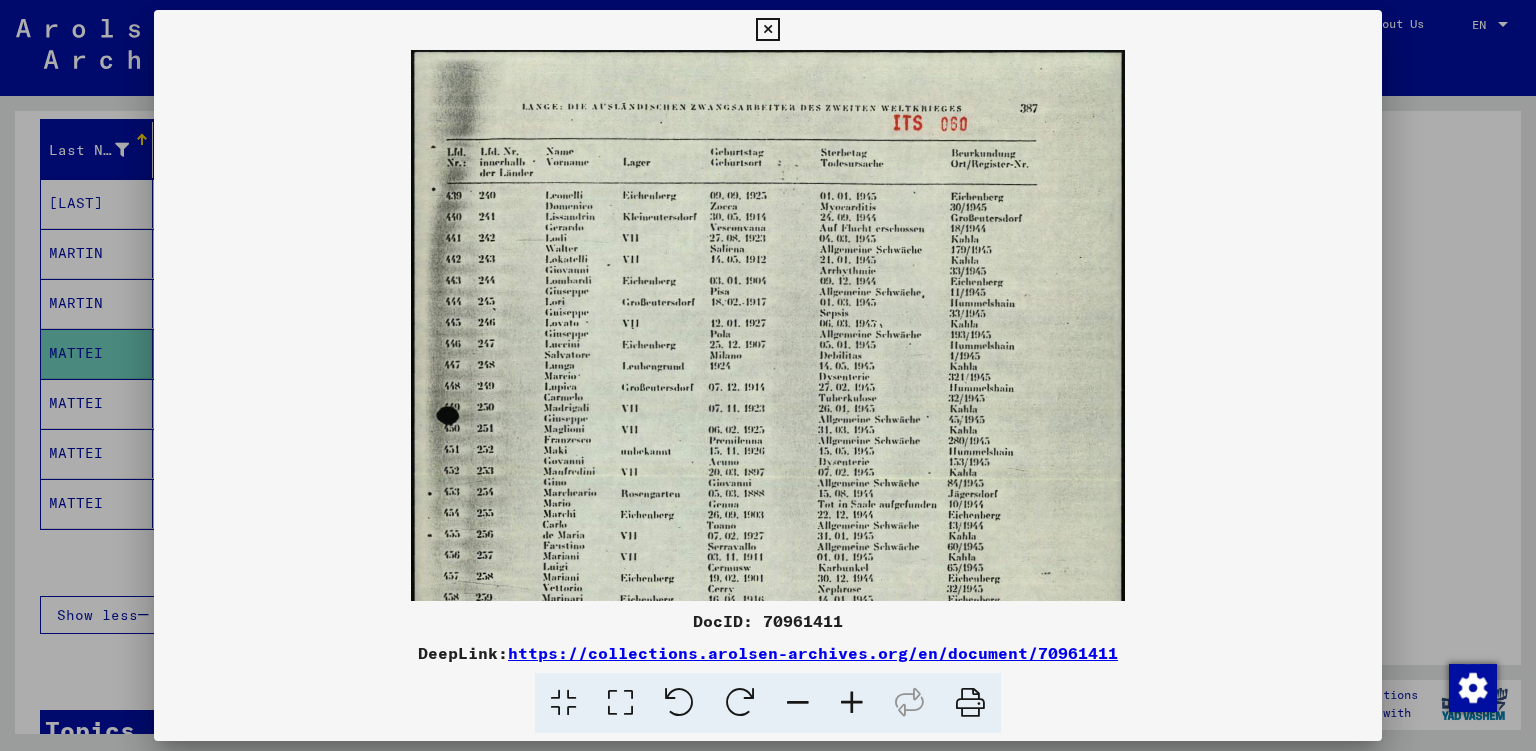 click at bounding box center [852, 703] 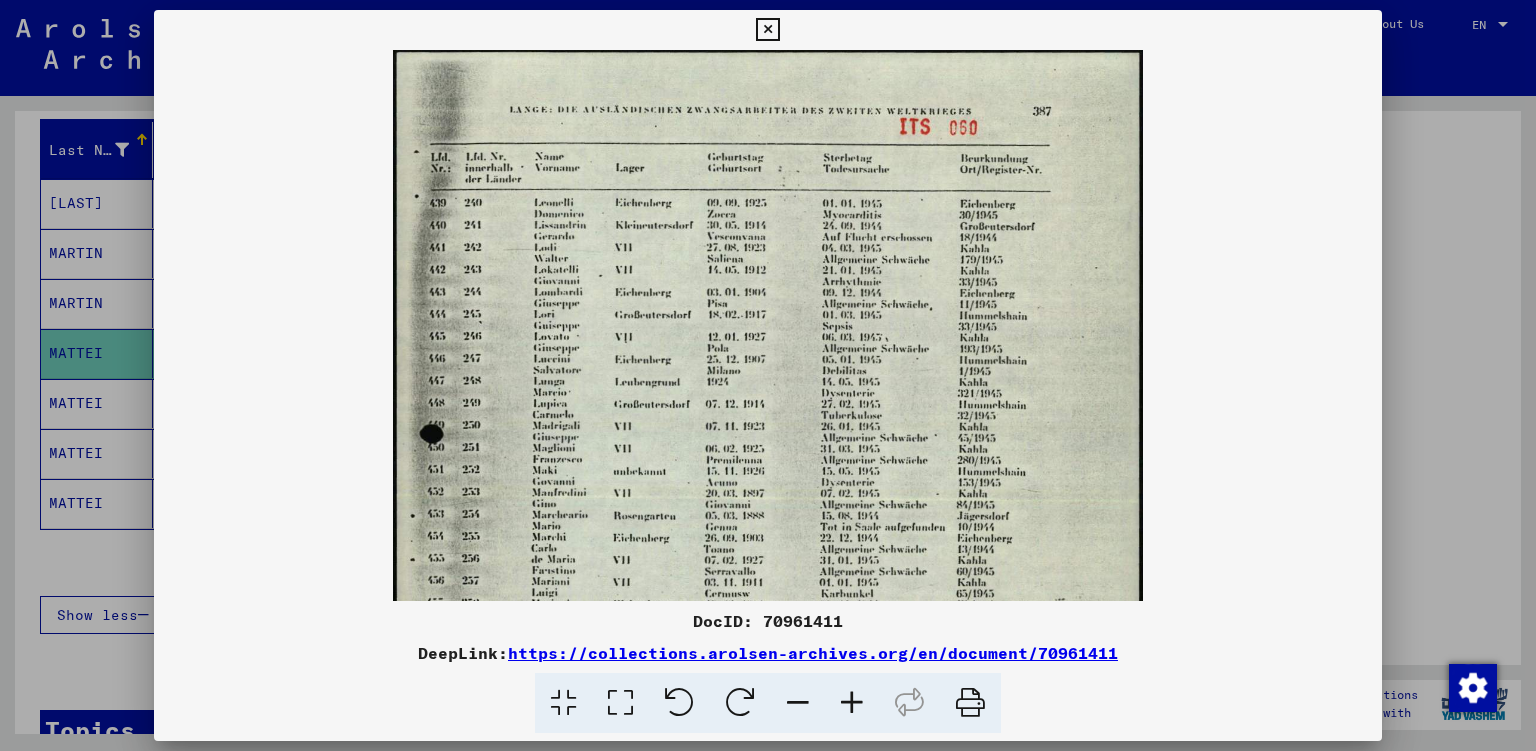 scroll, scrollTop: 0, scrollLeft: 0, axis: both 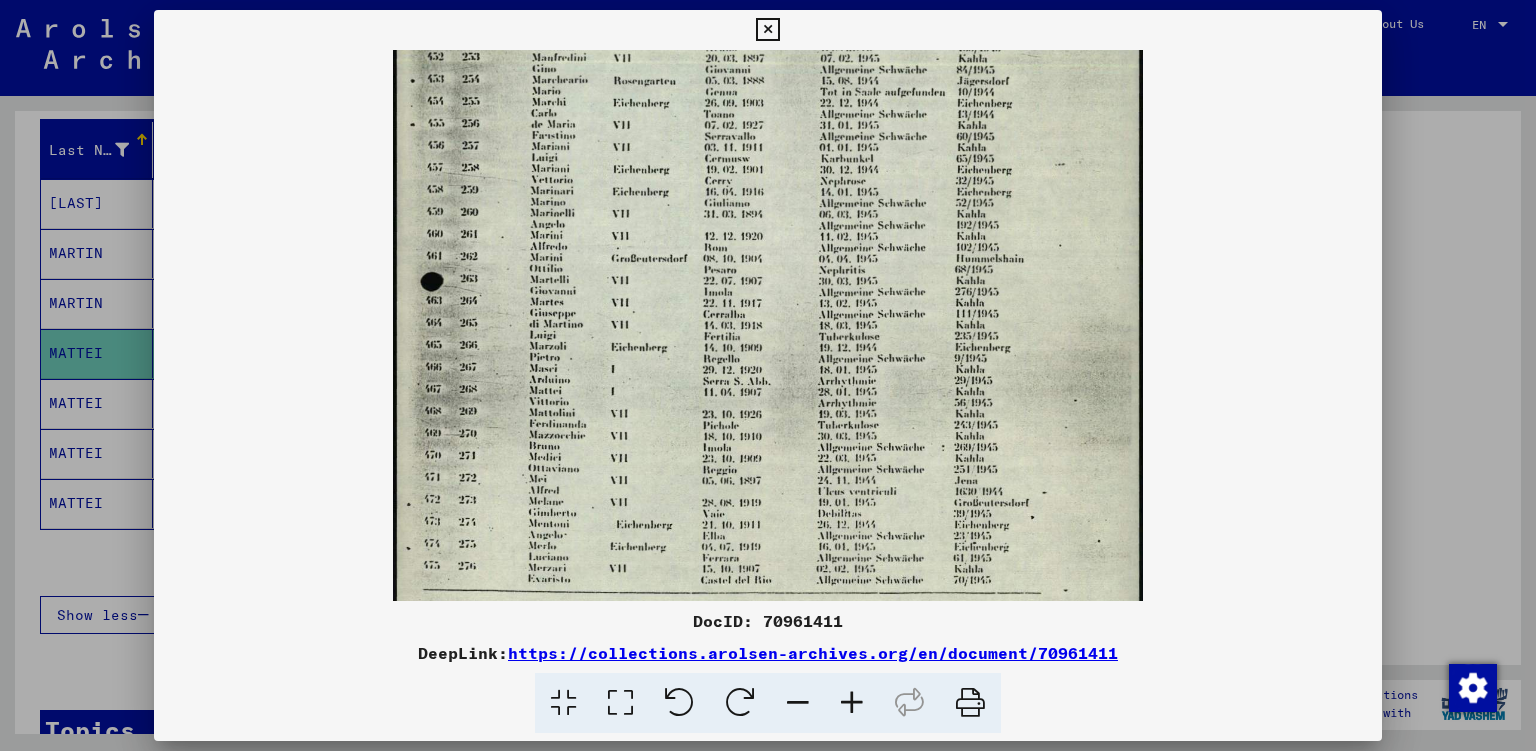 drag, startPoint x: 826, startPoint y: 506, endPoint x: 1015, endPoint y: 90, distance: 456.9212 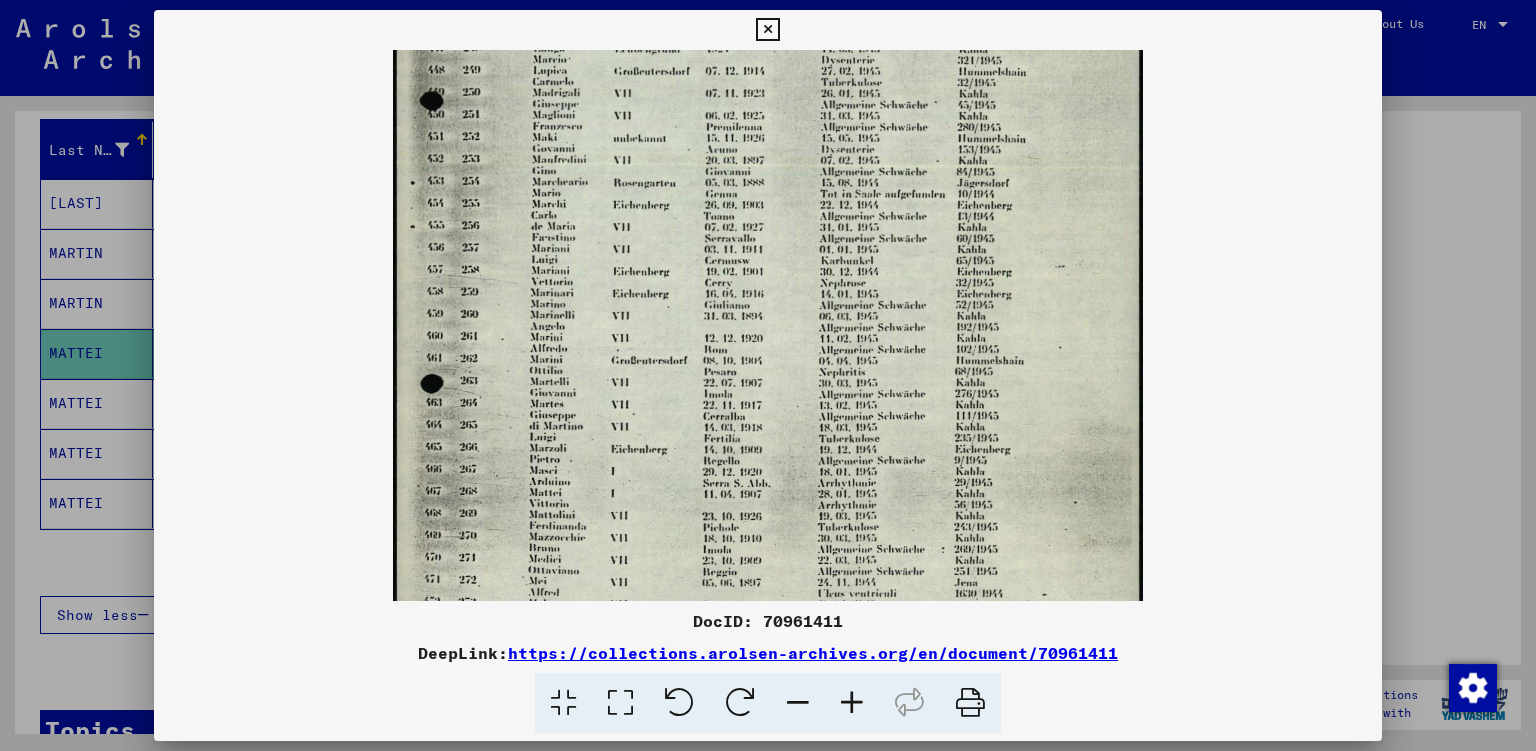 drag, startPoint x: 710, startPoint y: 164, endPoint x: 678, endPoint y: 238, distance: 80.622574 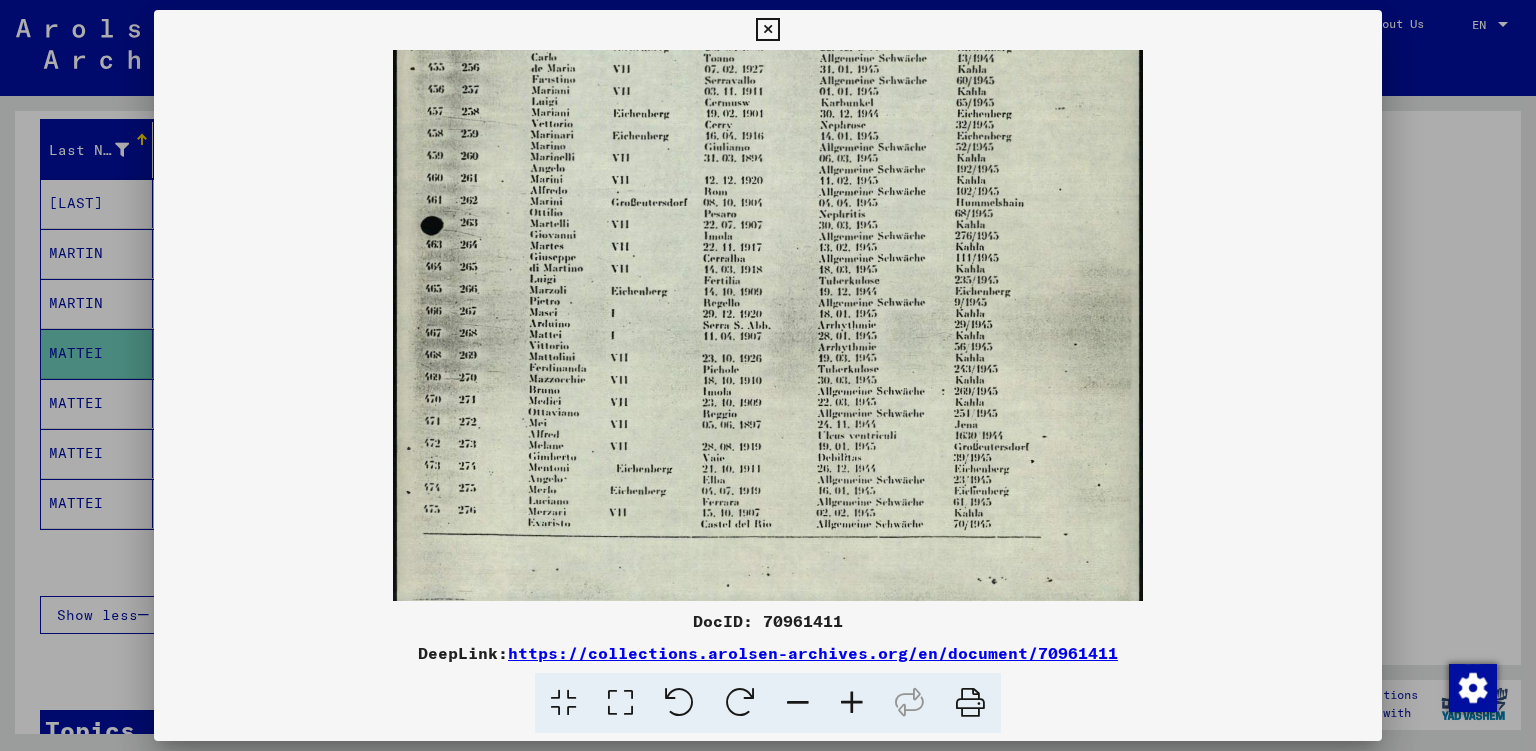 scroll, scrollTop: 500, scrollLeft: 0, axis: vertical 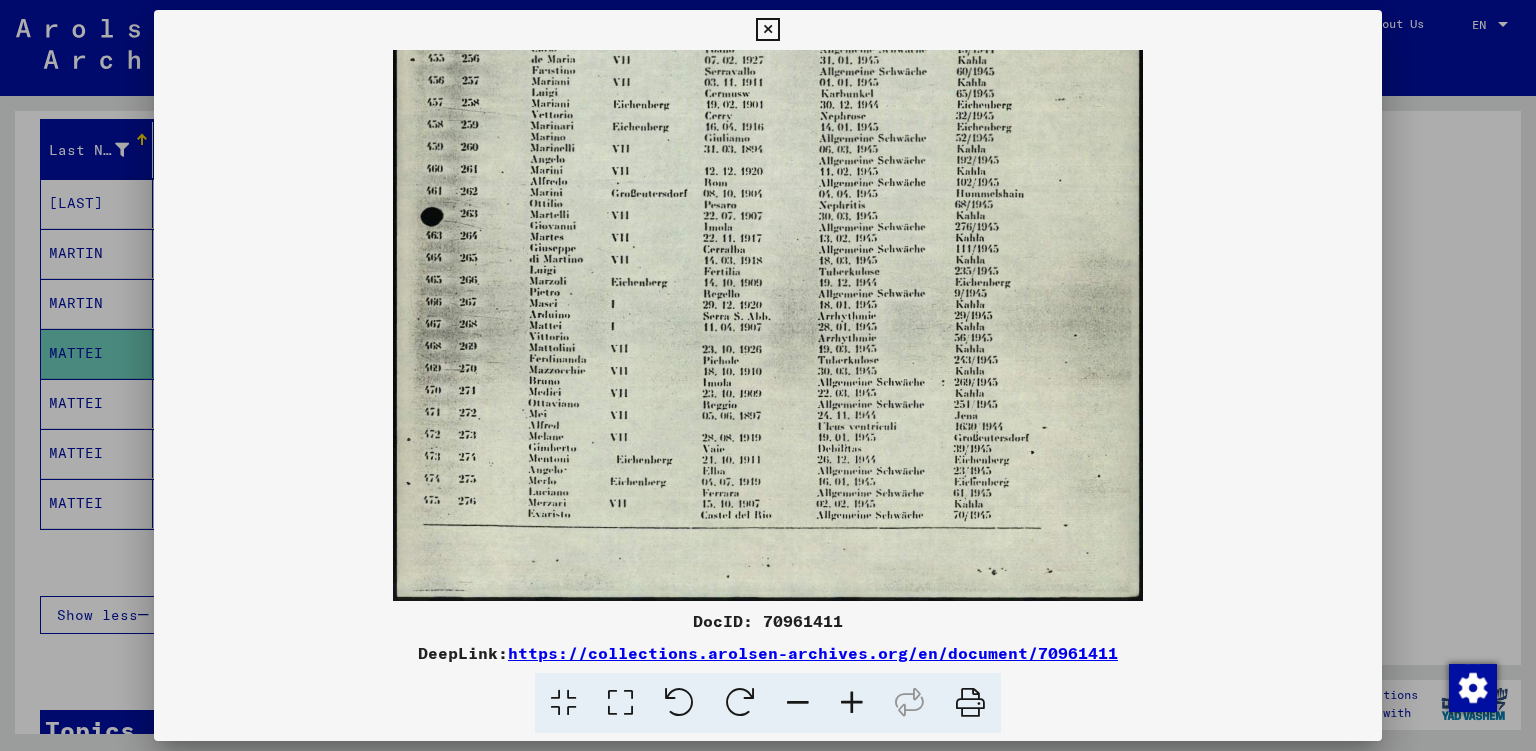 drag, startPoint x: 560, startPoint y: 528, endPoint x: 605, endPoint y: 370, distance: 164.2833 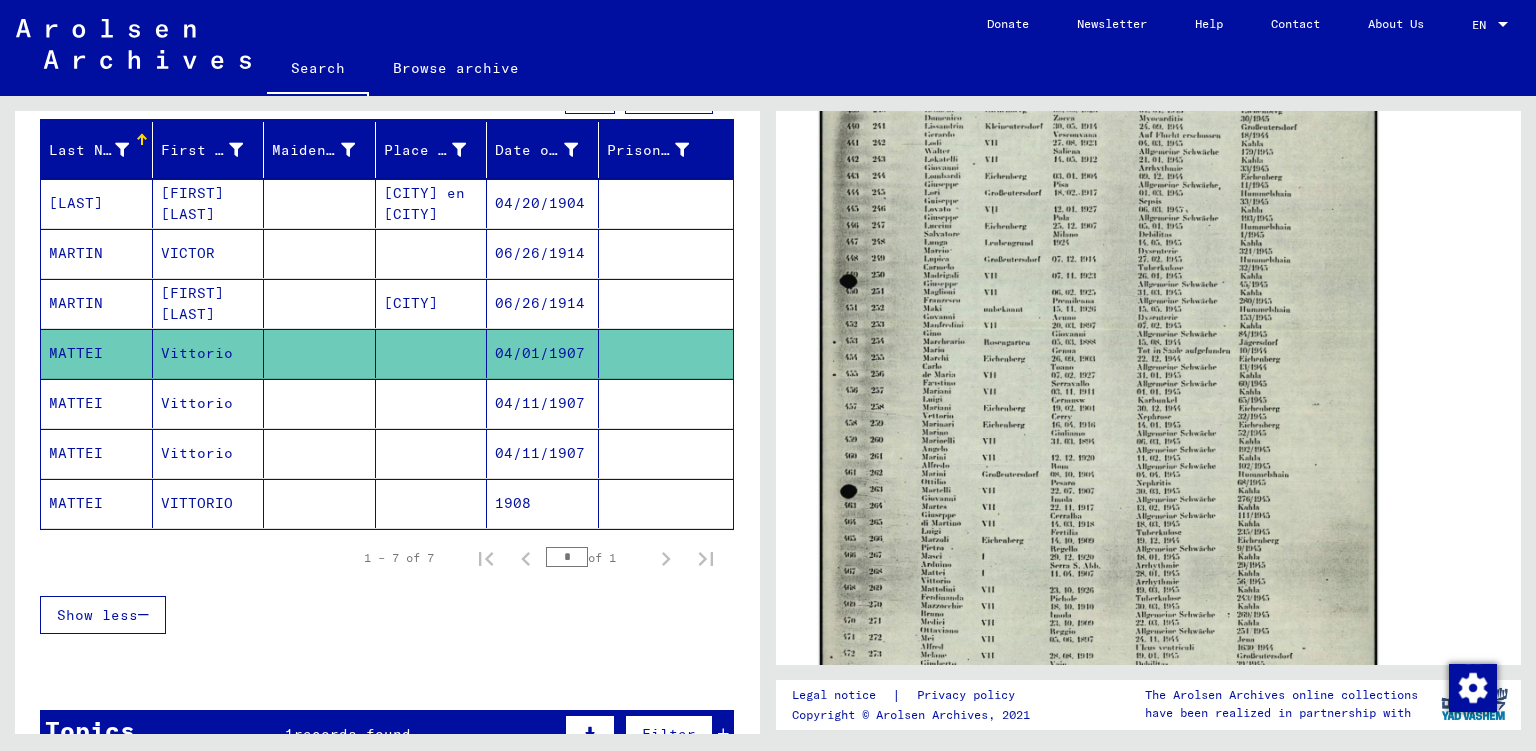 click 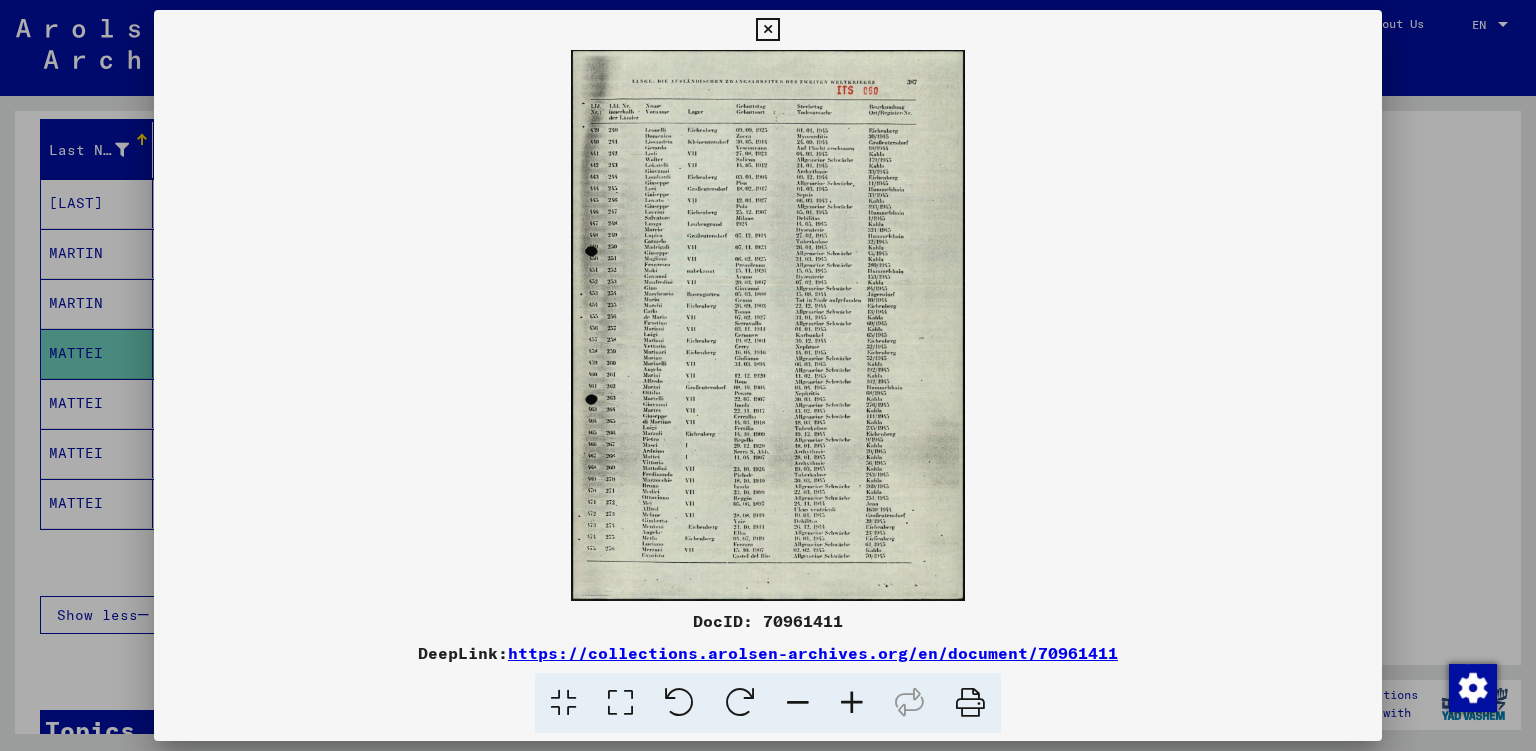 drag, startPoint x: 1136, startPoint y: 647, endPoint x: 517, endPoint y: 650, distance: 619.00726 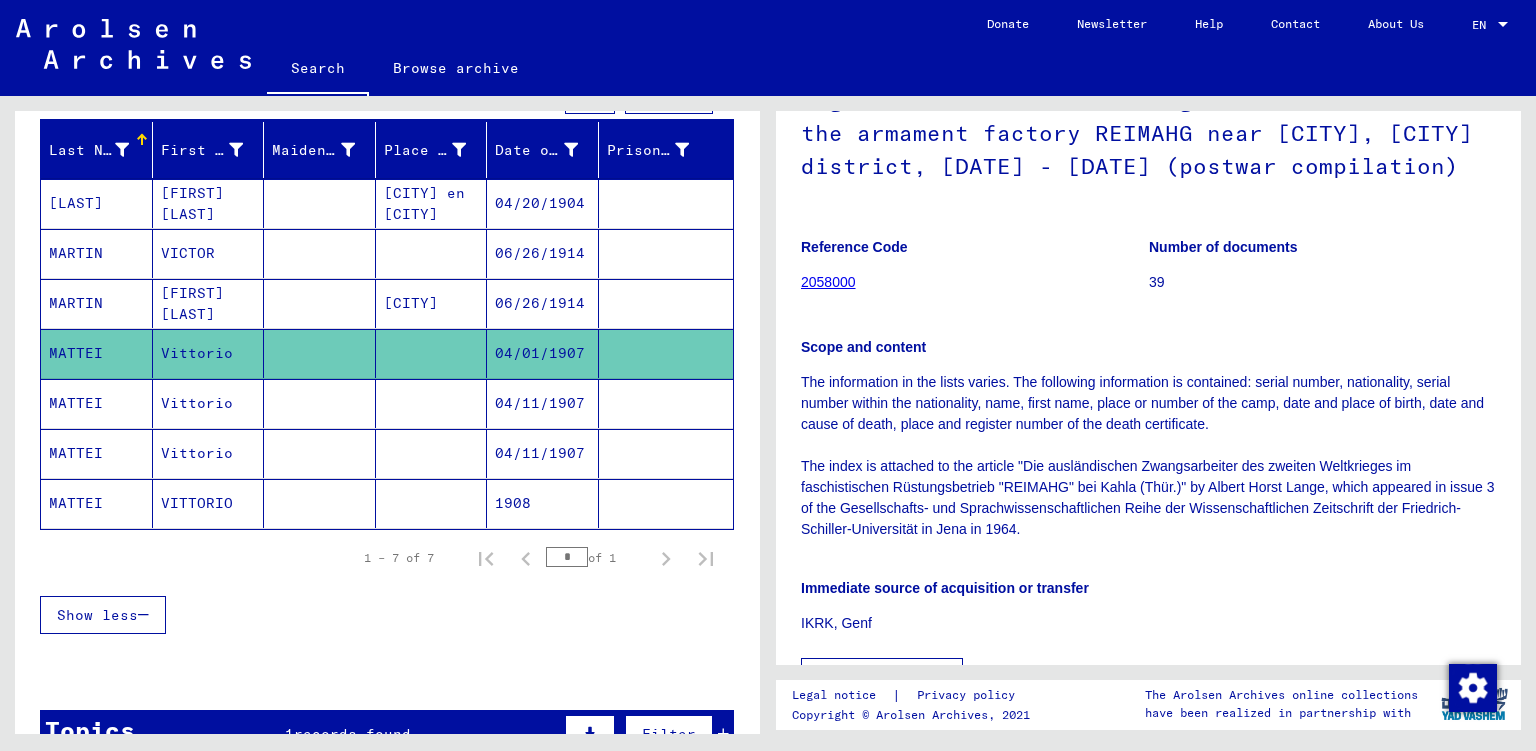 scroll, scrollTop: 0, scrollLeft: 0, axis: both 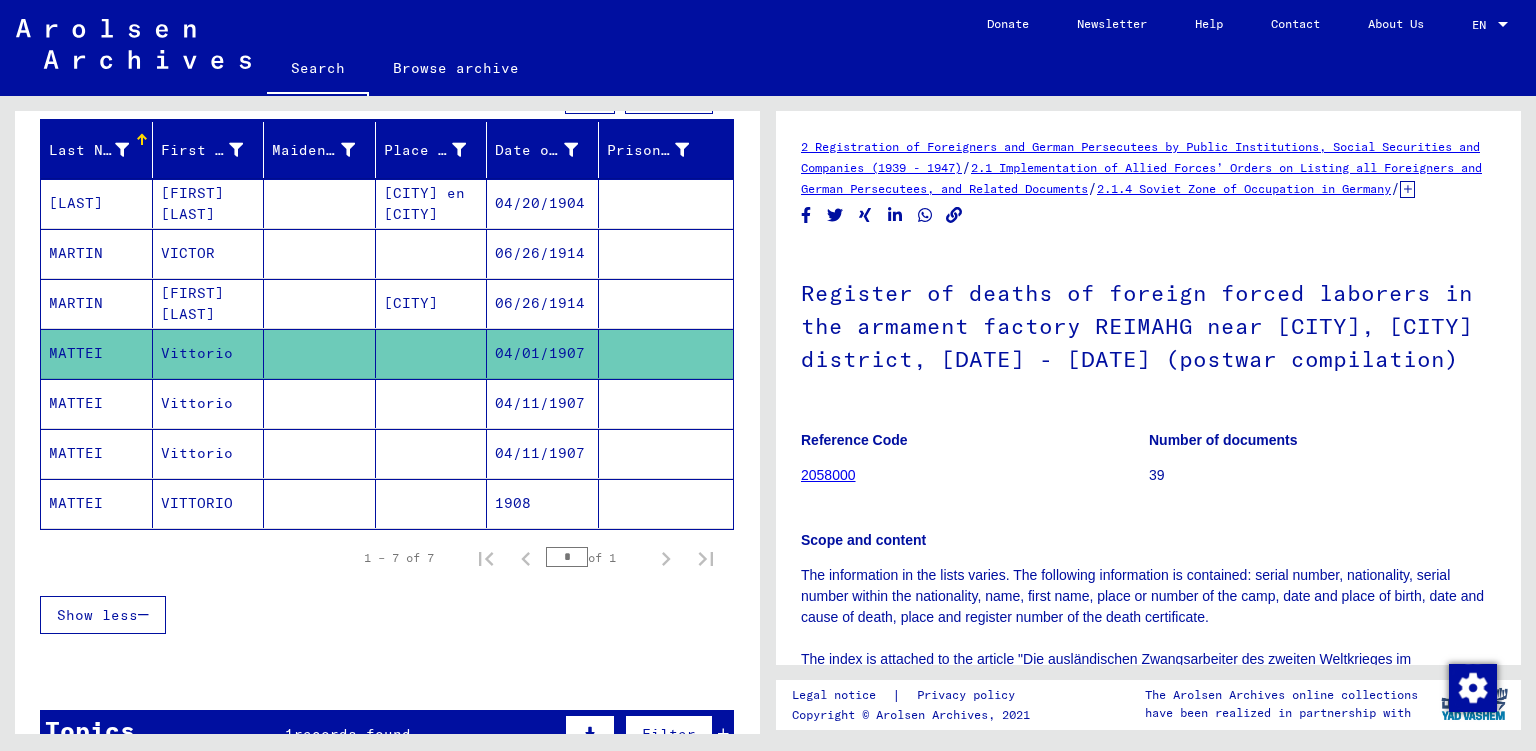 click on "MATTEI" at bounding box center [97, 453] 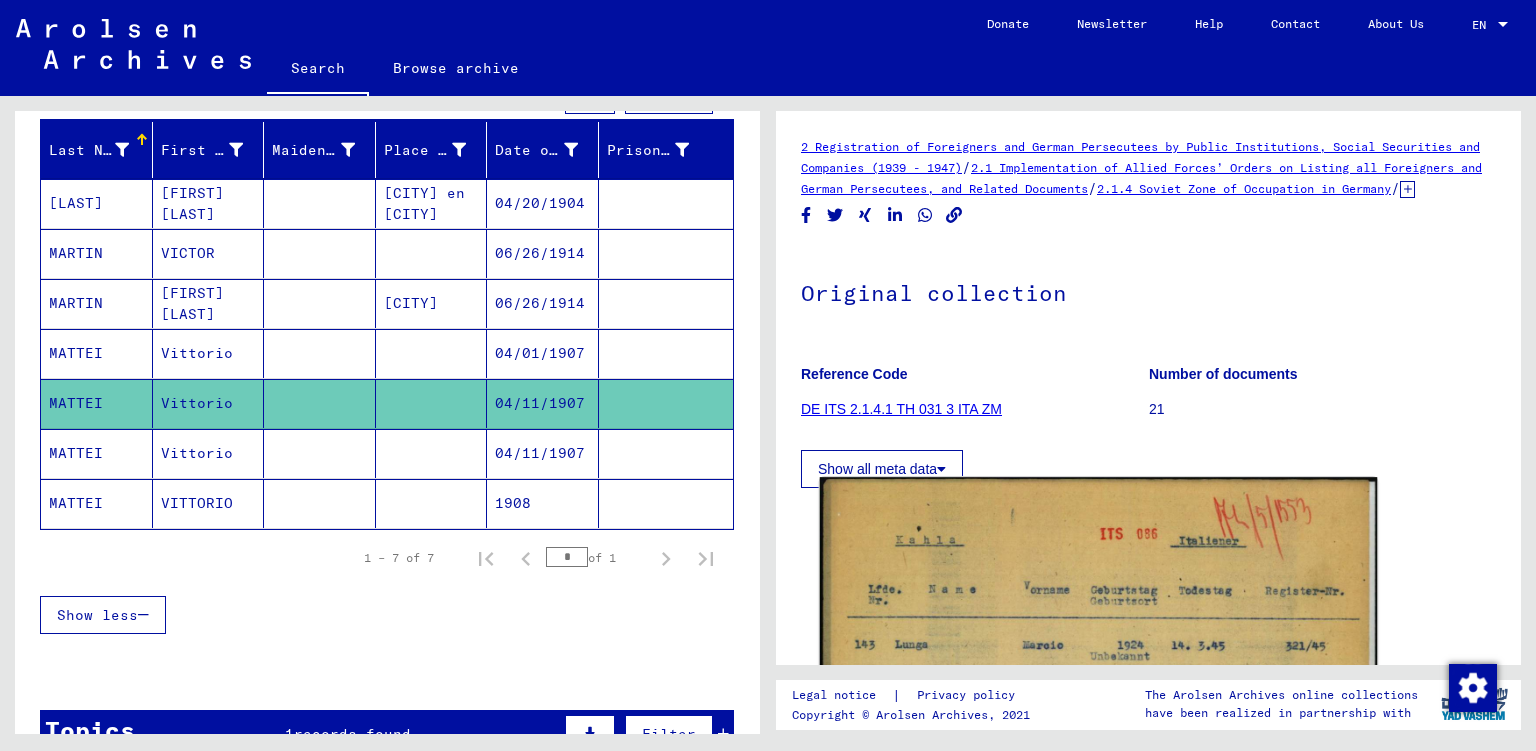 click 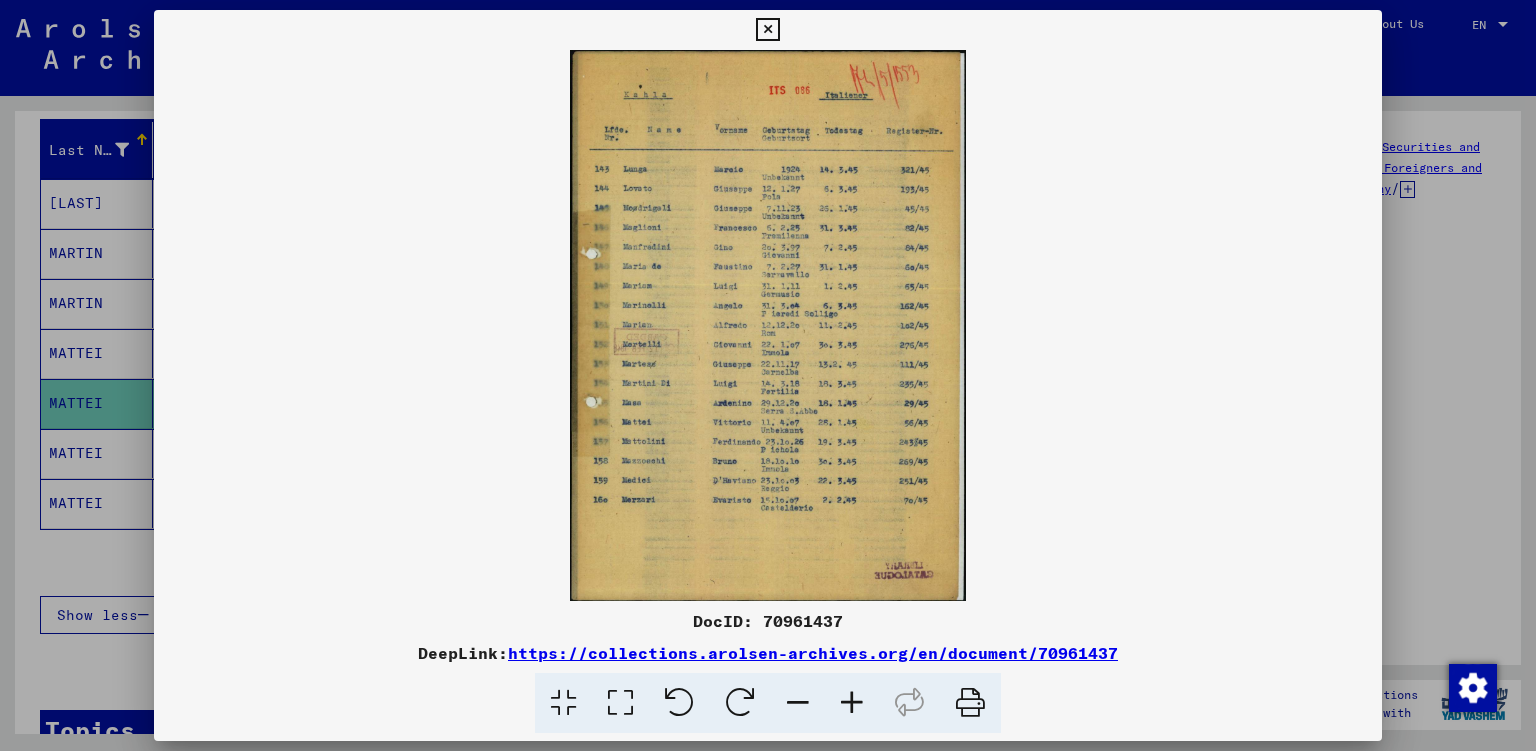 drag, startPoint x: 1137, startPoint y: 658, endPoint x: 521, endPoint y: 655, distance: 616.0073 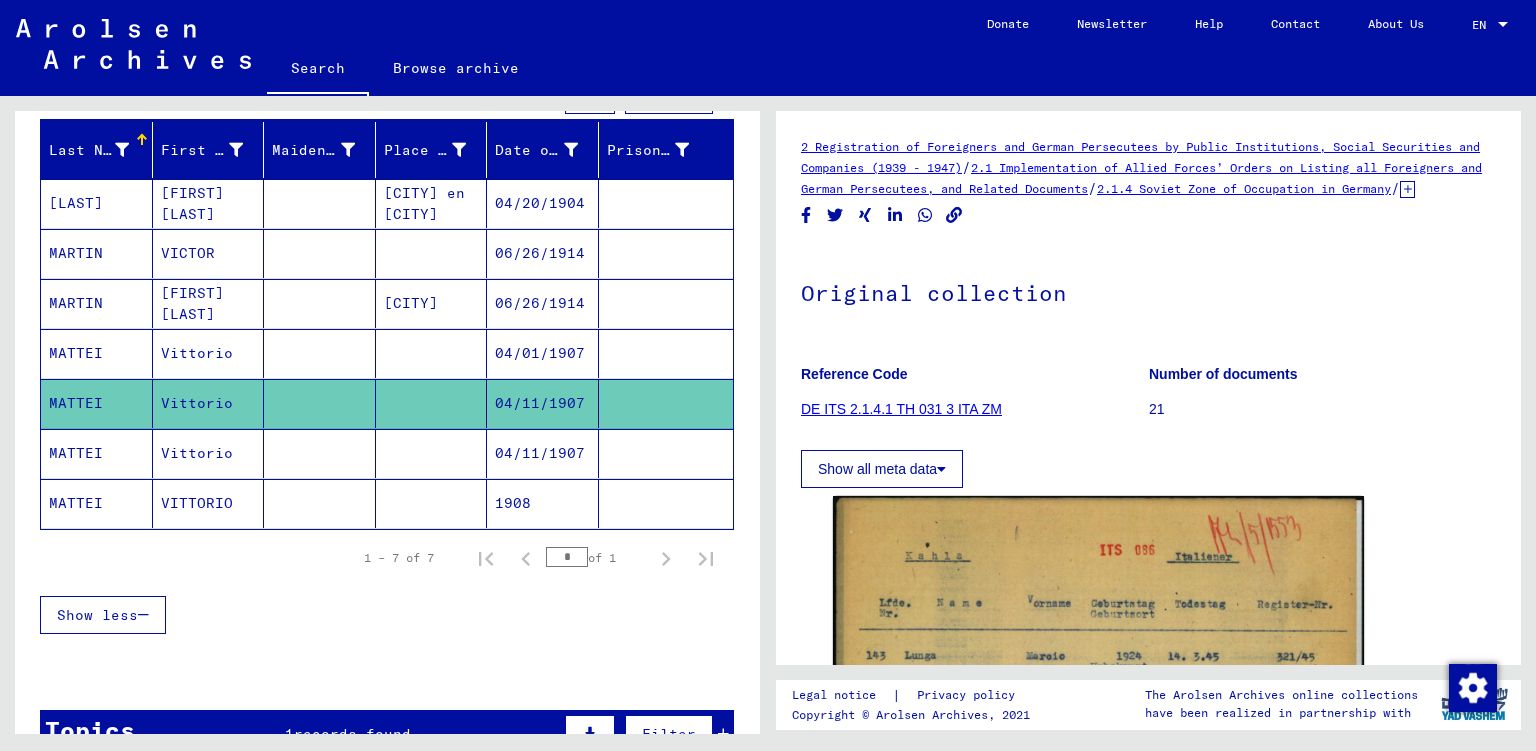 click on "Vittorio" at bounding box center [209, 503] 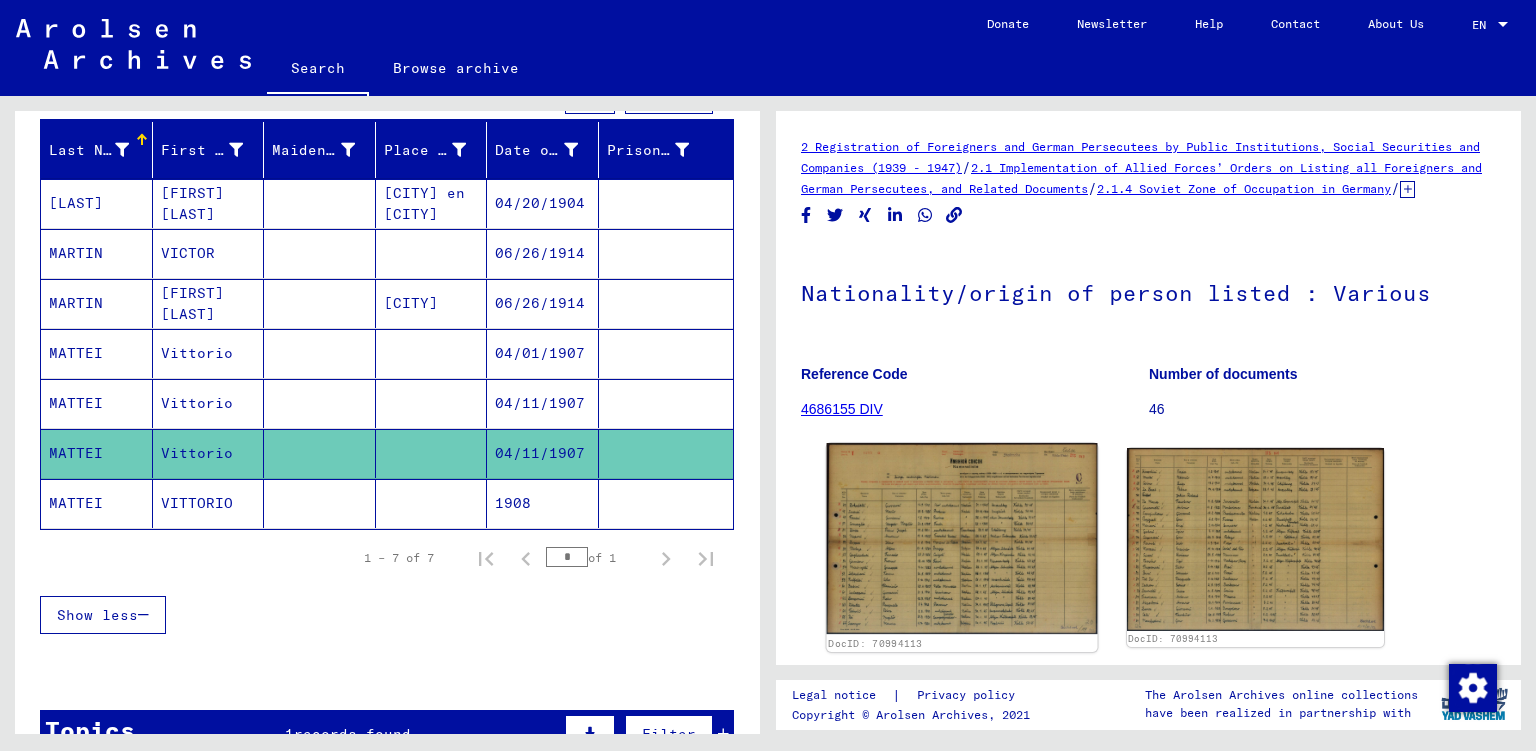 click 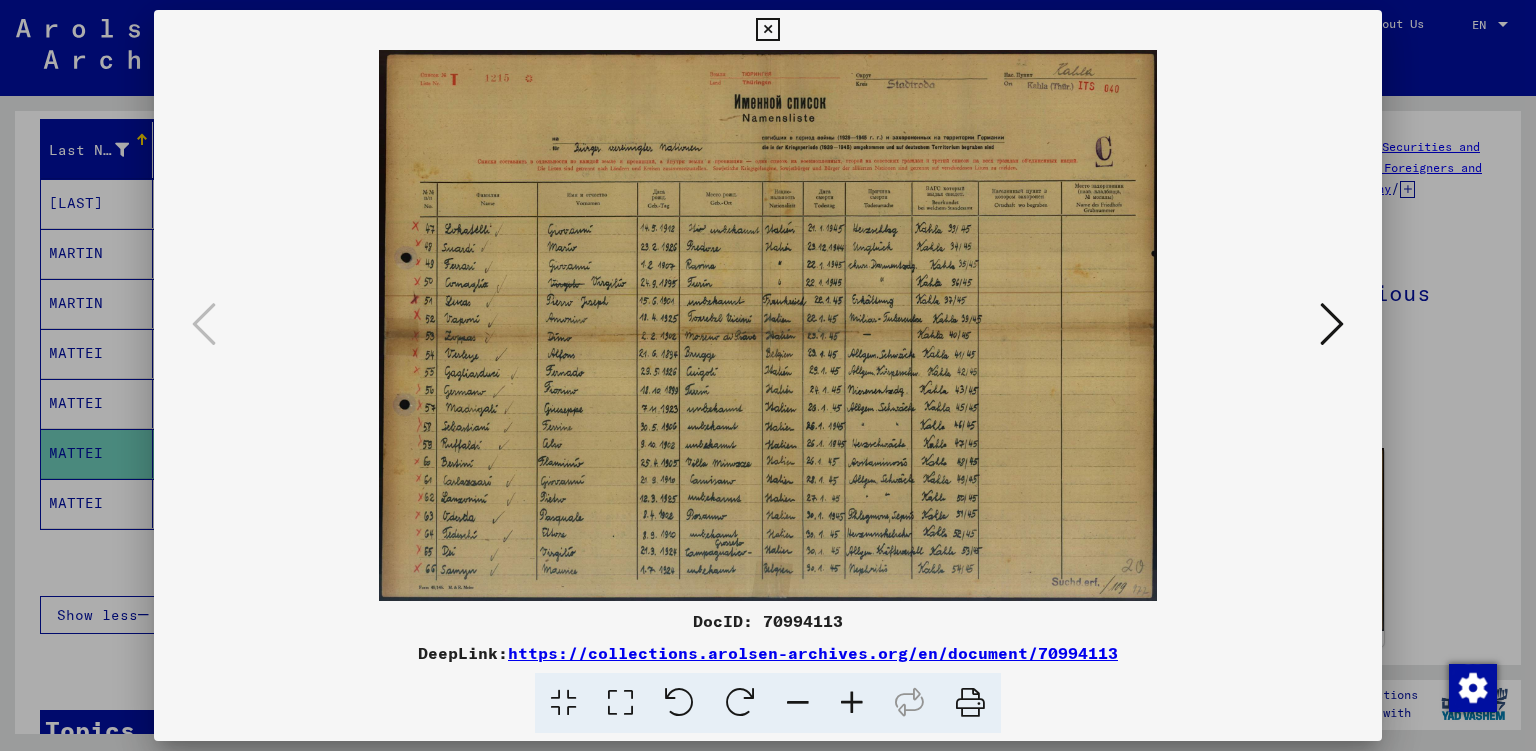 drag, startPoint x: 1131, startPoint y: 651, endPoint x: 560, endPoint y: 543, distance: 581.1239 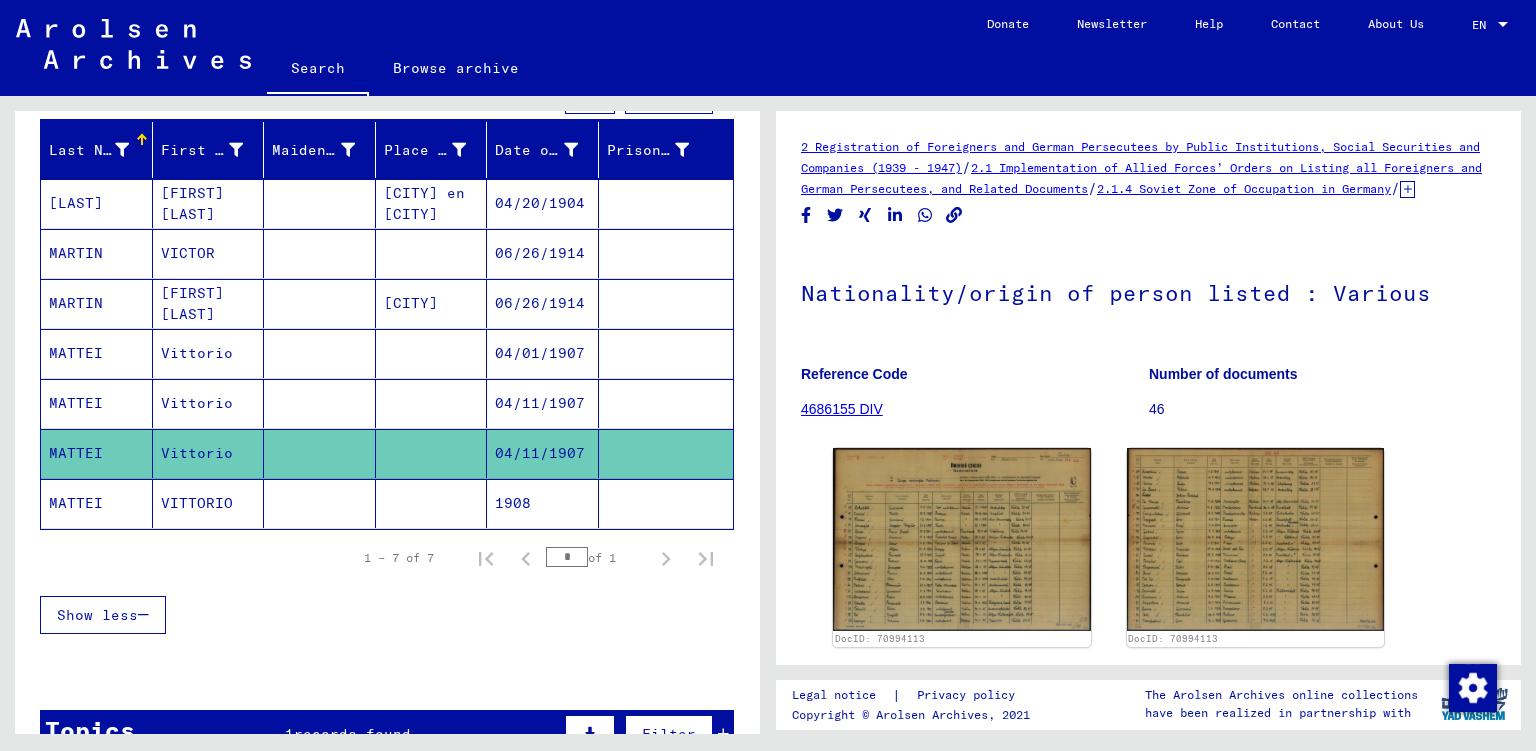 click on "MATTEI" 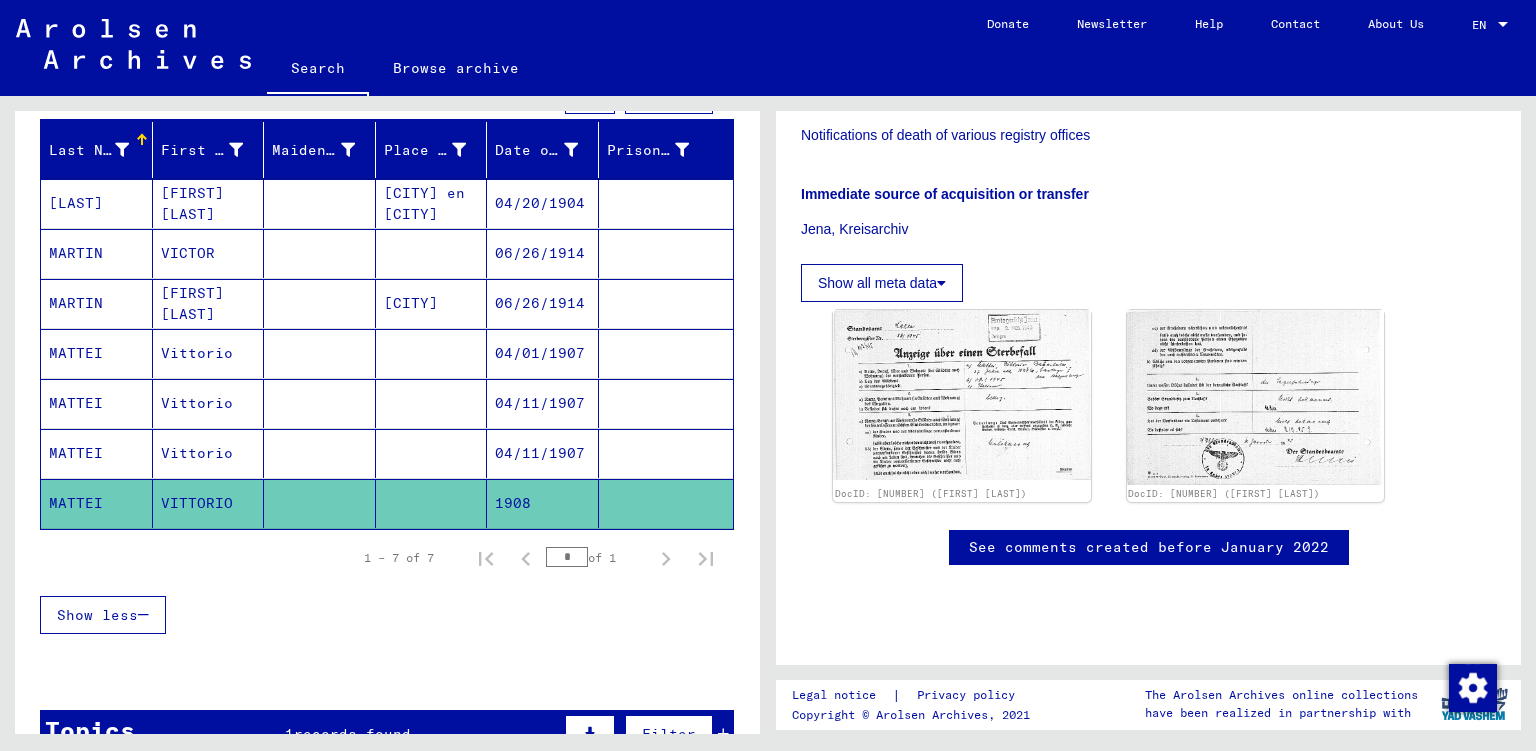scroll, scrollTop: 441, scrollLeft: 0, axis: vertical 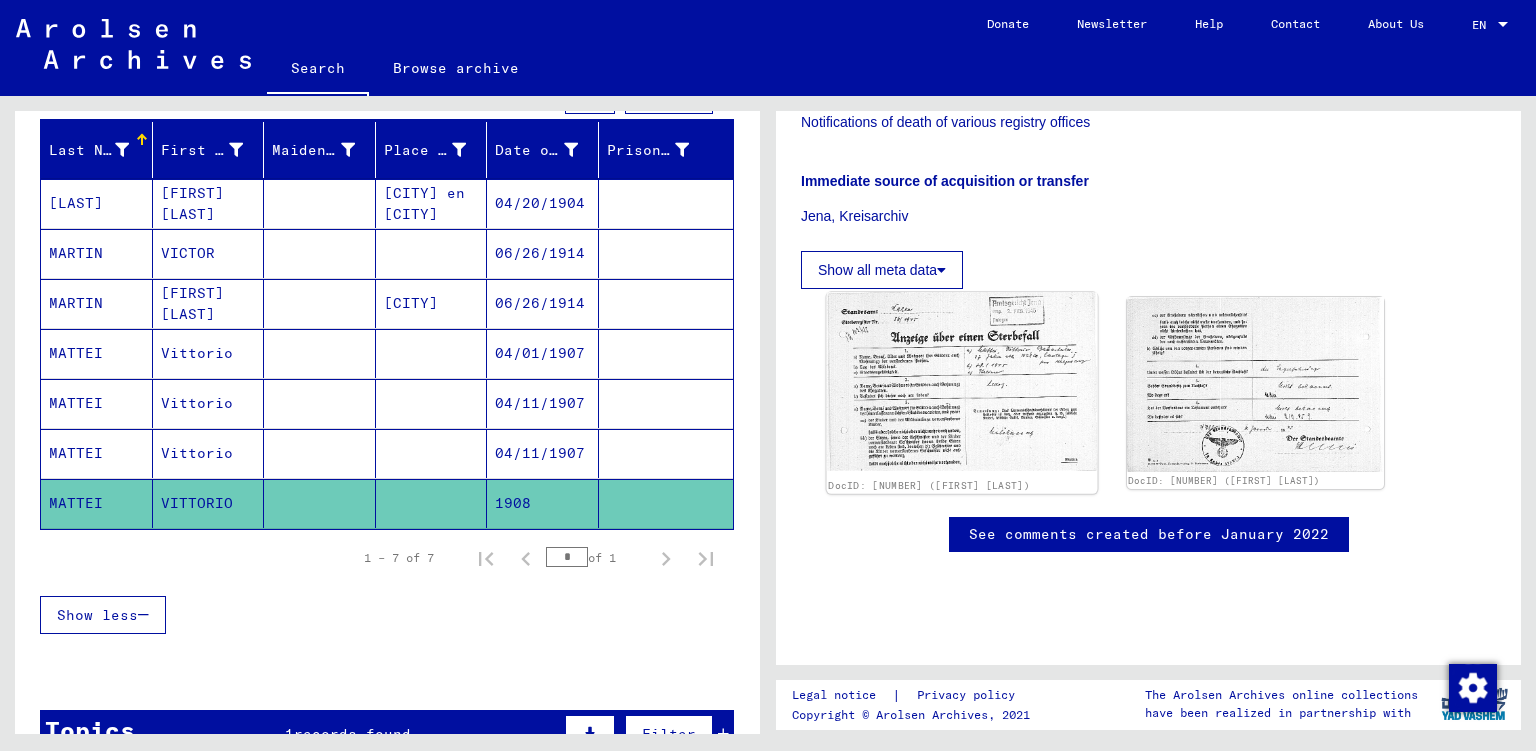 click 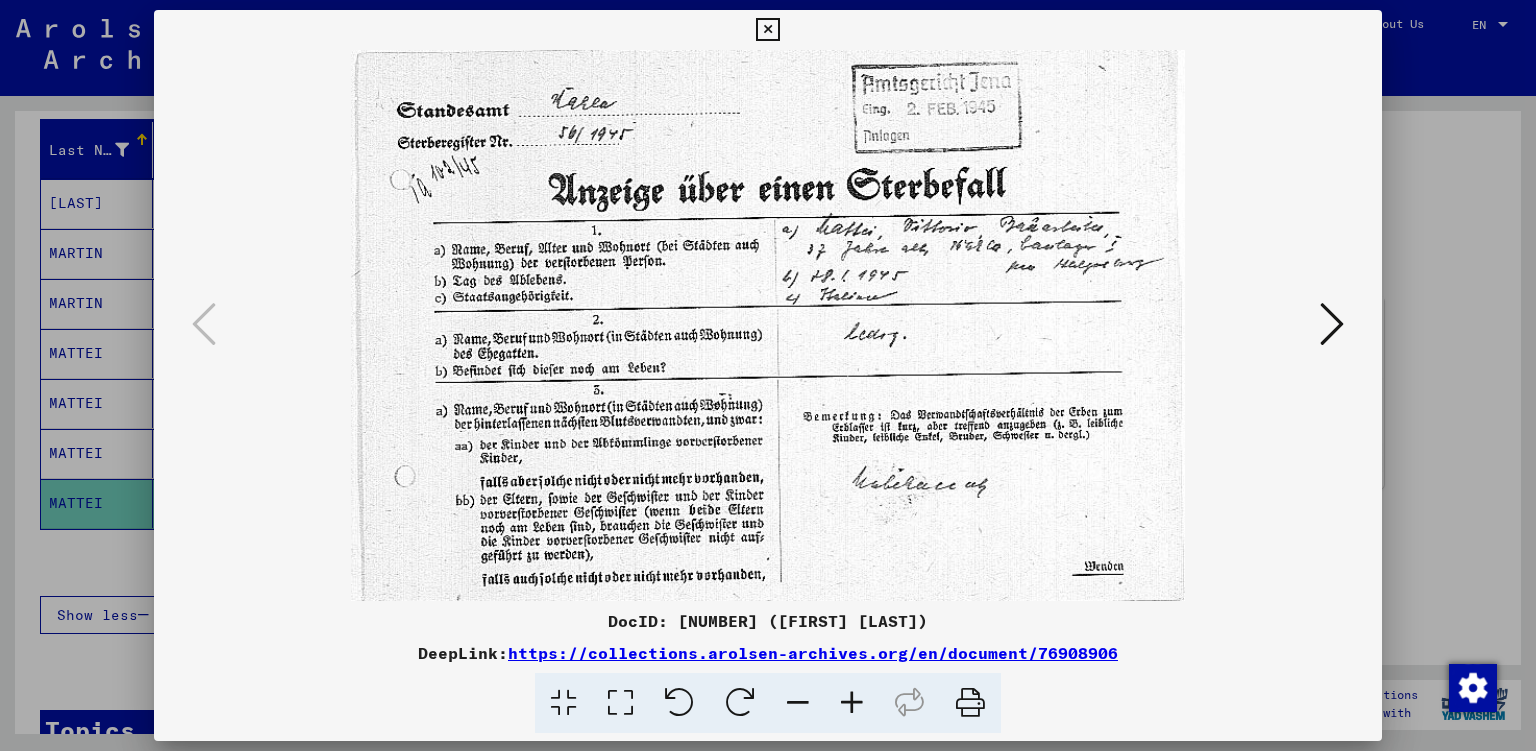 drag, startPoint x: 1127, startPoint y: 650, endPoint x: 498, endPoint y: 588, distance: 632.0483 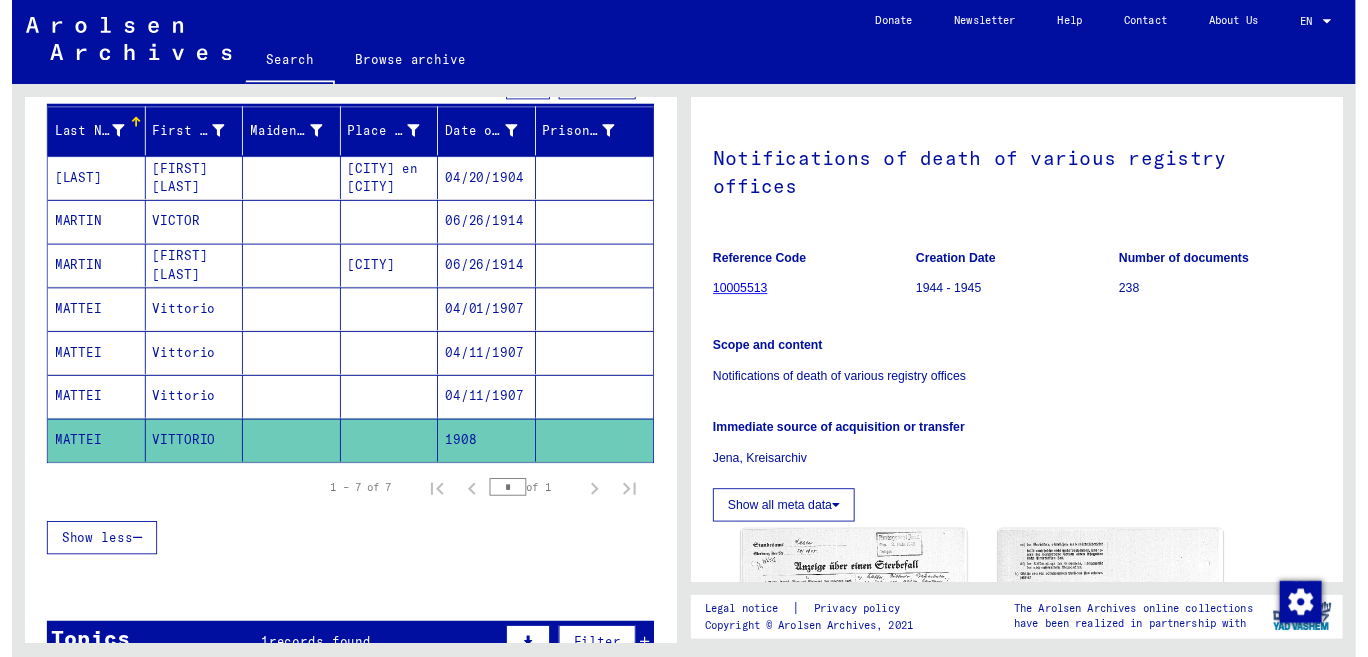 scroll, scrollTop: 0, scrollLeft: 0, axis: both 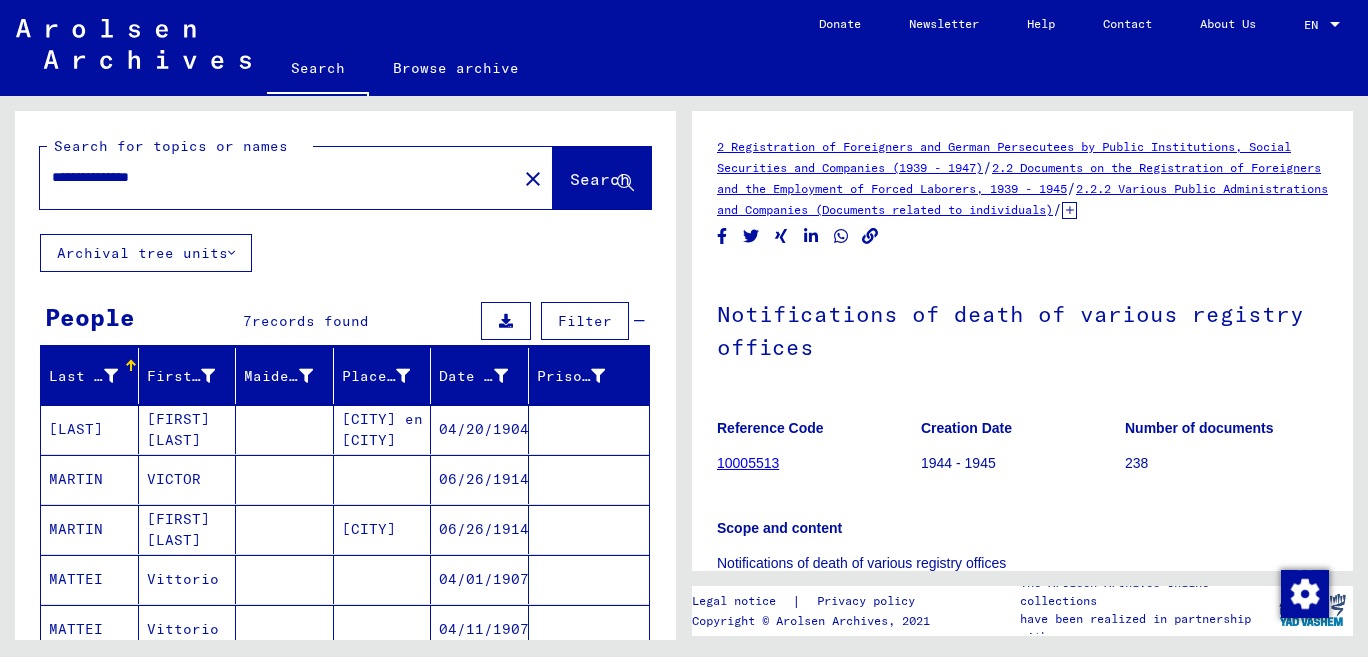 click on "**********" at bounding box center (278, 177) 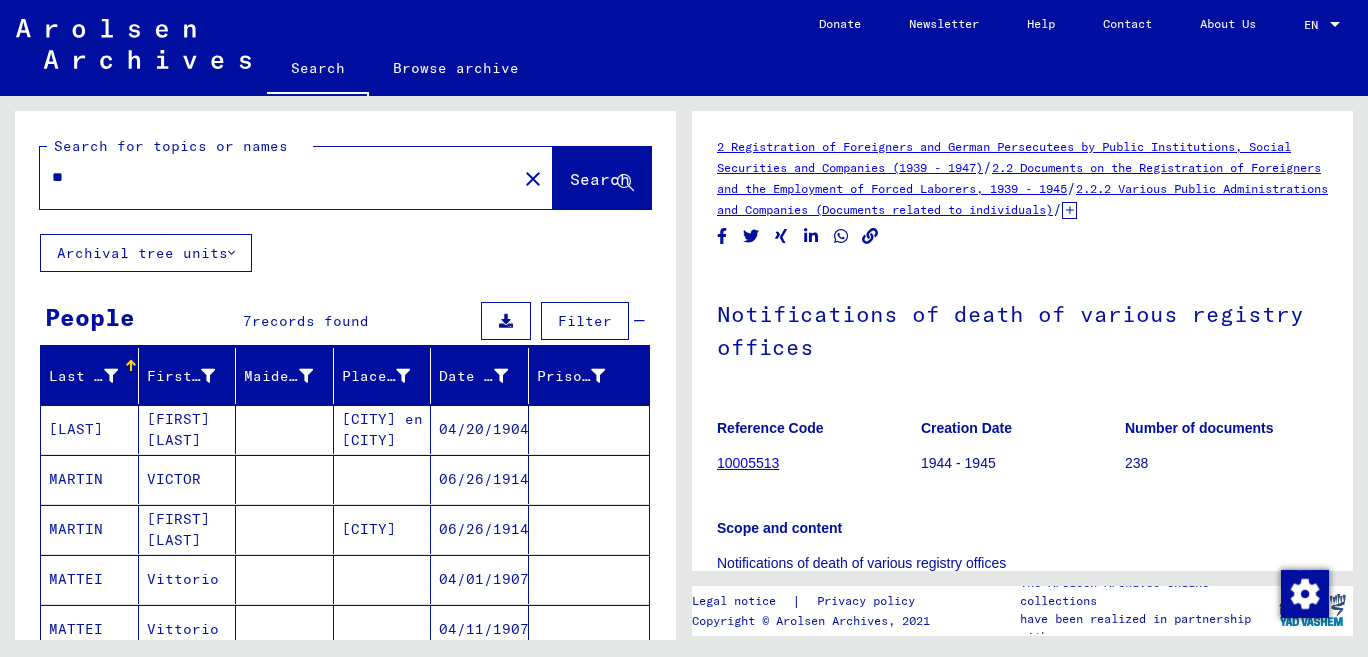 type on "*" 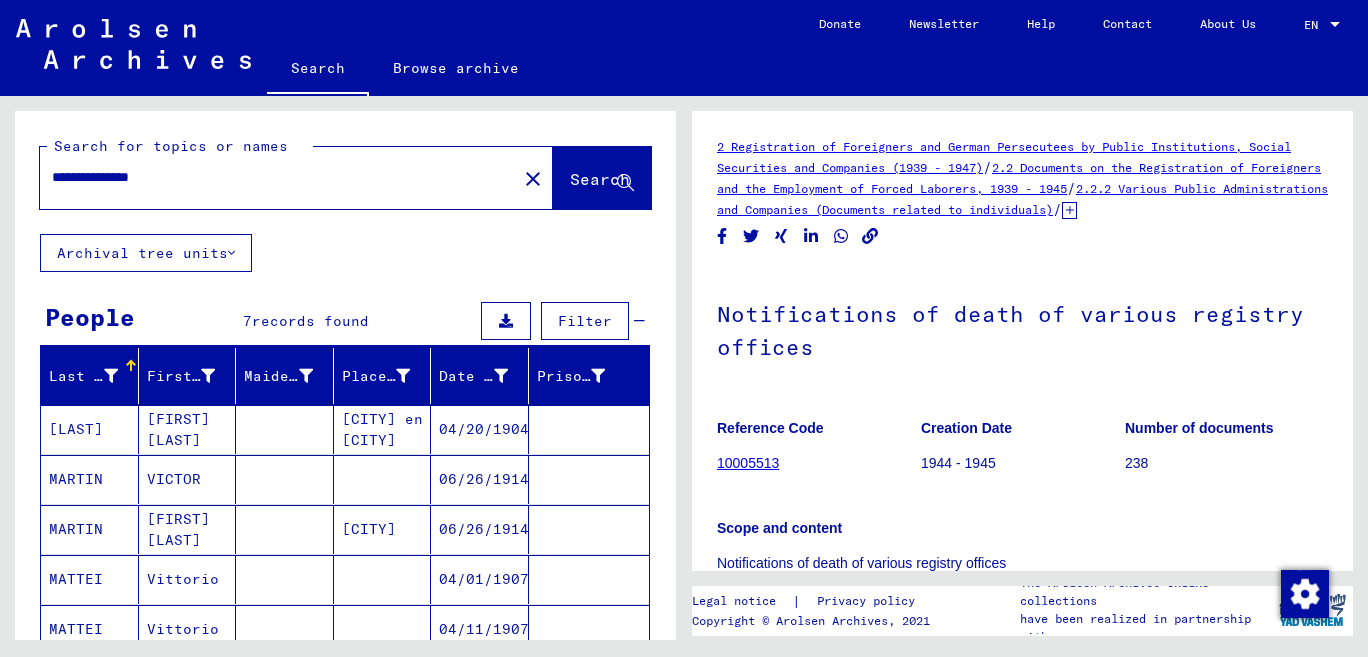 type on "**********" 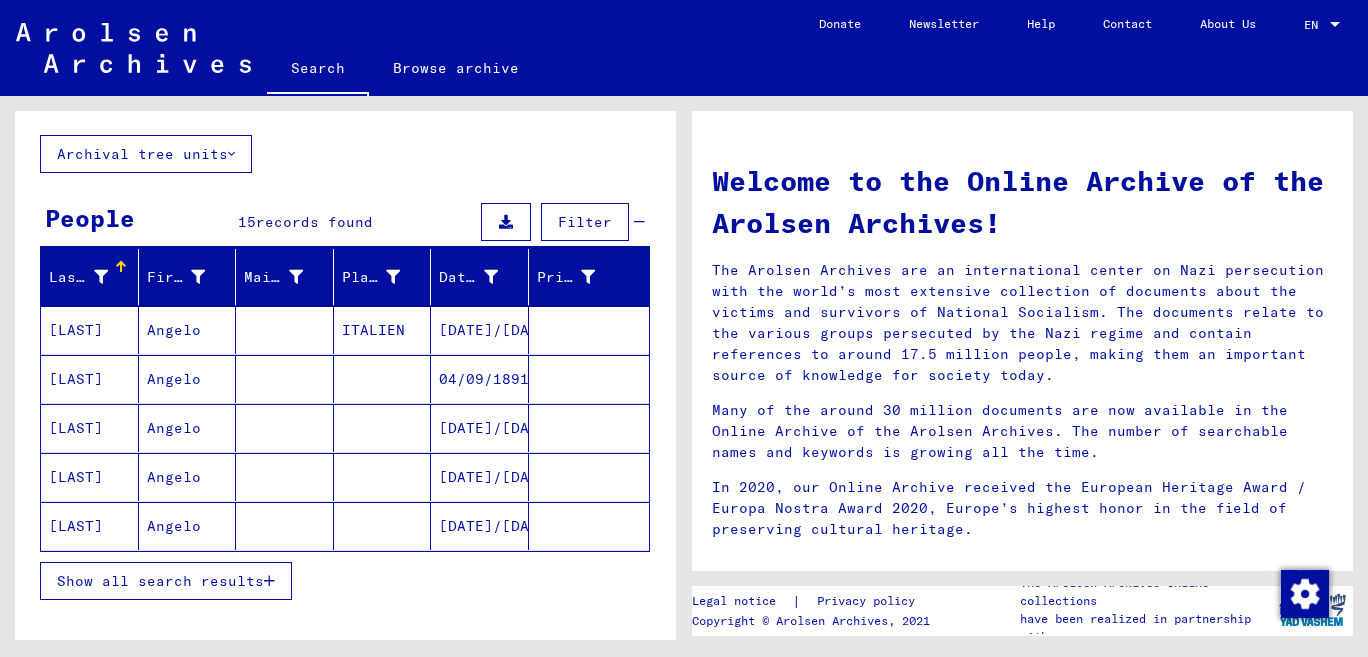 scroll, scrollTop: 202, scrollLeft: 0, axis: vertical 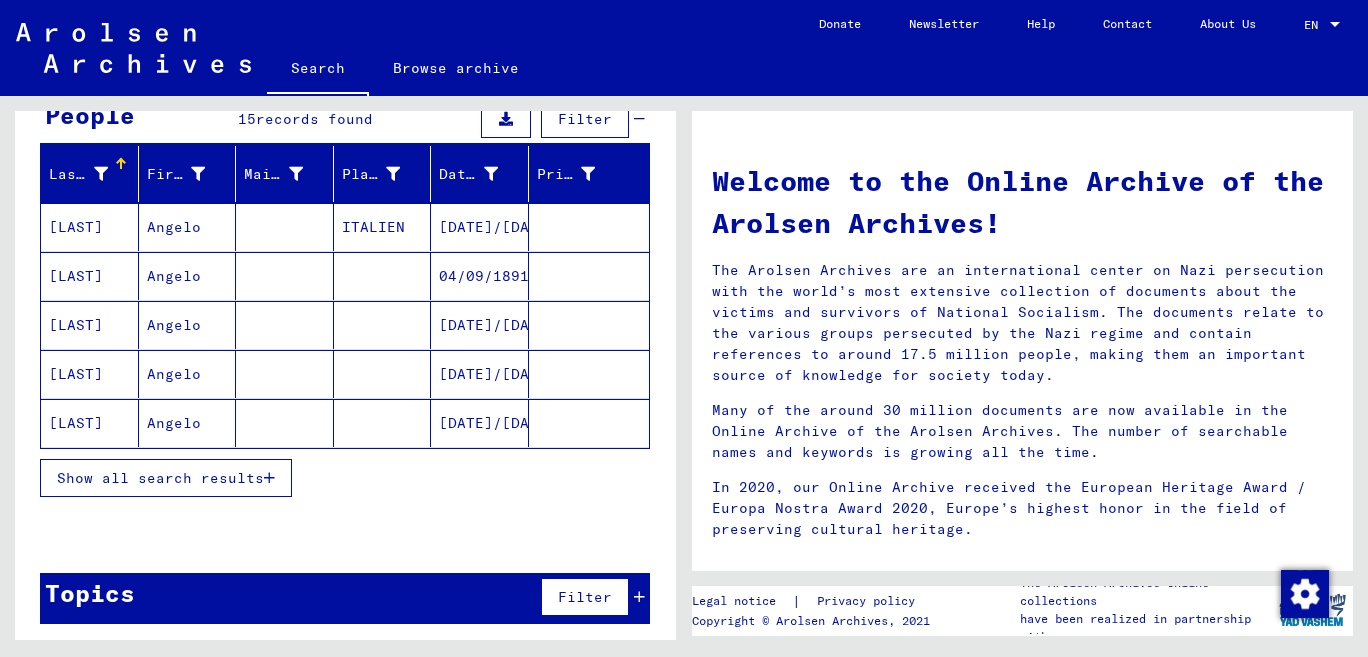drag, startPoint x: 106, startPoint y: 470, endPoint x: 91, endPoint y: 432, distance: 40.853397 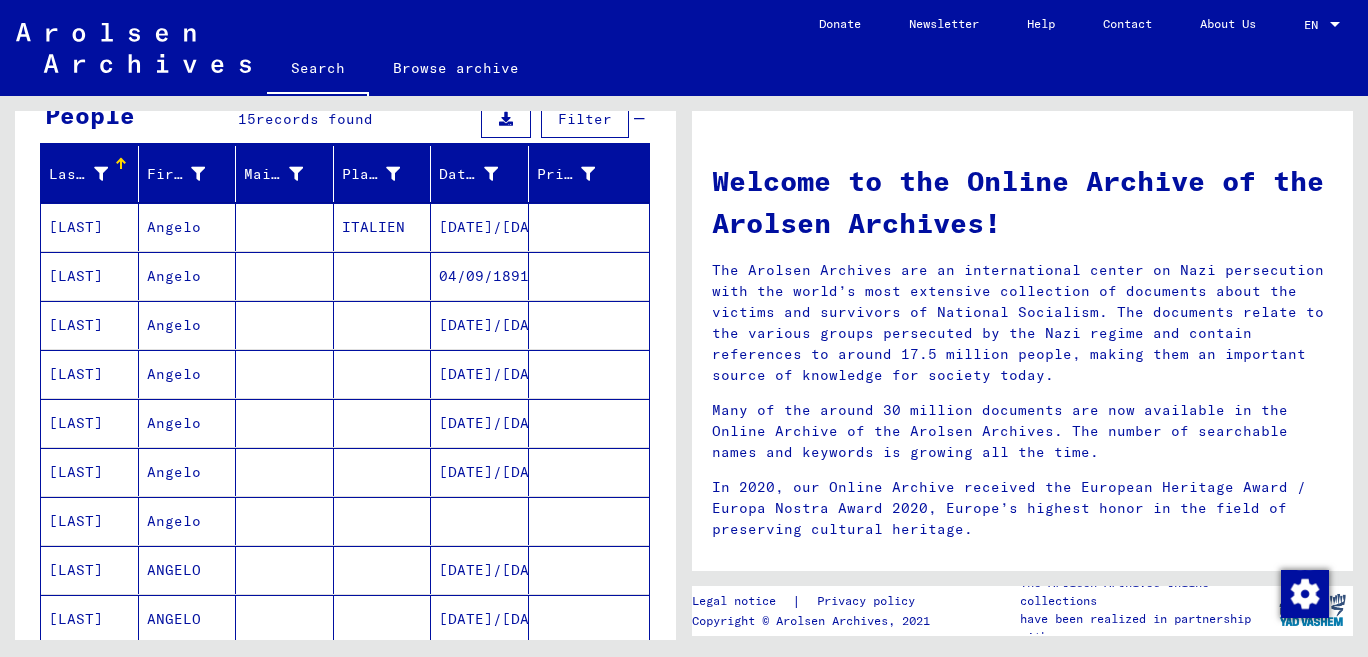 click on "[LAST]" at bounding box center [90, 276] 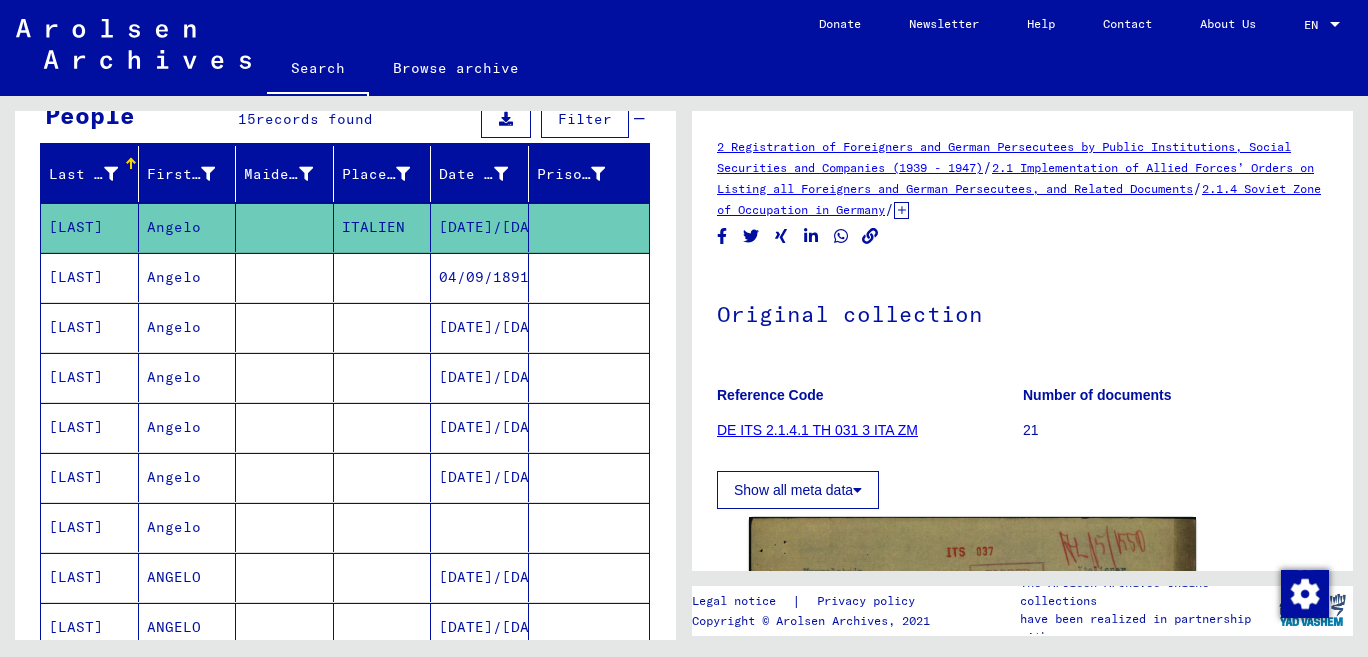 scroll, scrollTop: 423, scrollLeft: 0, axis: vertical 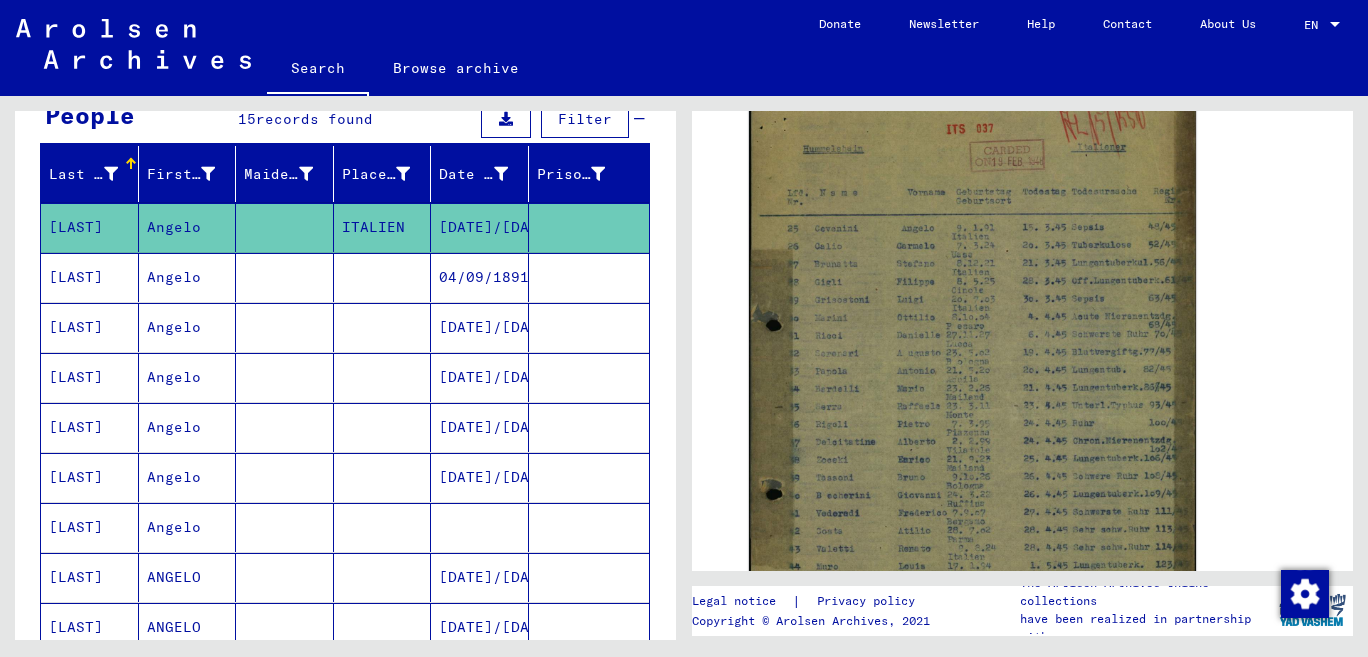 click on "[LAST]" at bounding box center [90, 327] 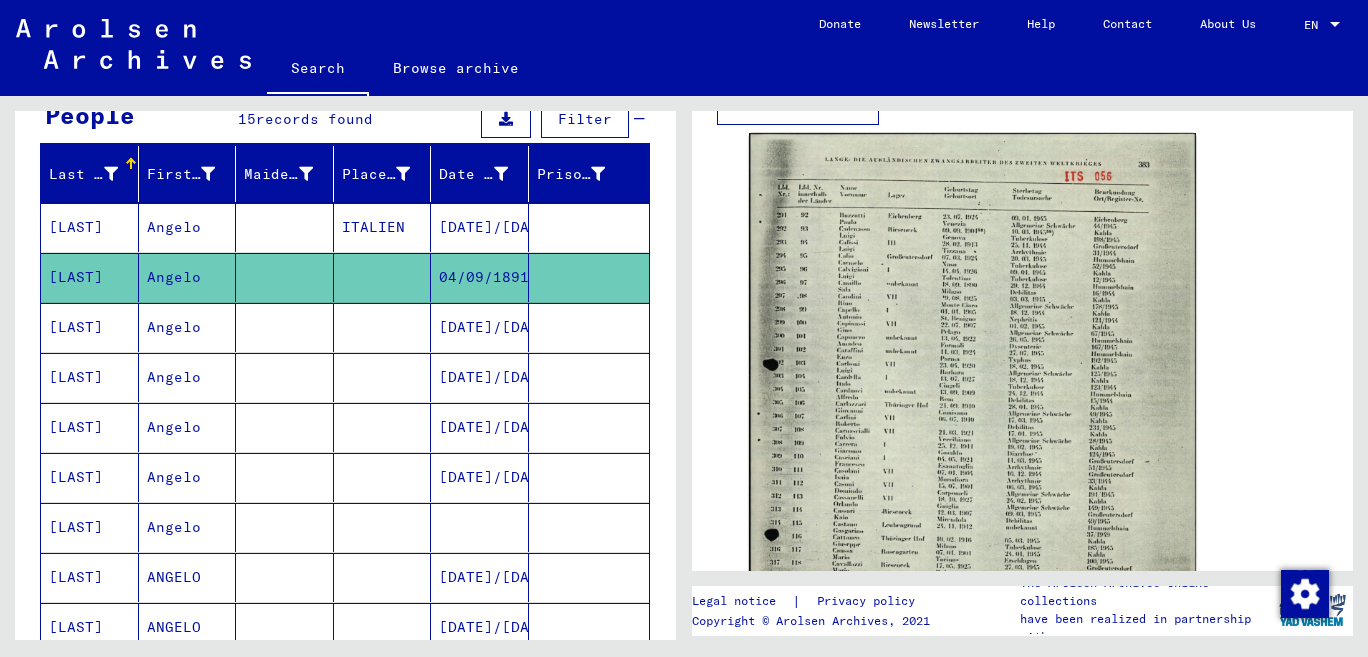 scroll, scrollTop: 846, scrollLeft: 0, axis: vertical 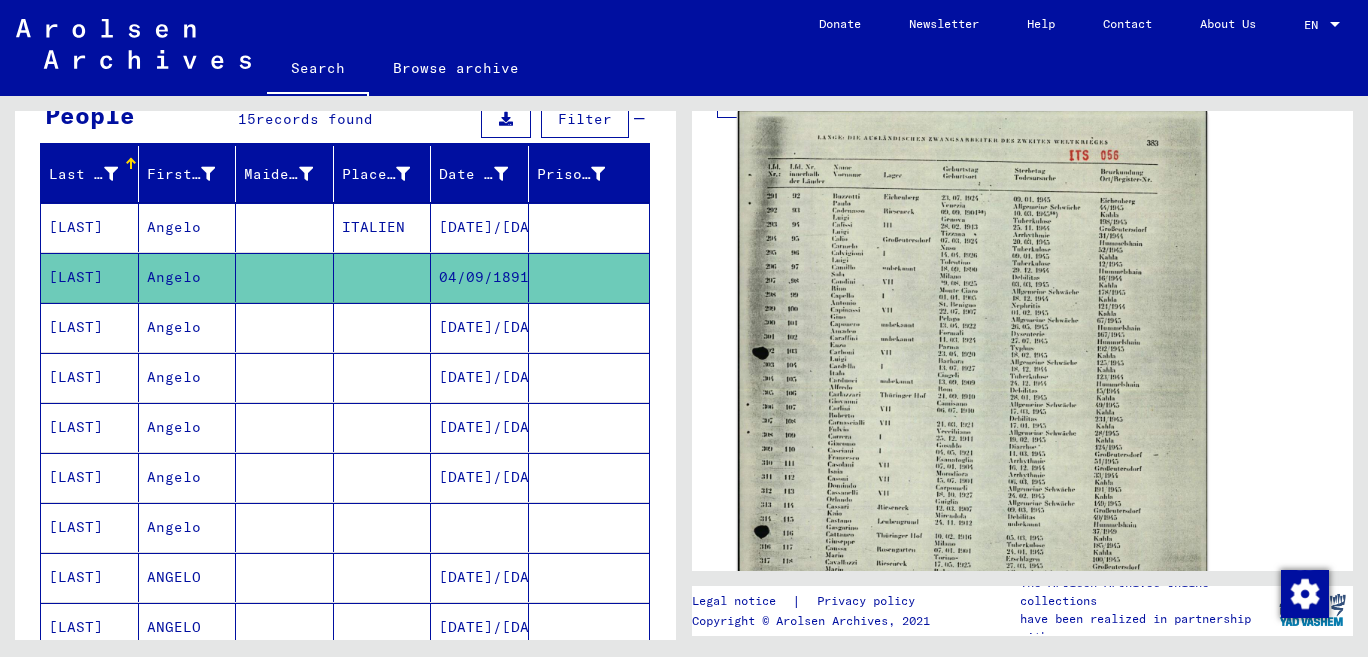 click 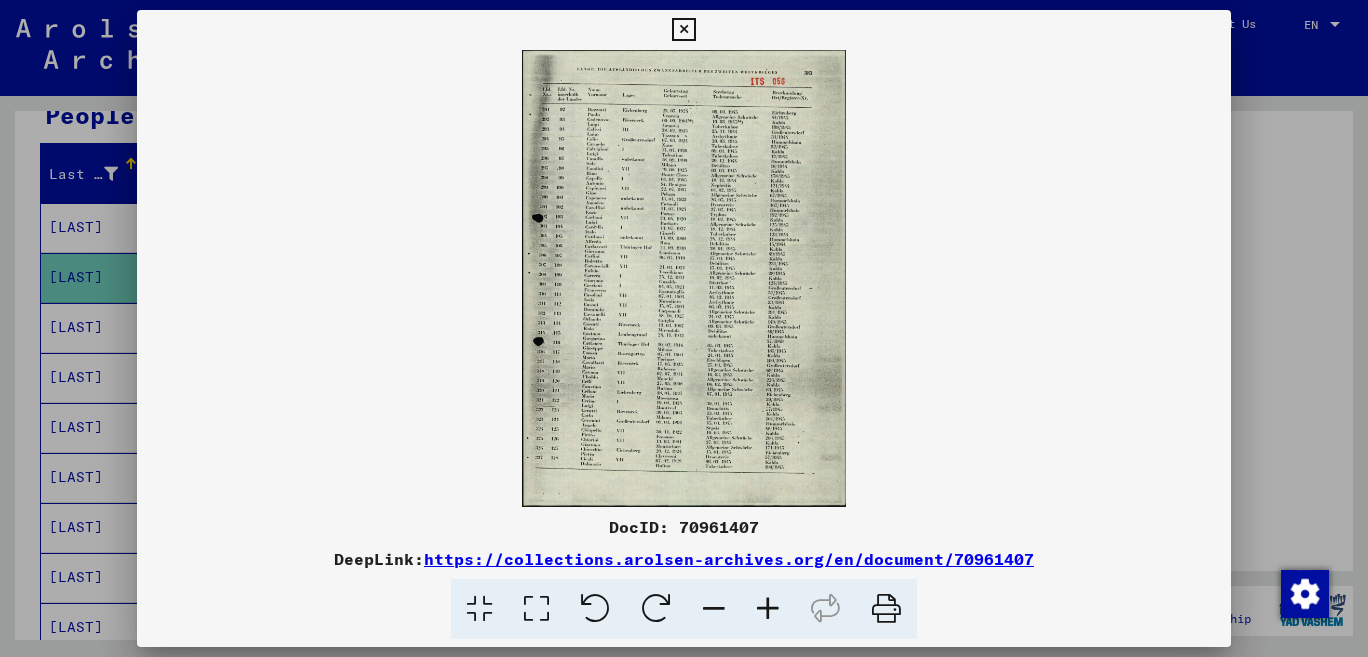 click at bounding box center [768, 609] 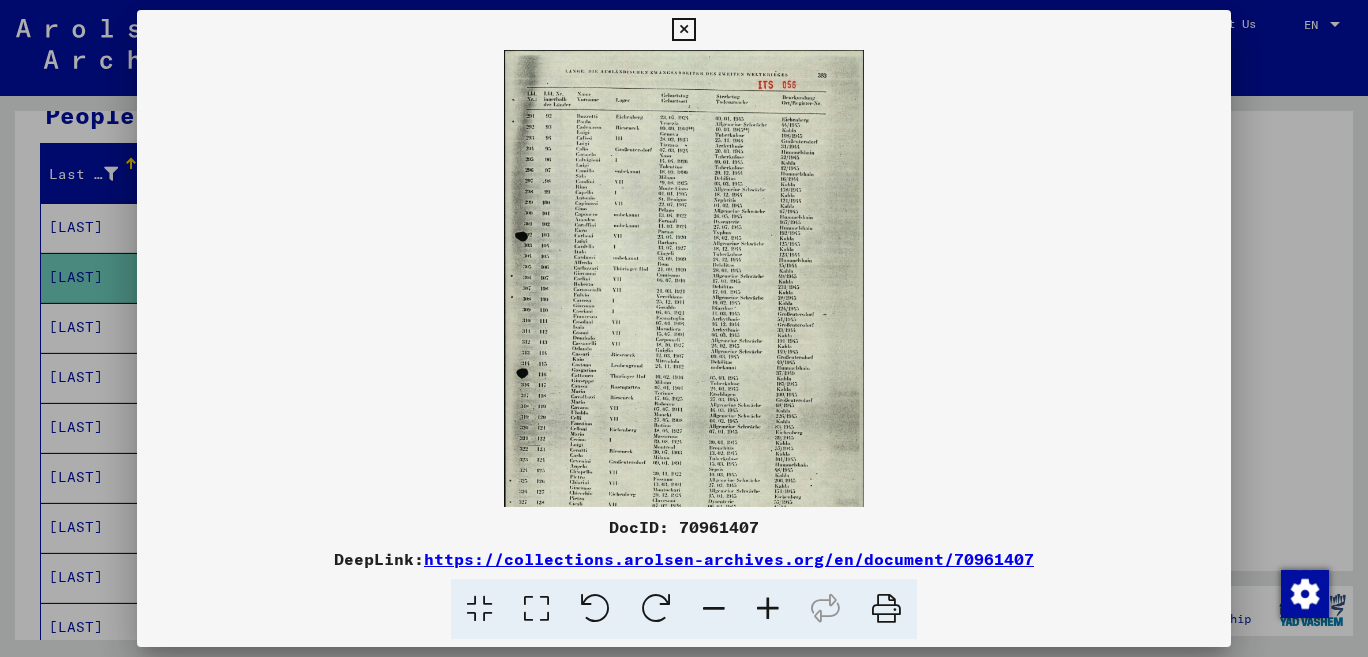 click at bounding box center (768, 609) 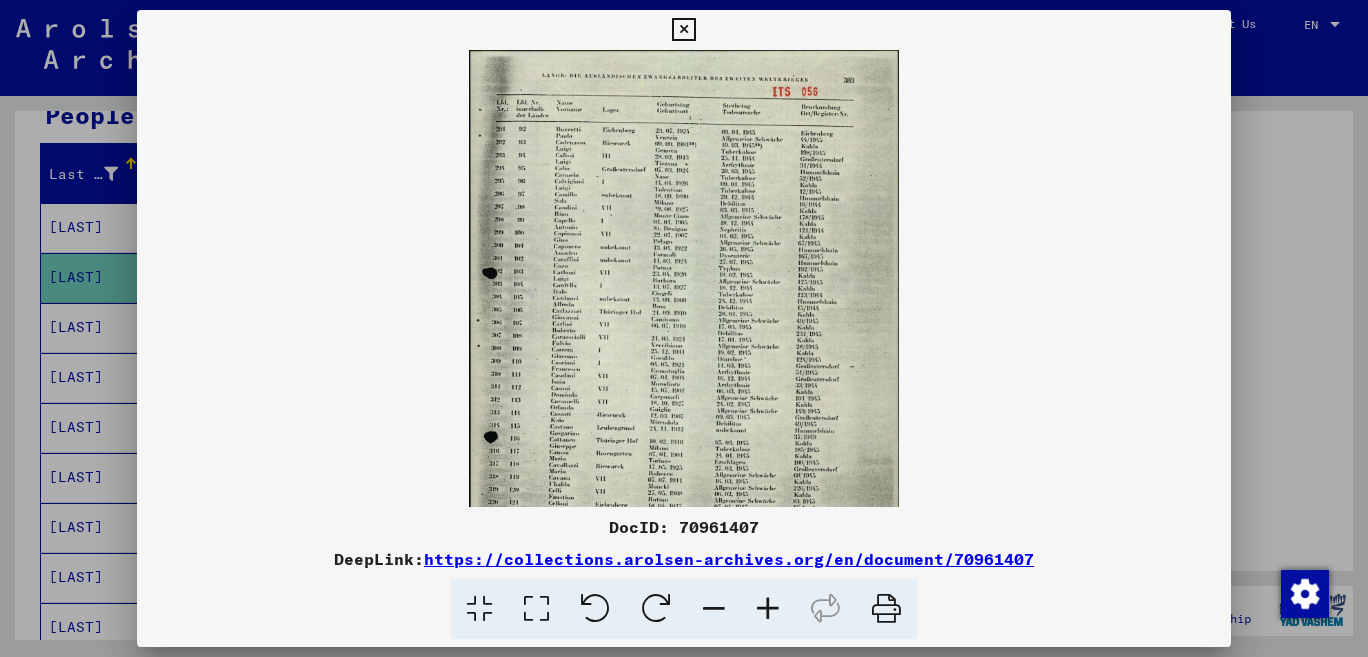 click at bounding box center (768, 609) 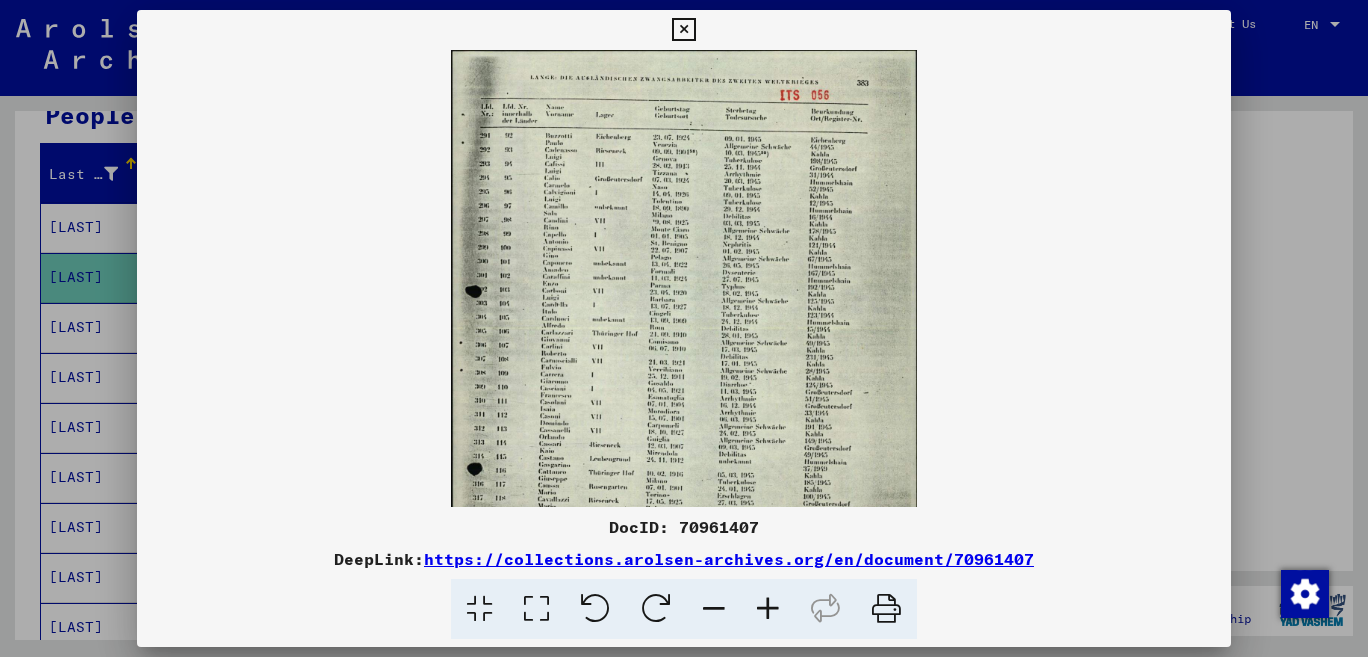 click at bounding box center (768, 609) 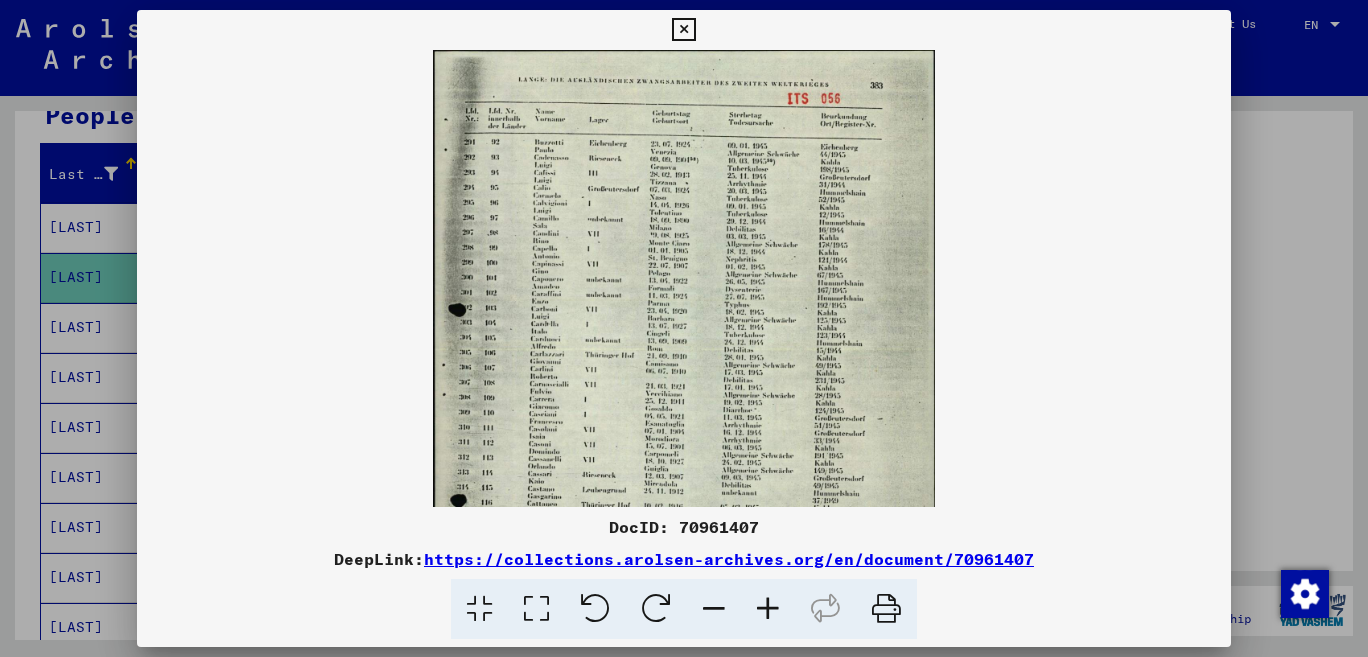 click at bounding box center (768, 609) 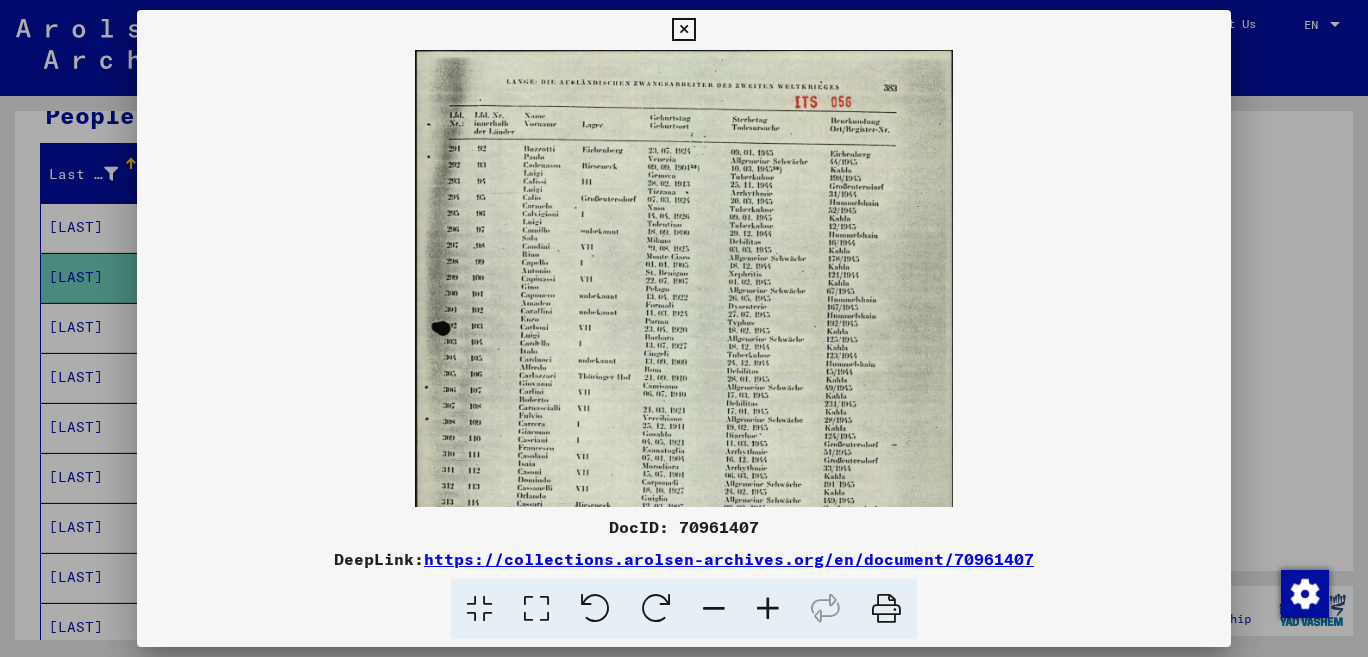 click at bounding box center [768, 609] 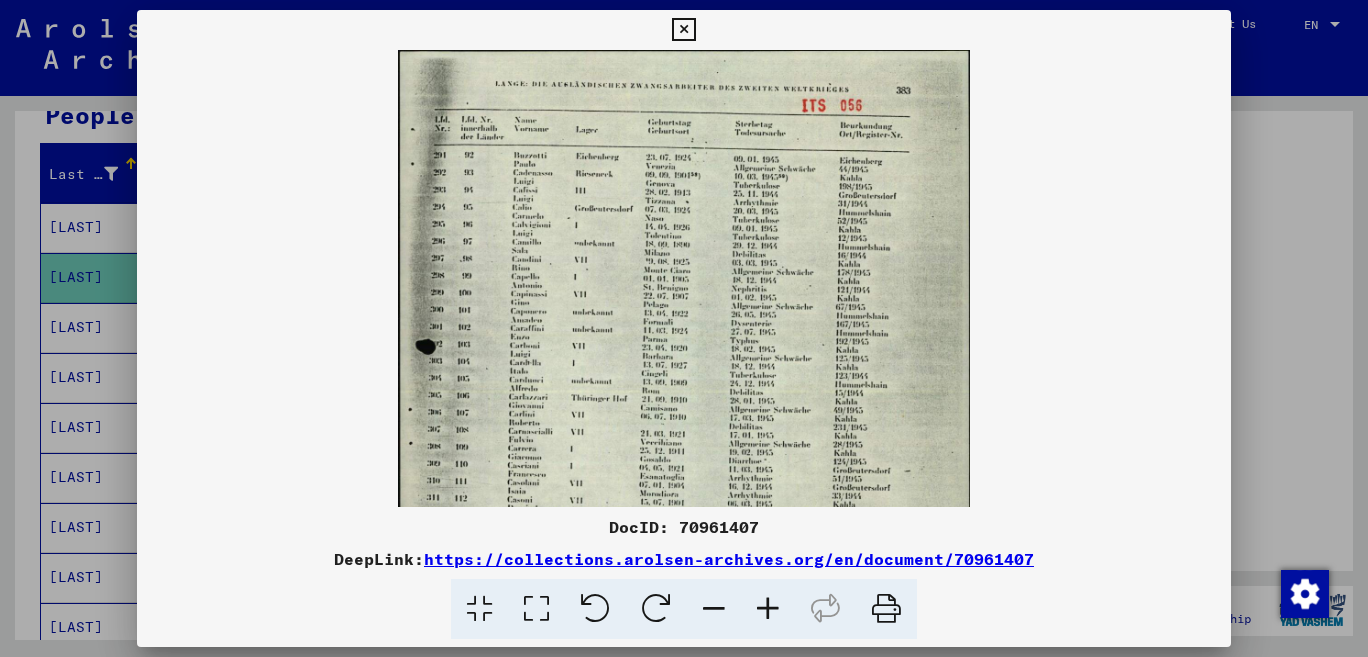 click at bounding box center (768, 609) 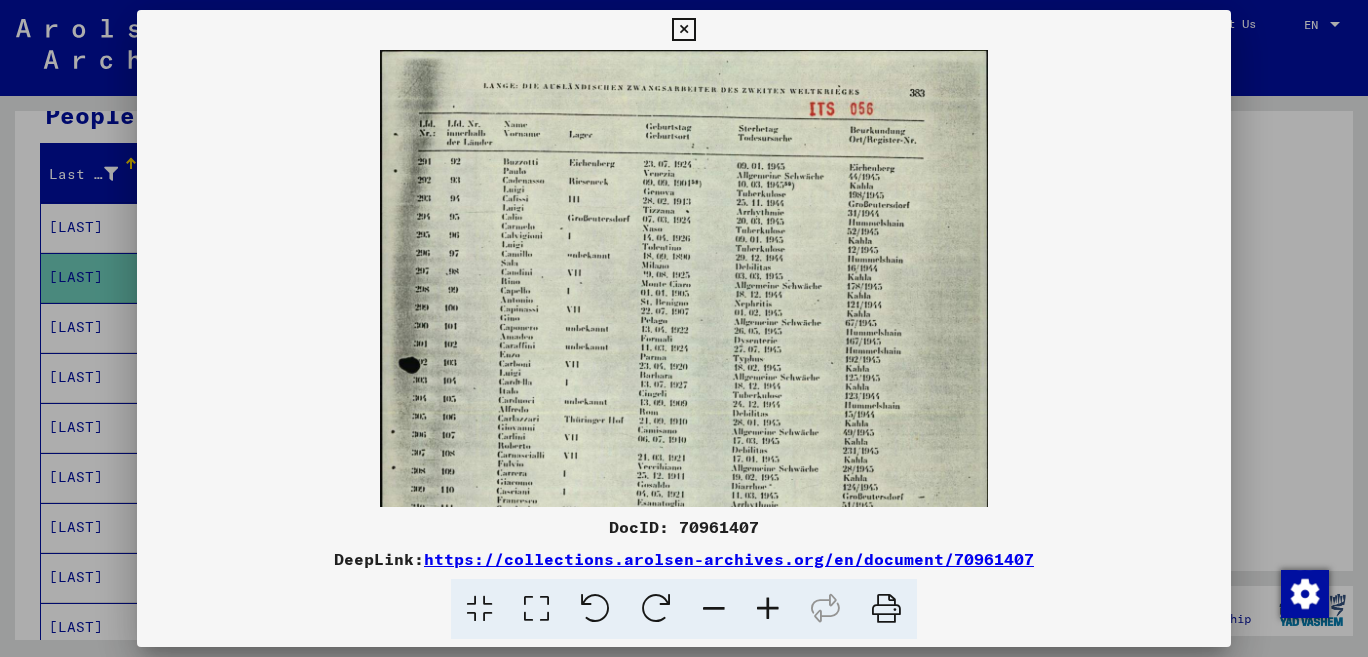 click at bounding box center [768, 609] 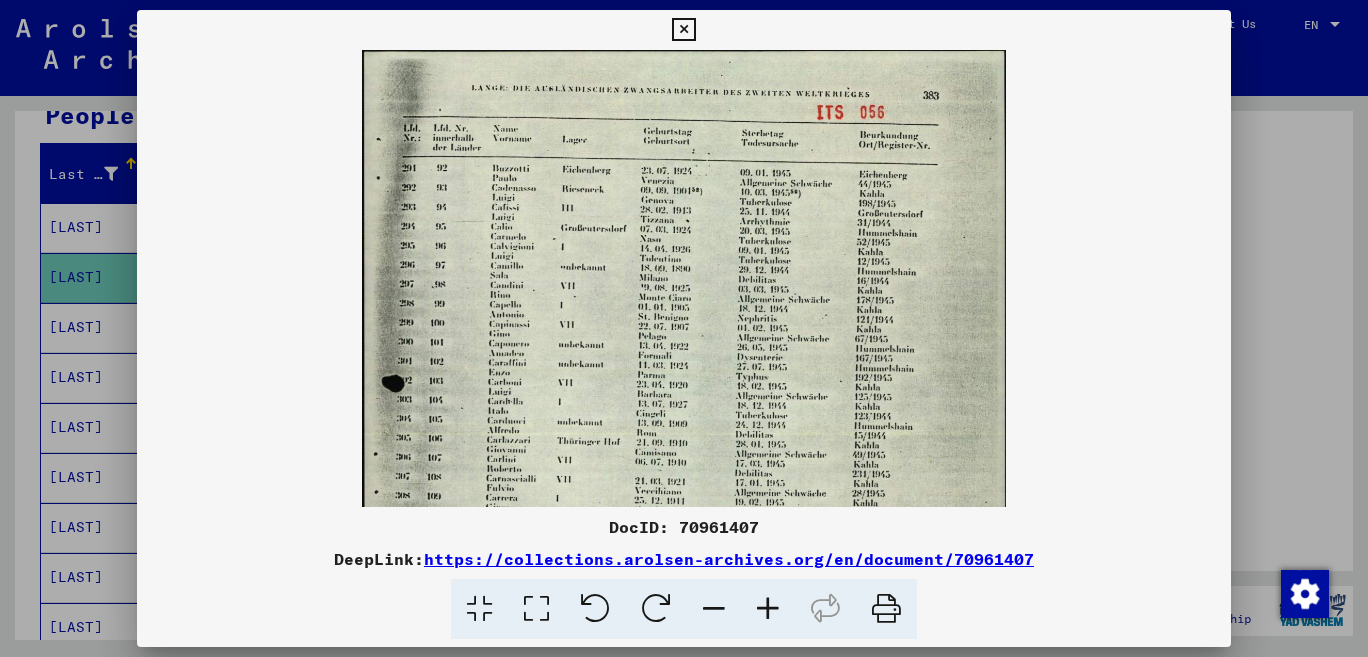 click at bounding box center (768, 609) 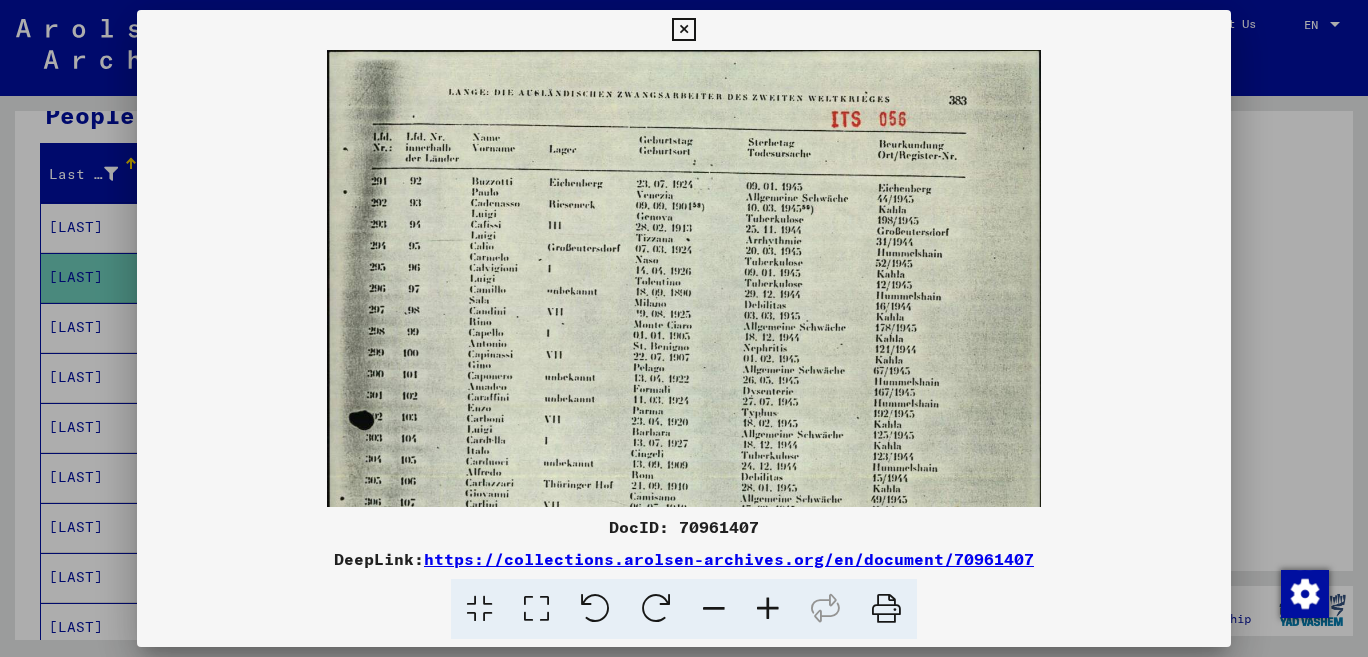 click at bounding box center [768, 609] 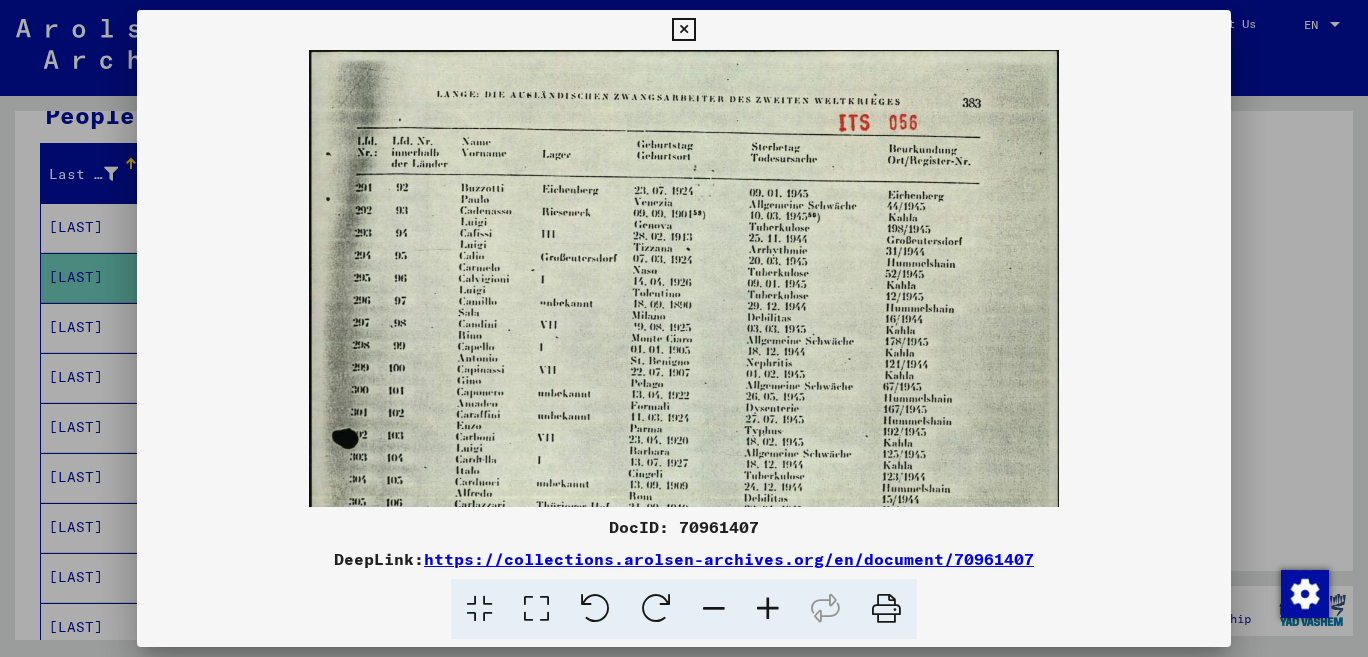click at bounding box center [768, 609] 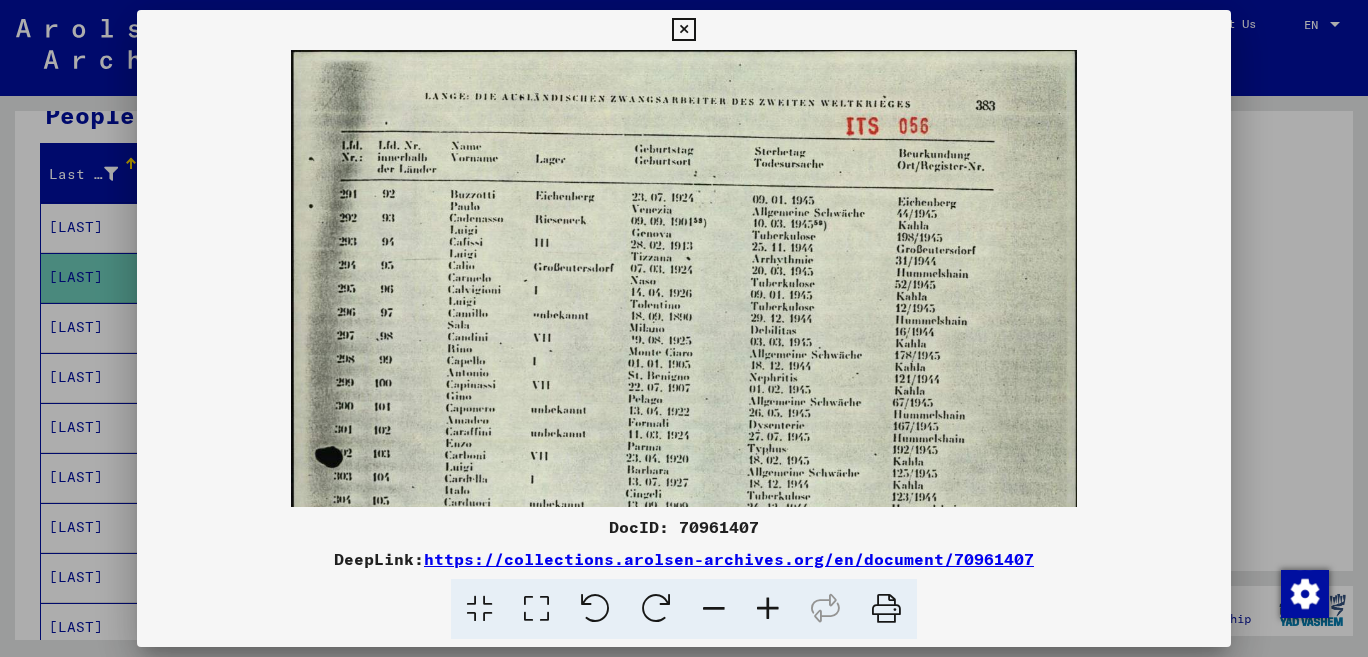 click at bounding box center [768, 609] 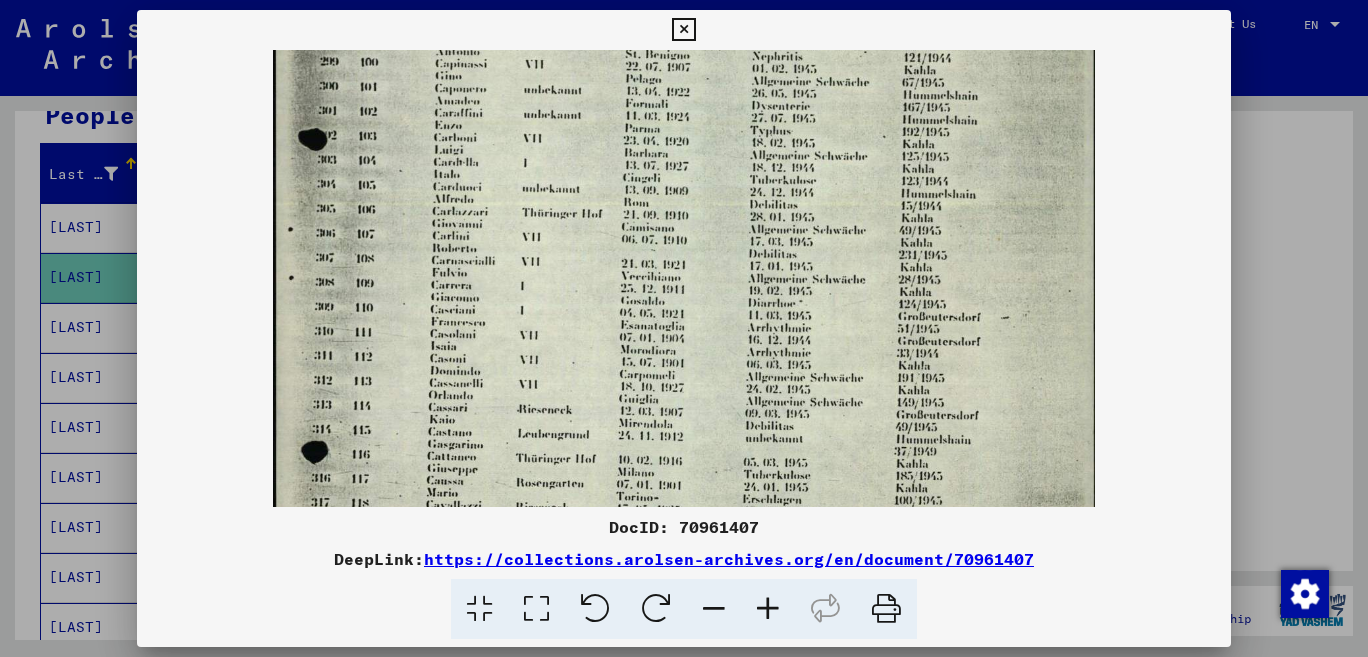 drag, startPoint x: 769, startPoint y: 427, endPoint x: 877, endPoint y: 78, distance: 365.3286 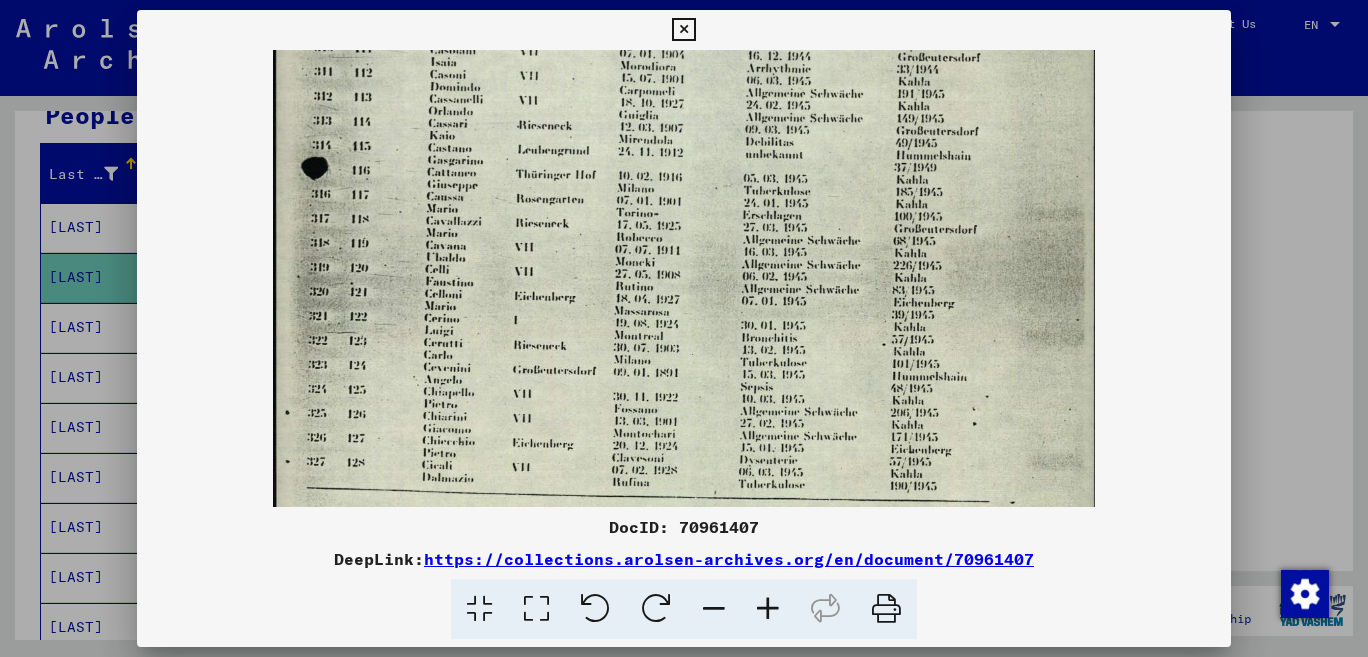 drag, startPoint x: 829, startPoint y: 362, endPoint x: 898, endPoint y: 80, distance: 290.3188 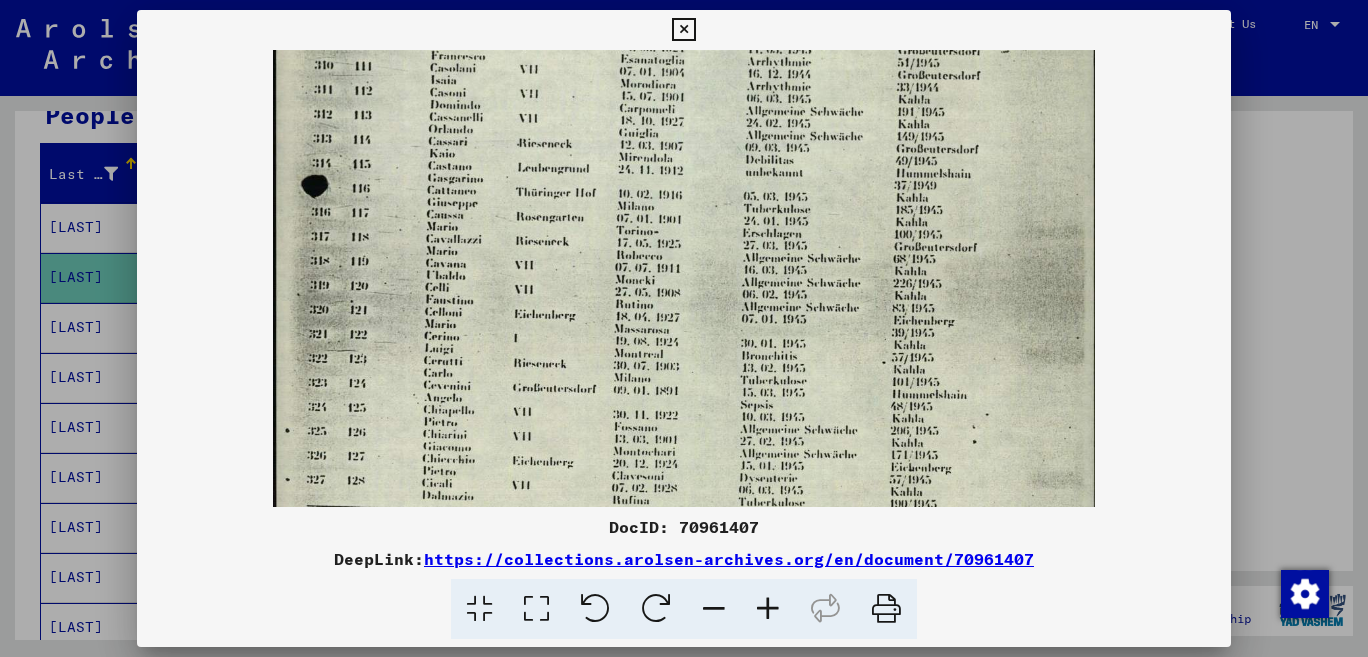 scroll, scrollTop: 596, scrollLeft: 0, axis: vertical 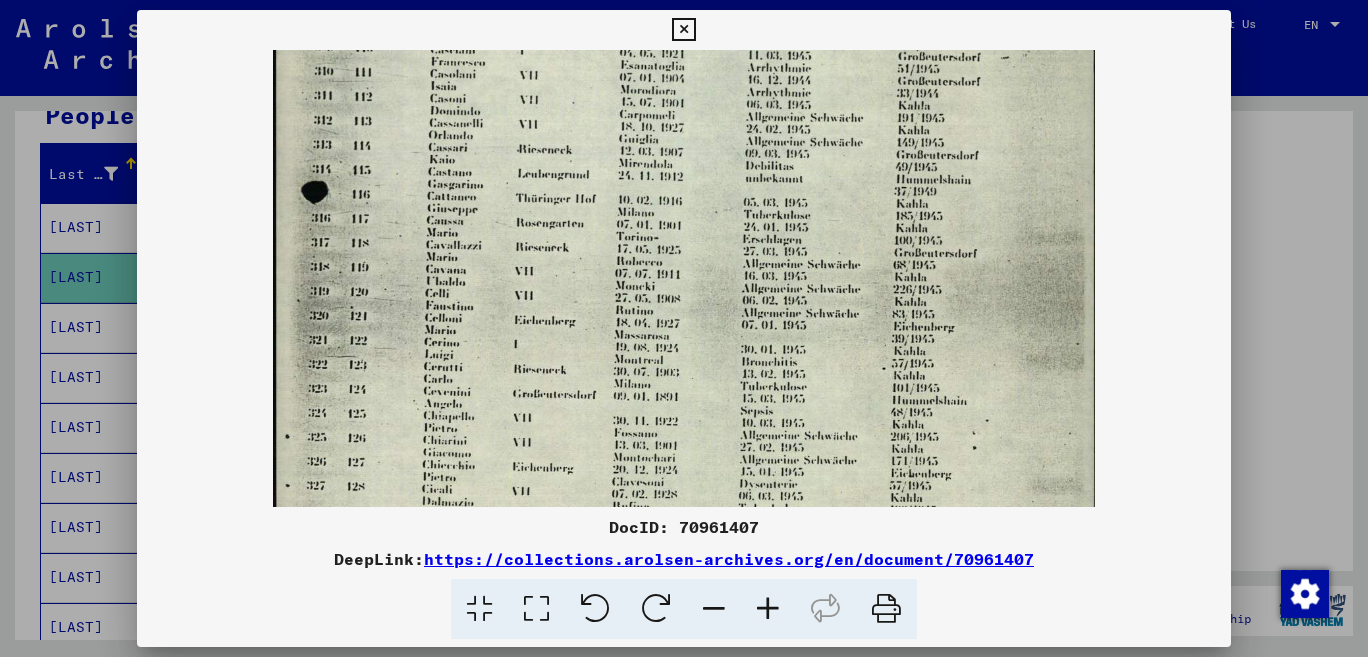 drag, startPoint x: 885, startPoint y: 300, endPoint x: 904, endPoint y: 335, distance: 39.824615 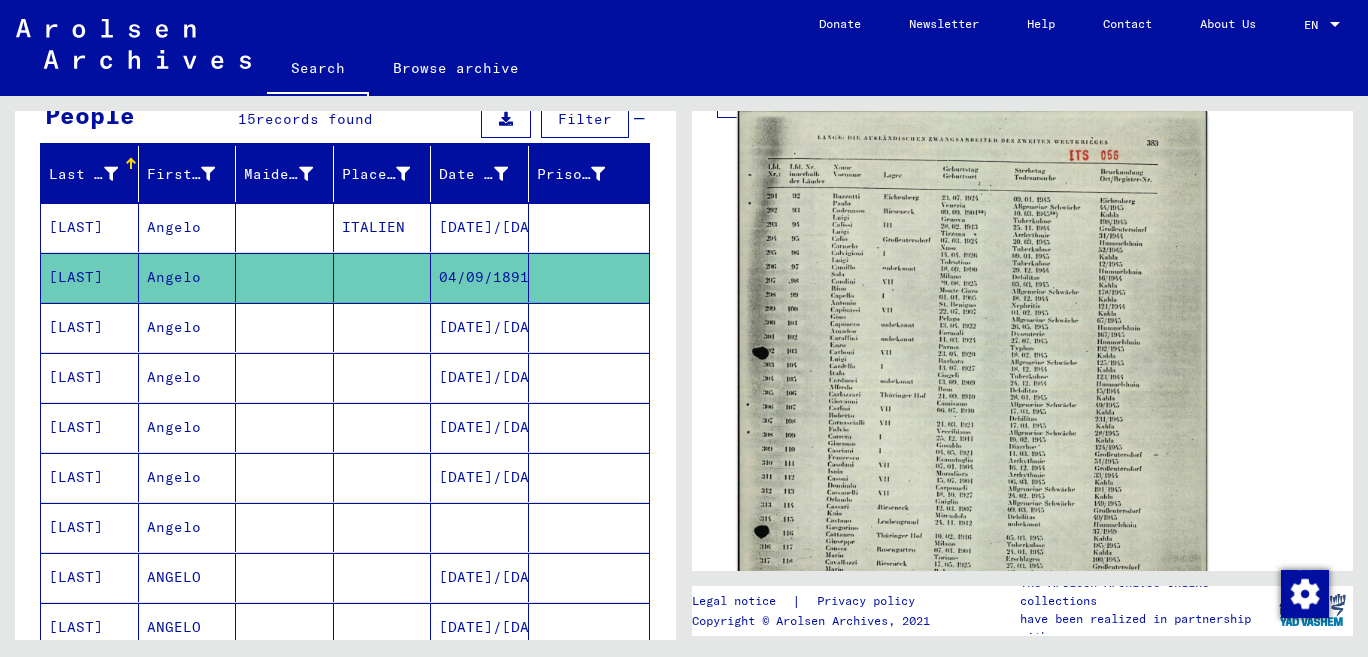 click 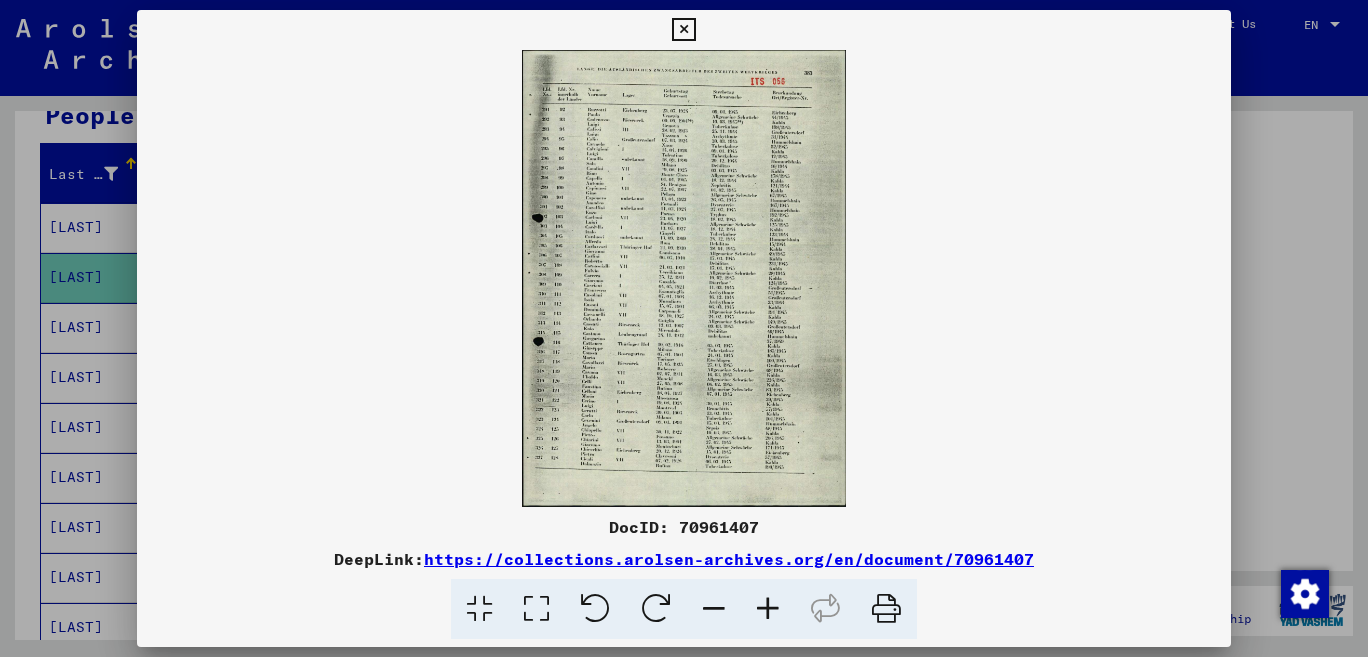 click at bounding box center [768, 609] 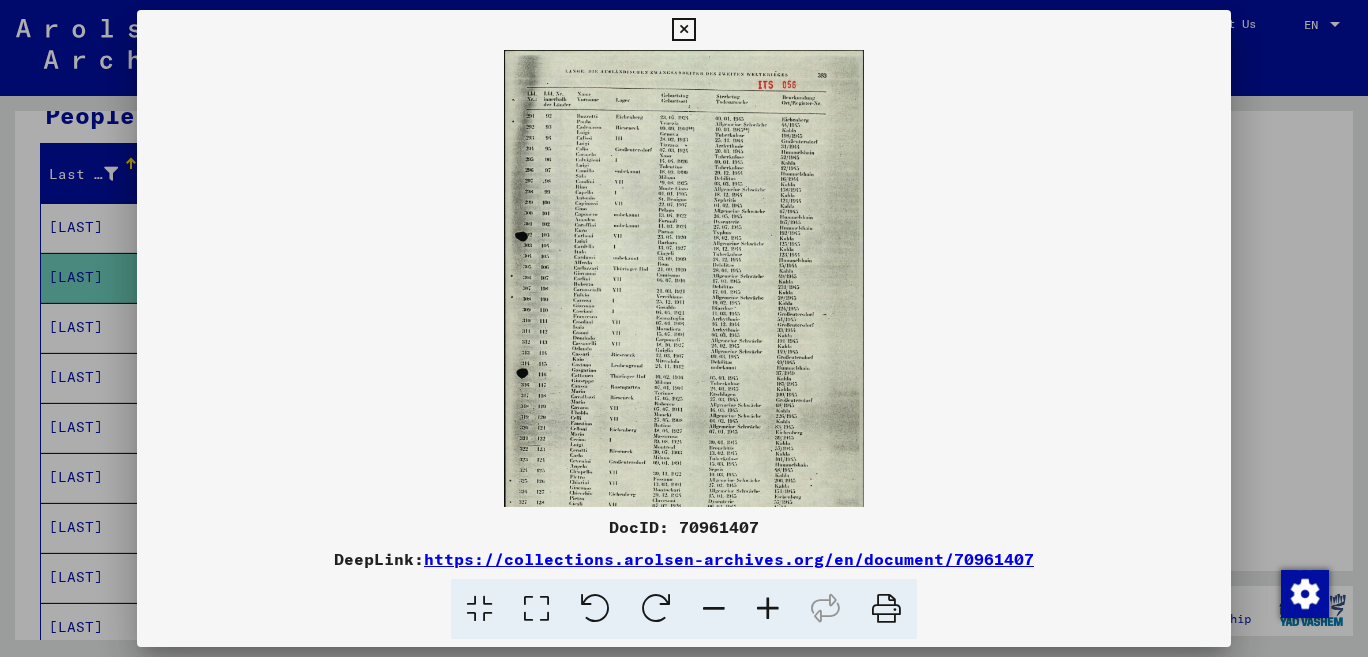 click at bounding box center (768, 609) 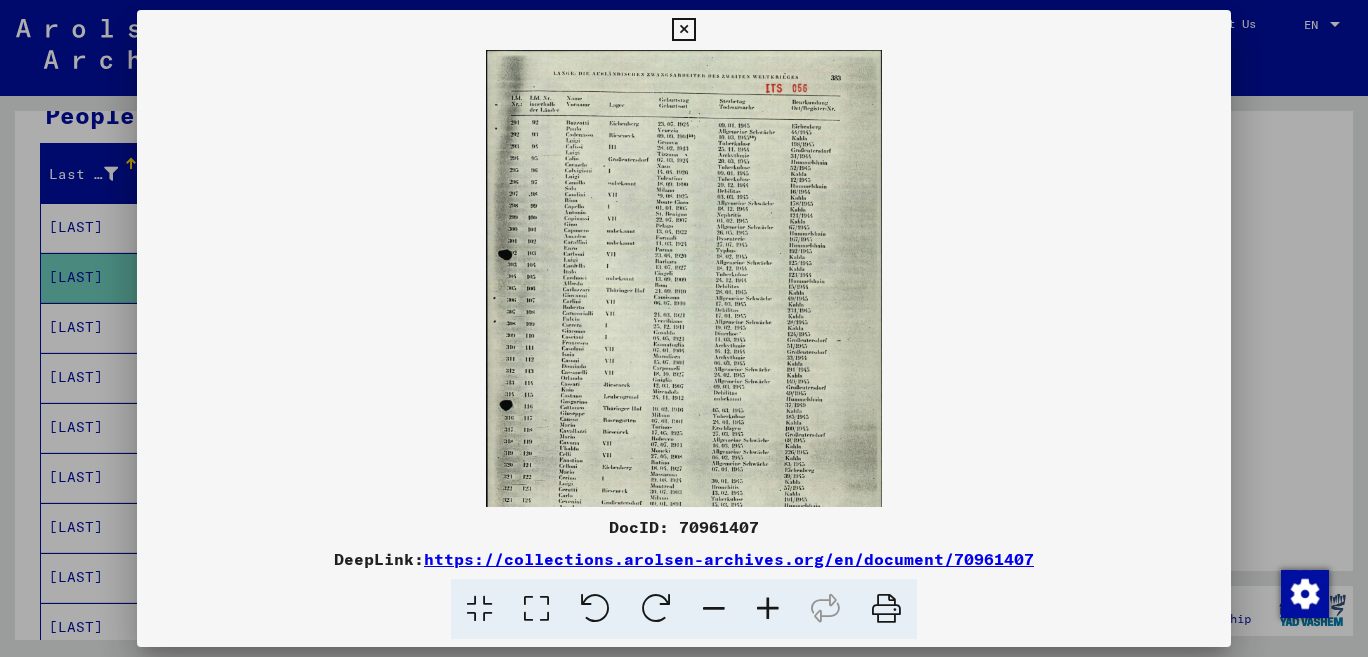 click at bounding box center (768, 609) 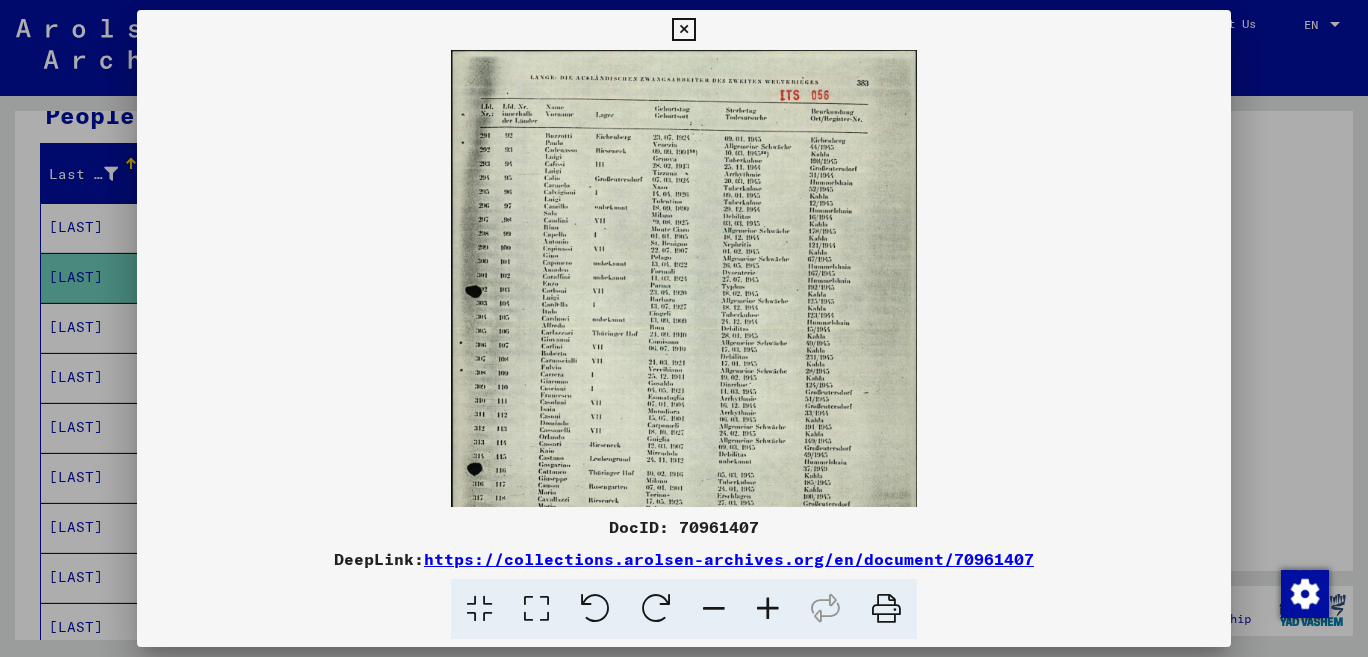 click at bounding box center (768, 609) 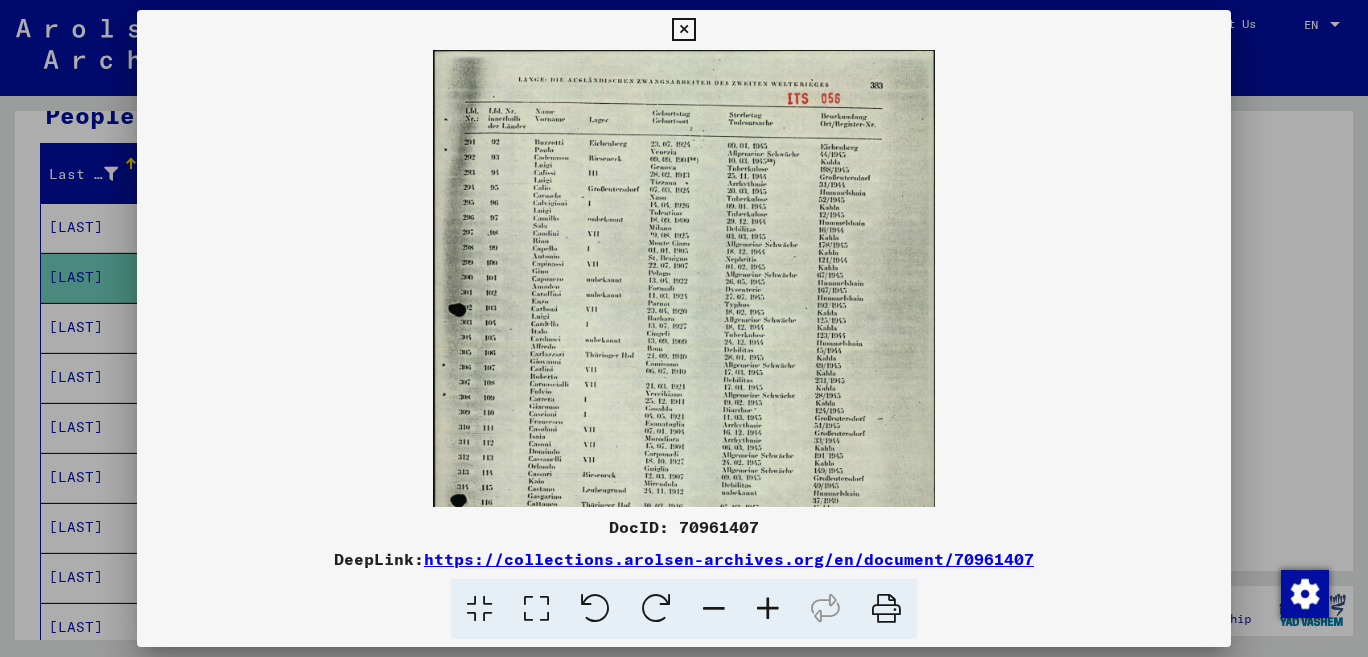click at bounding box center [768, 609] 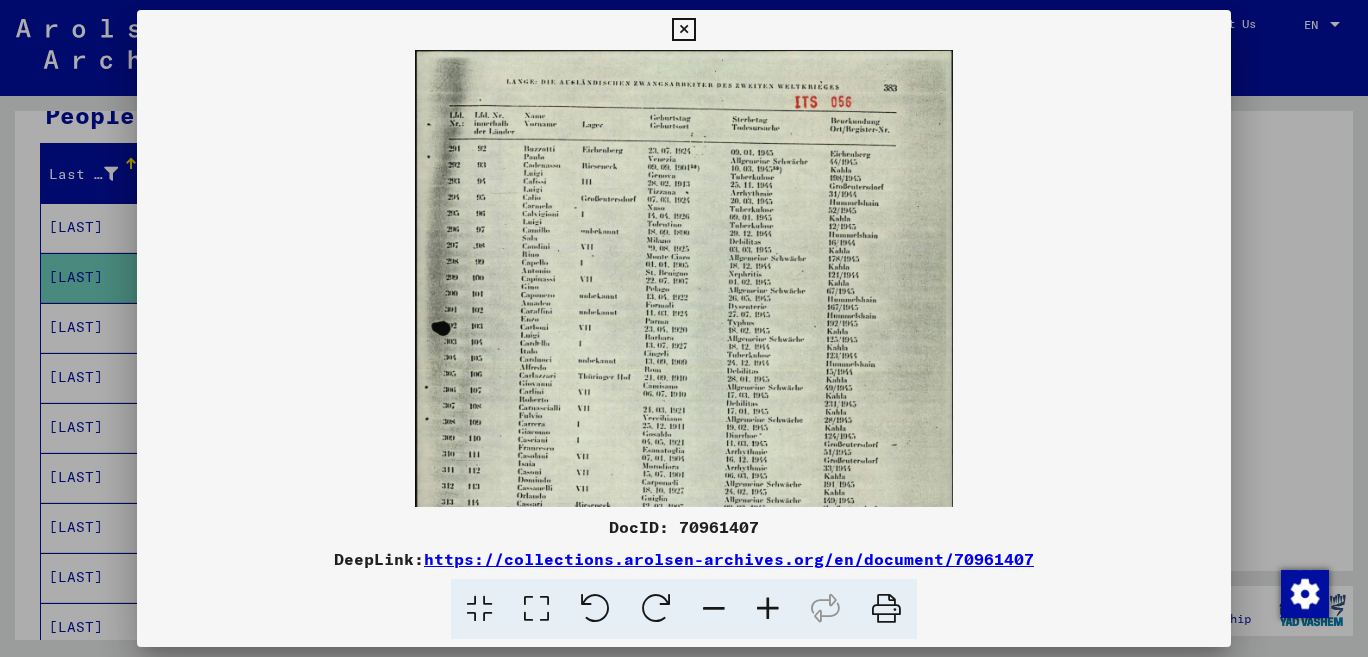 click at bounding box center [768, 609] 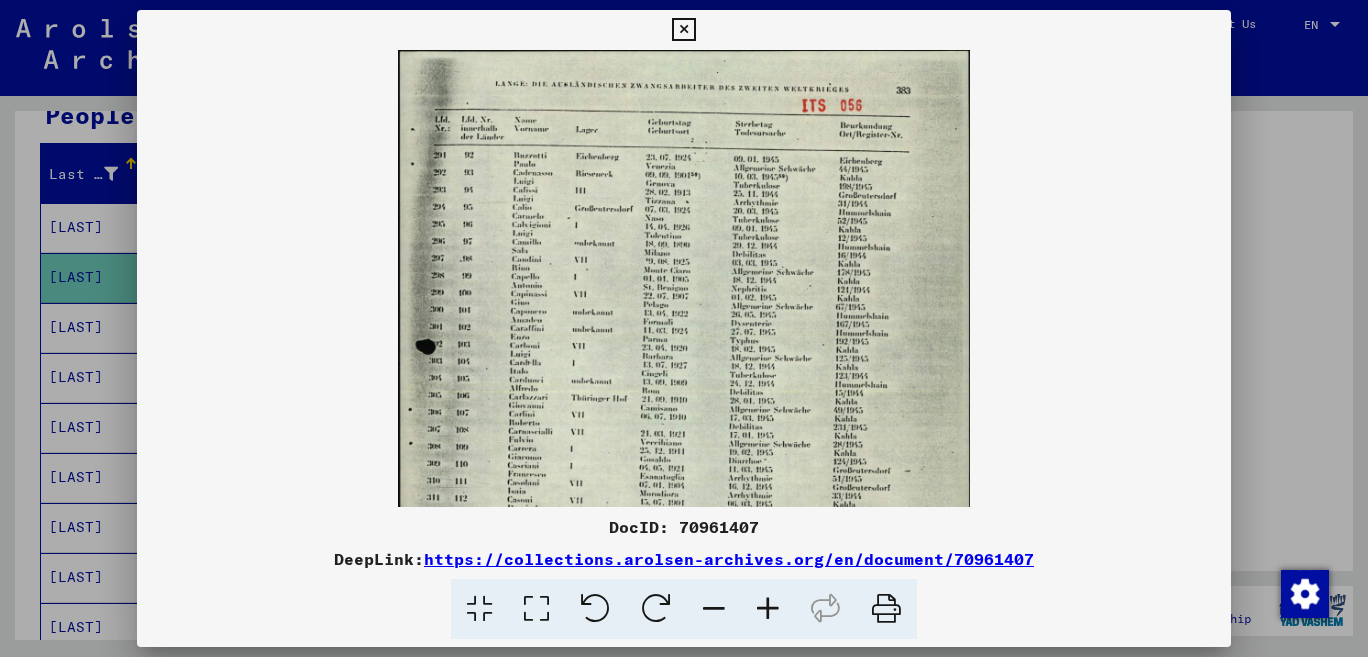 click at bounding box center [768, 609] 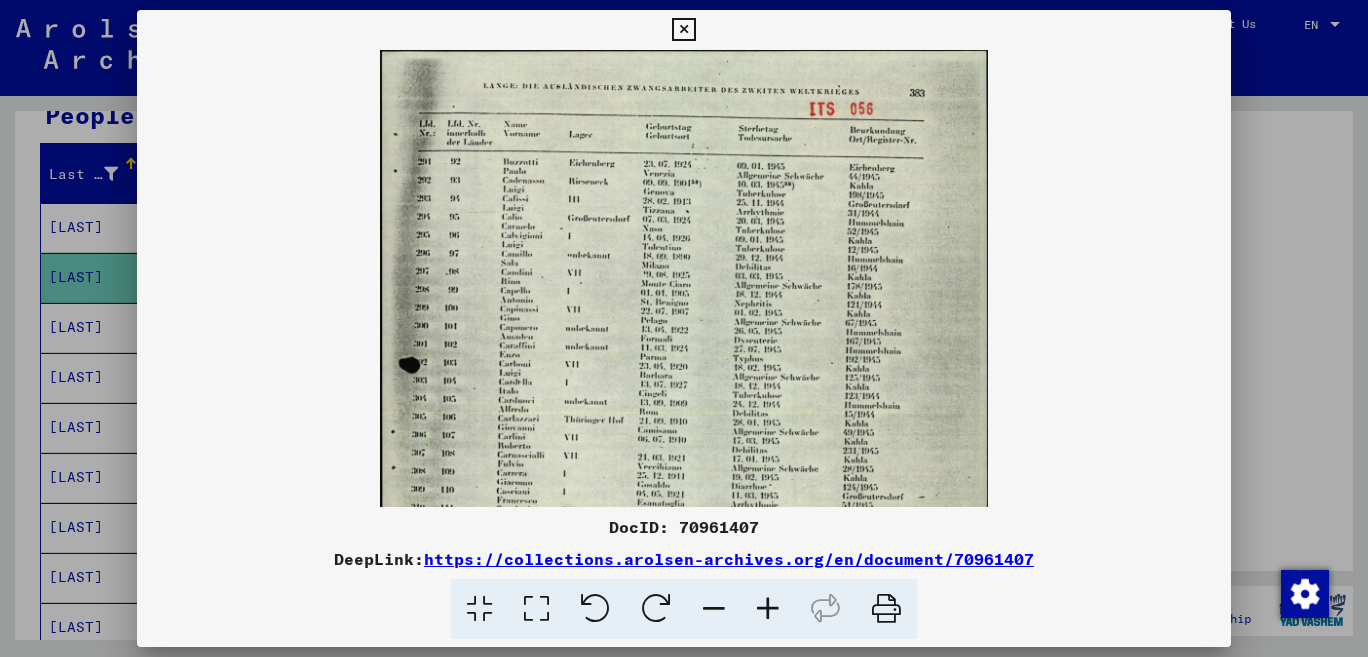 click at bounding box center [768, 609] 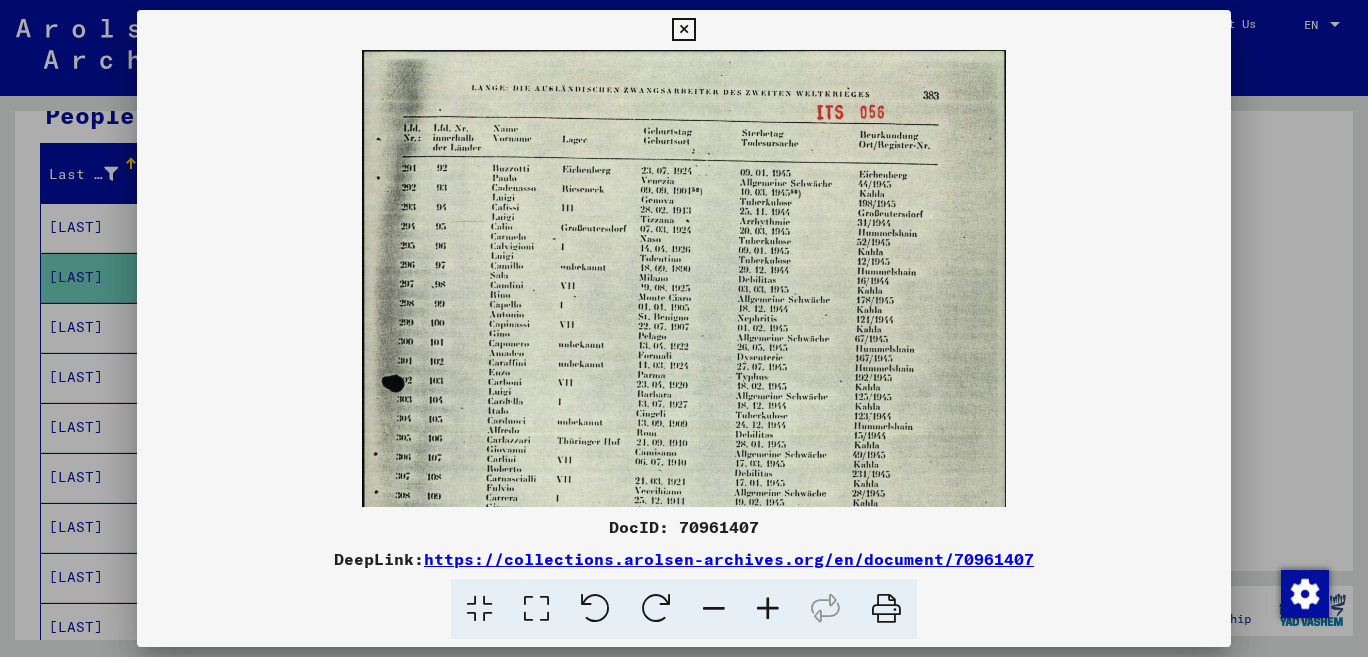 click at bounding box center (768, 609) 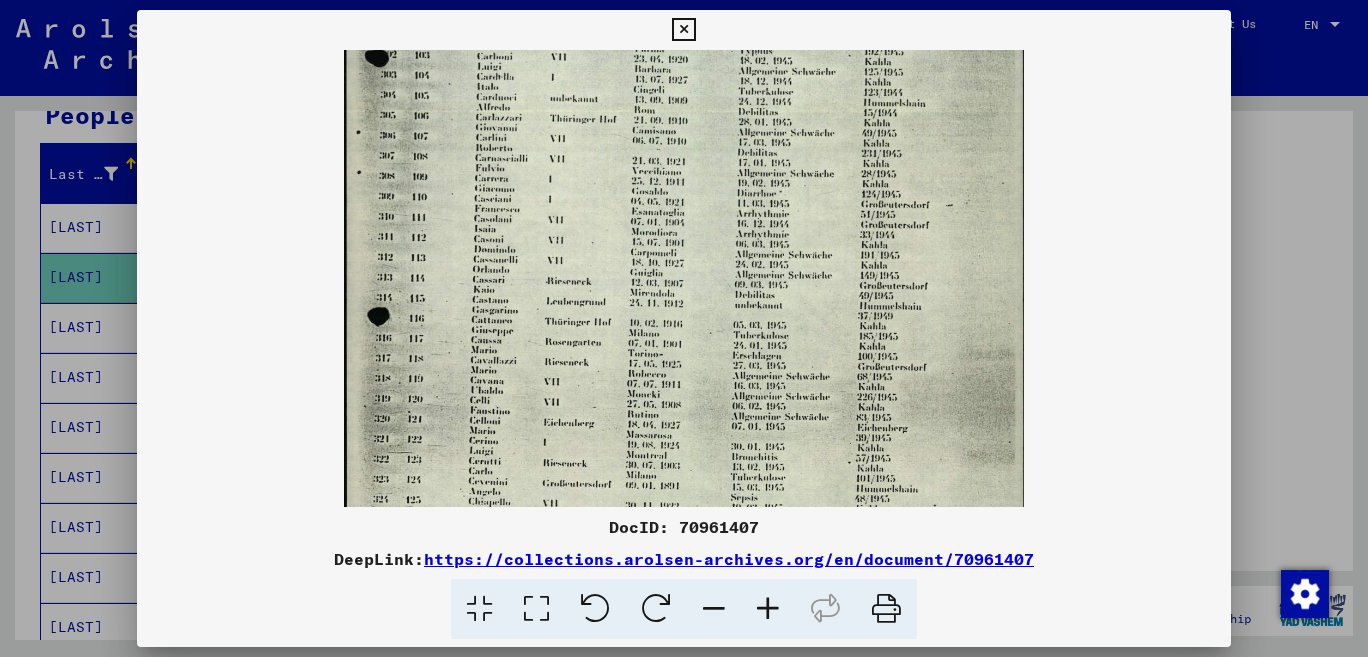 drag, startPoint x: 790, startPoint y: 445, endPoint x: 818, endPoint y: 237, distance: 209.87616 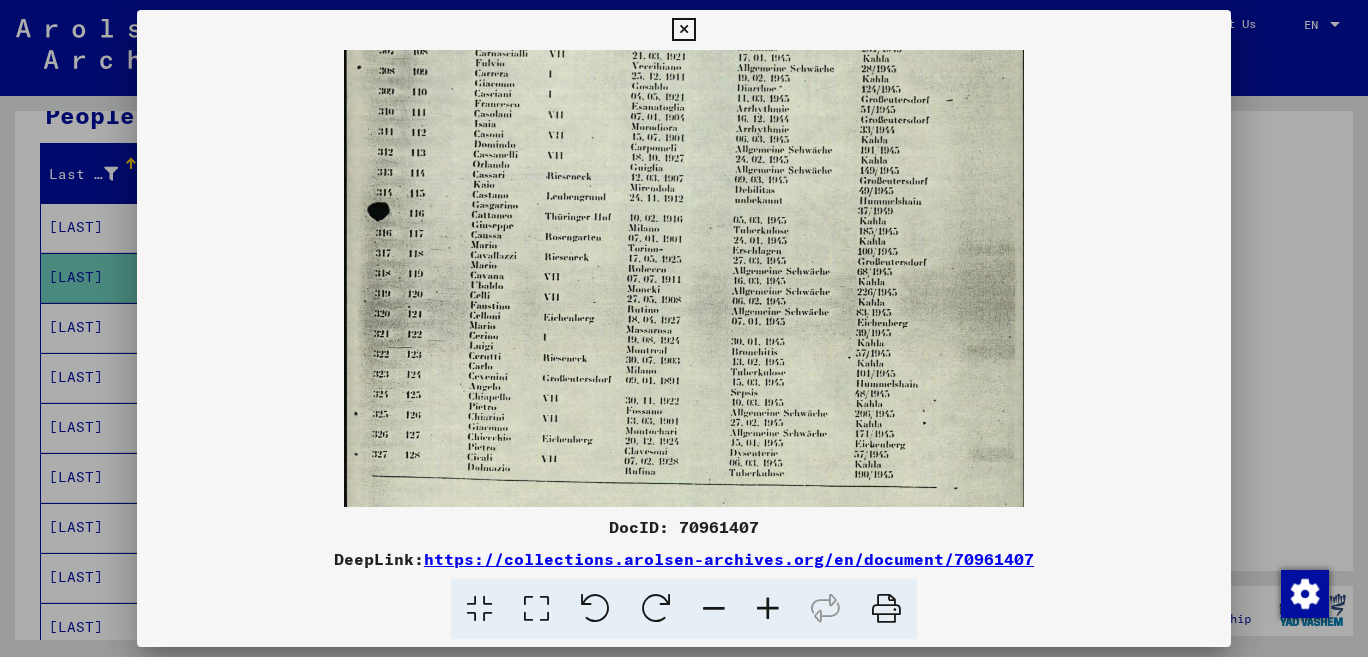 scroll, scrollTop: 474, scrollLeft: 0, axis: vertical 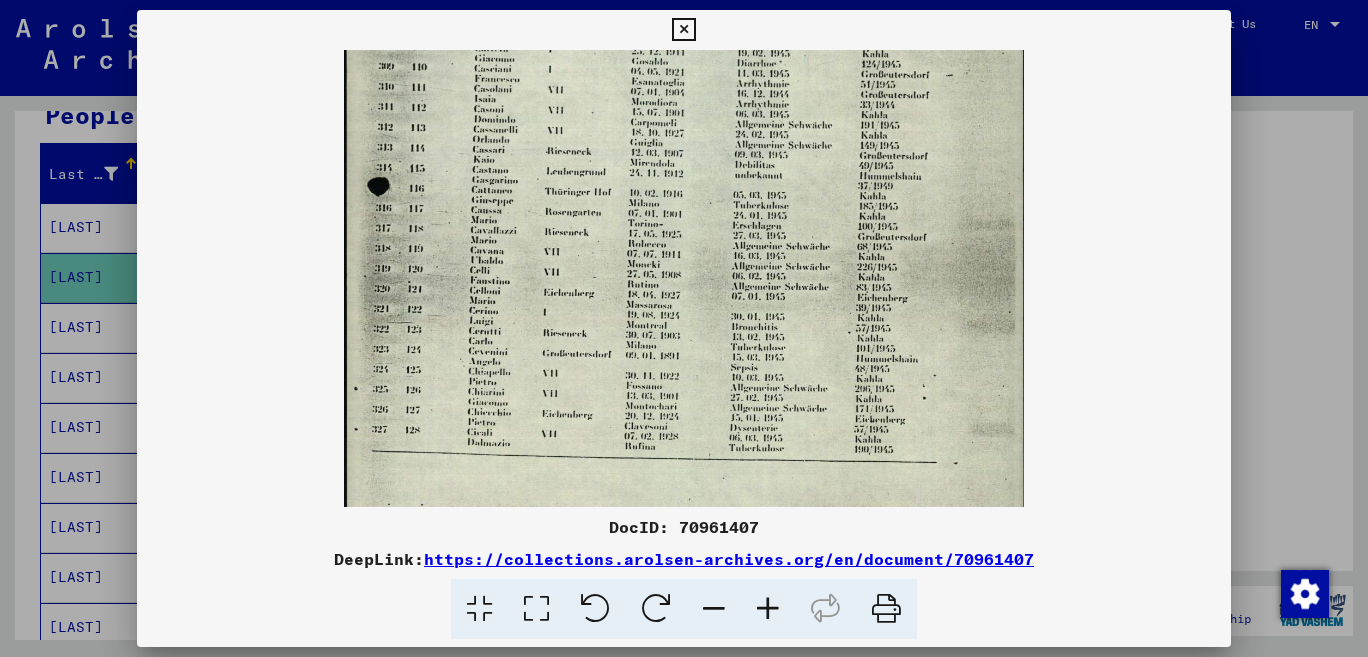 drag, startPoint x: 770, startPoint y: 407, endPoint x: 826, endPoint y: 269, distance: 148.92952 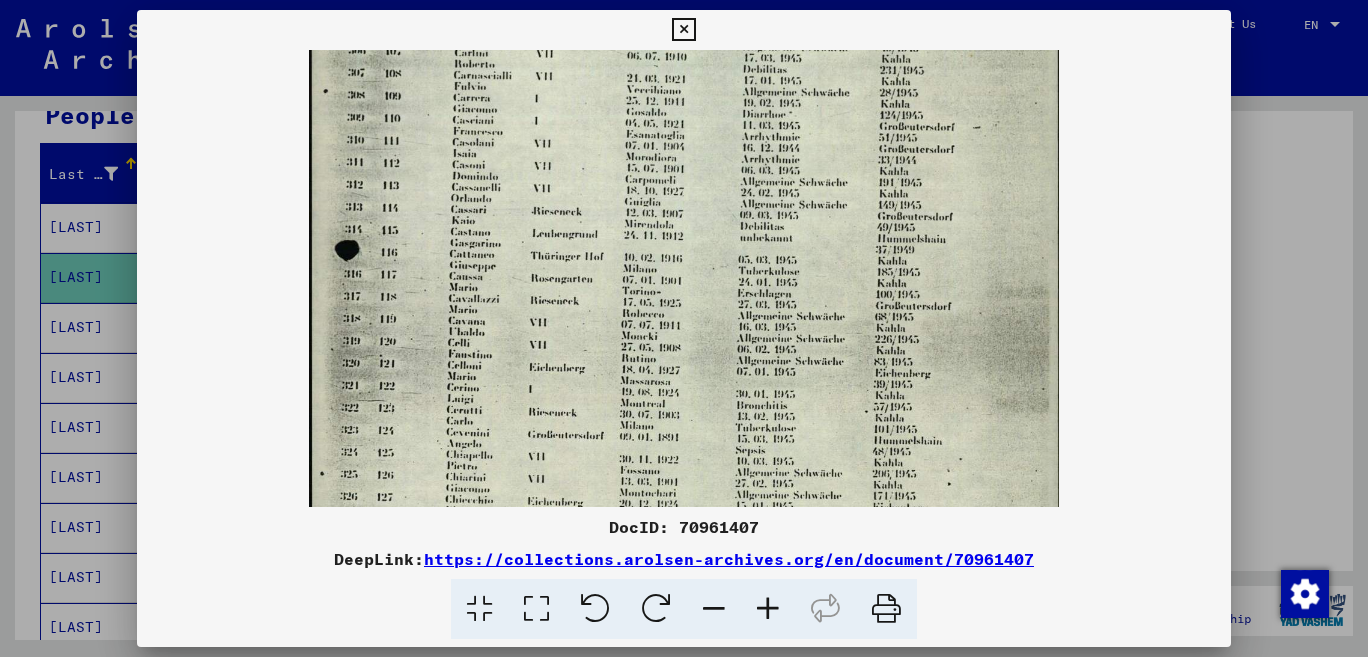 click at bounding box center (768, 609) 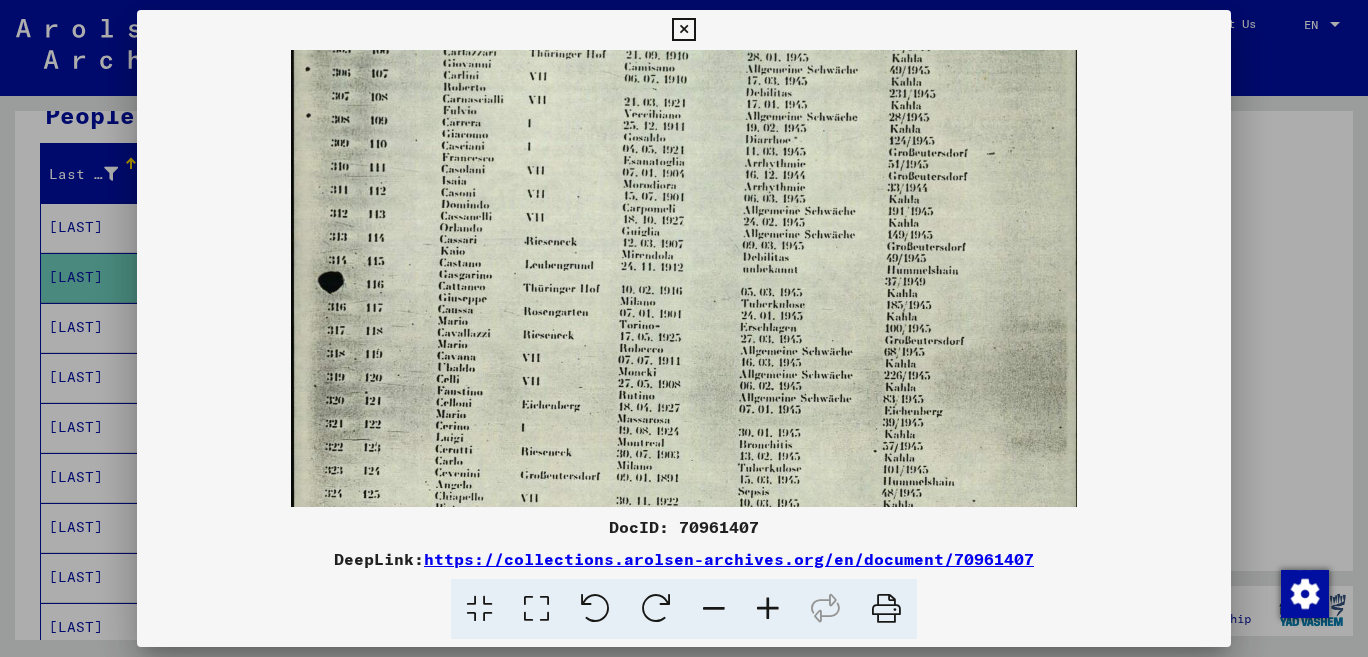 click at bounding box center [768, 609] 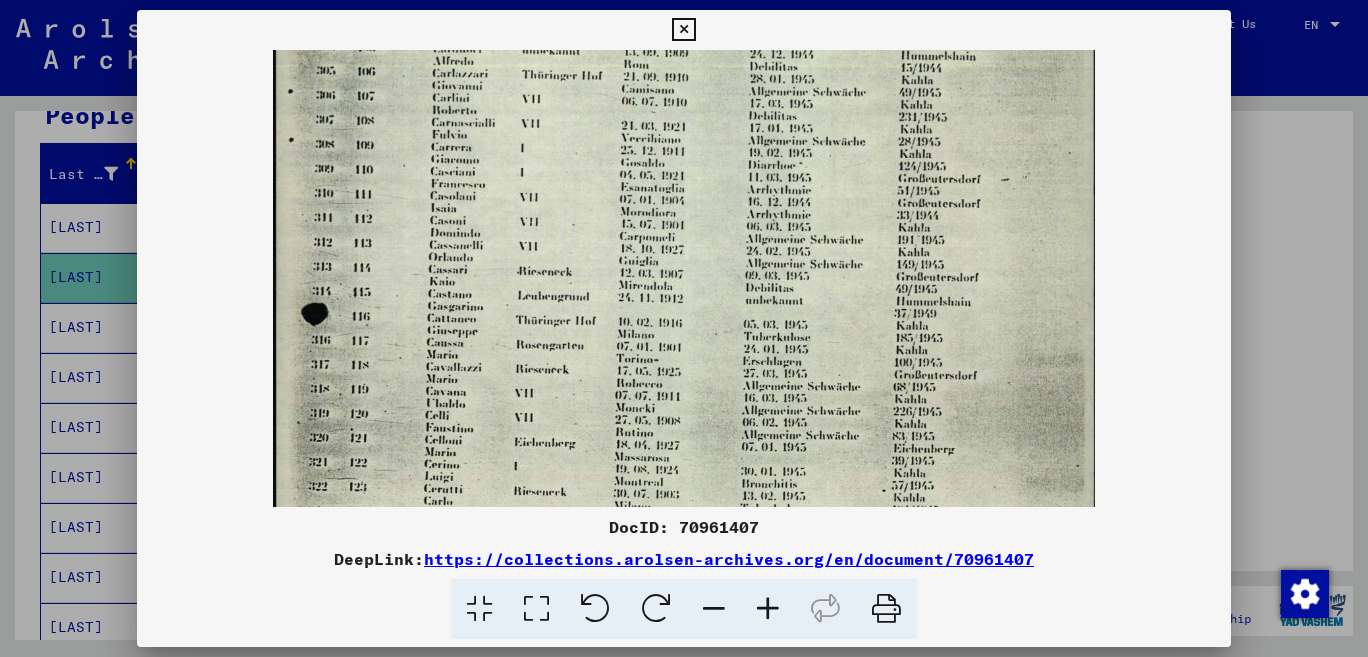 click at bounding box center (768, 609) 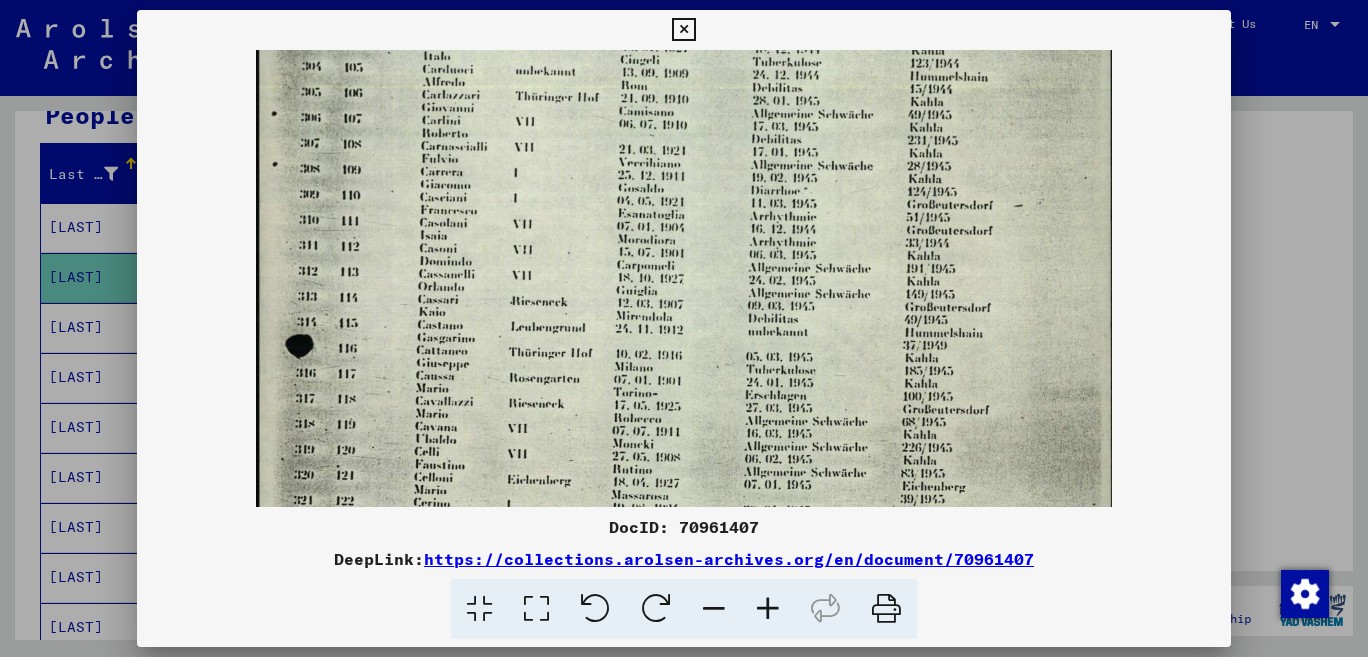 click at bounding box center (768, 609) 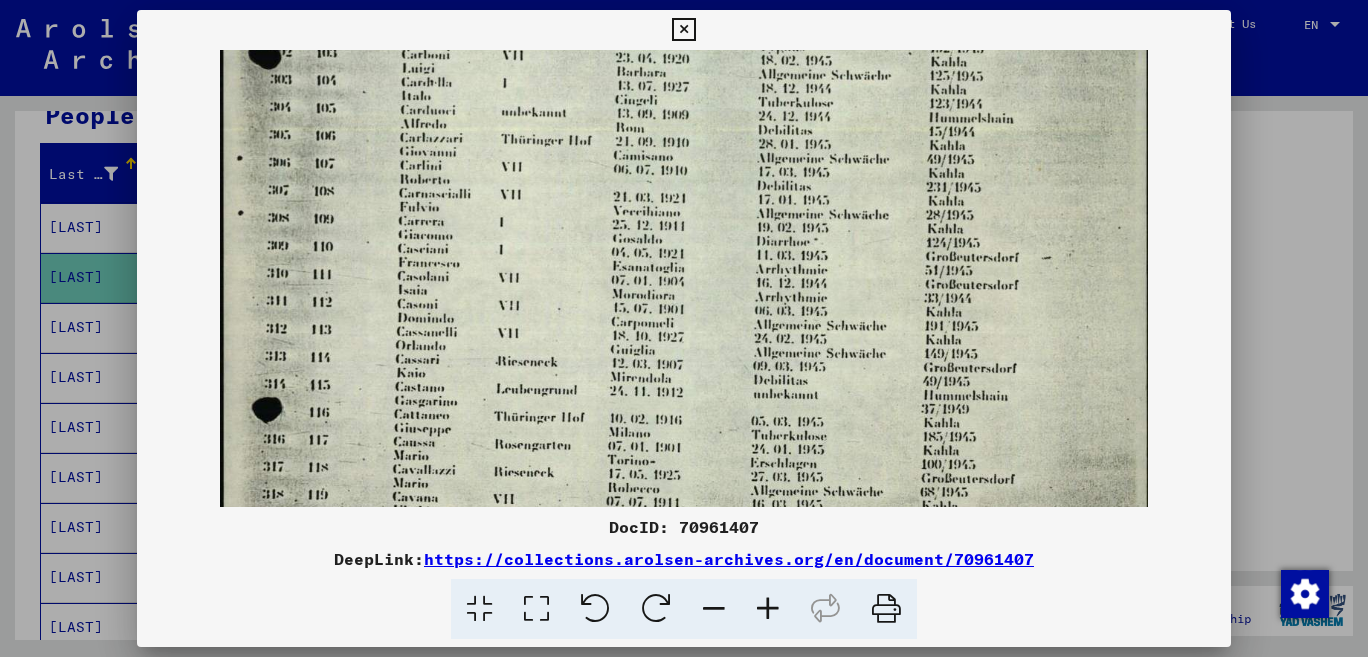 click at bounding box center [768, 609] 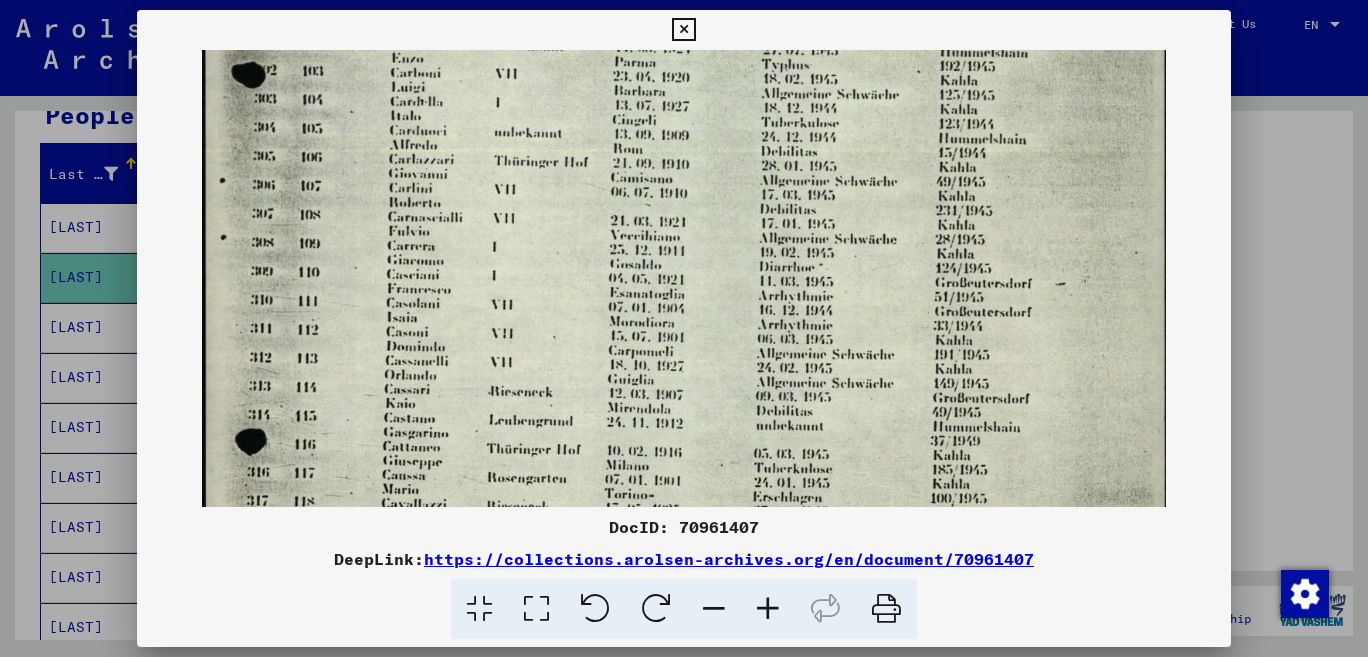 click at bounding box center [768, 609] 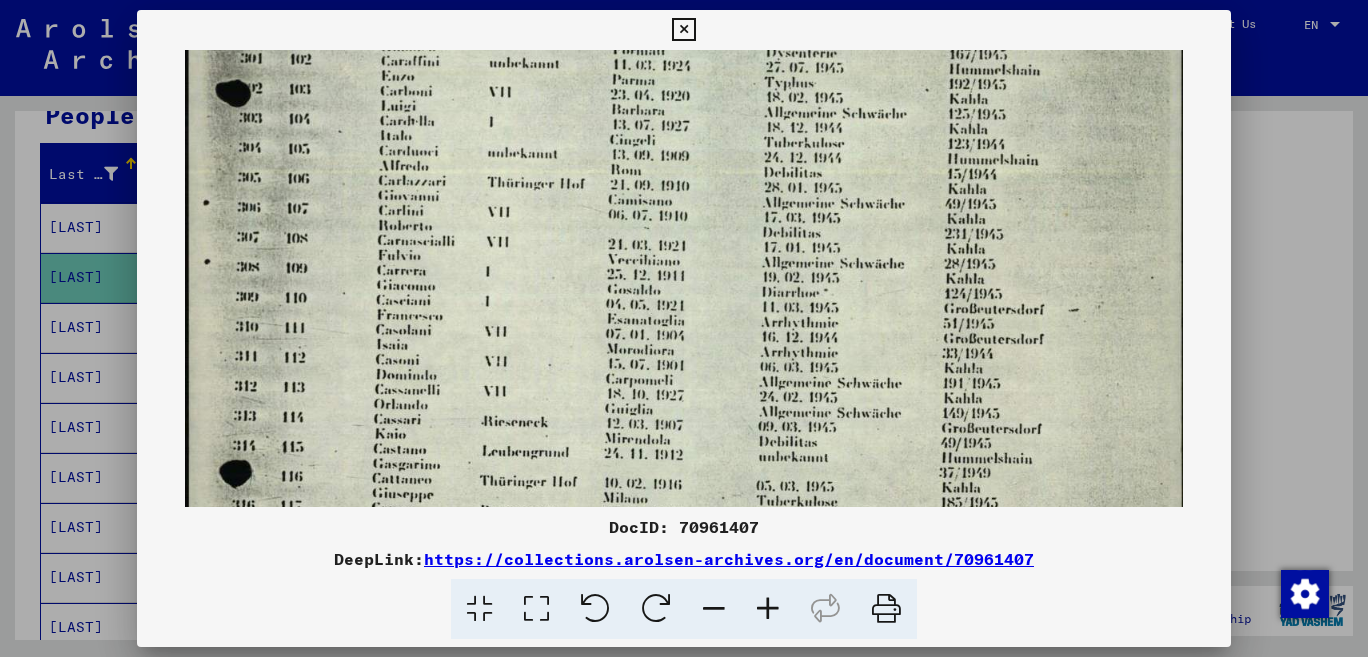 drag, startPoint x: 766, startPoint y: 604, endPoint x: 753, endPoint y: 565, distance: 41.109608 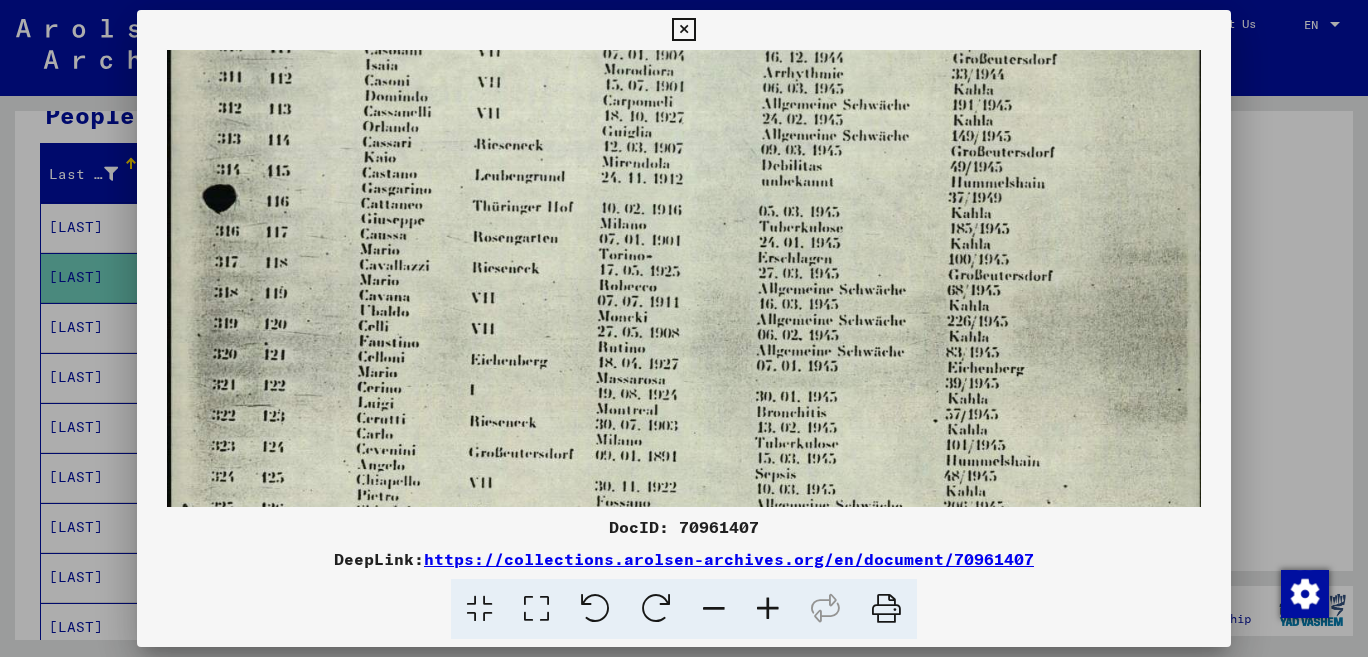scroll, scrollTop: 808, scrollLeft: 0, axis: vertical 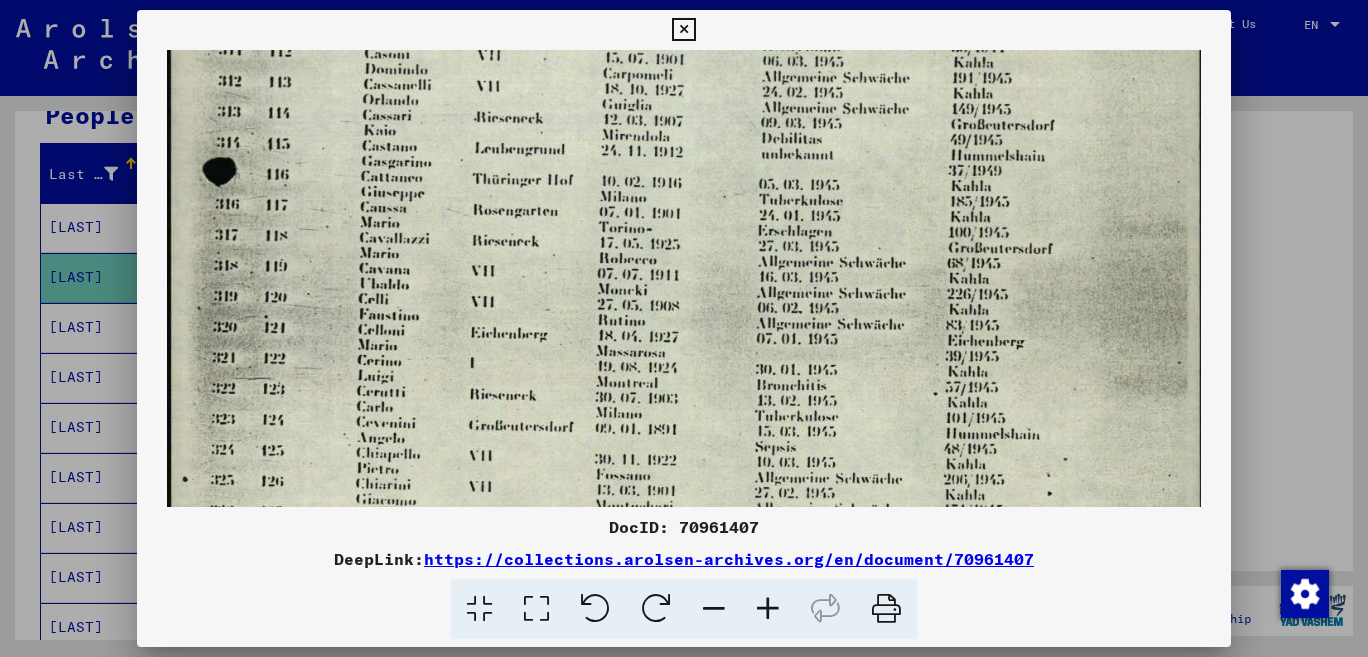drag, startPoint x: 773, startPoint y: 463, endPoint x: 908, endPoint y: 133, distance: 356.54593 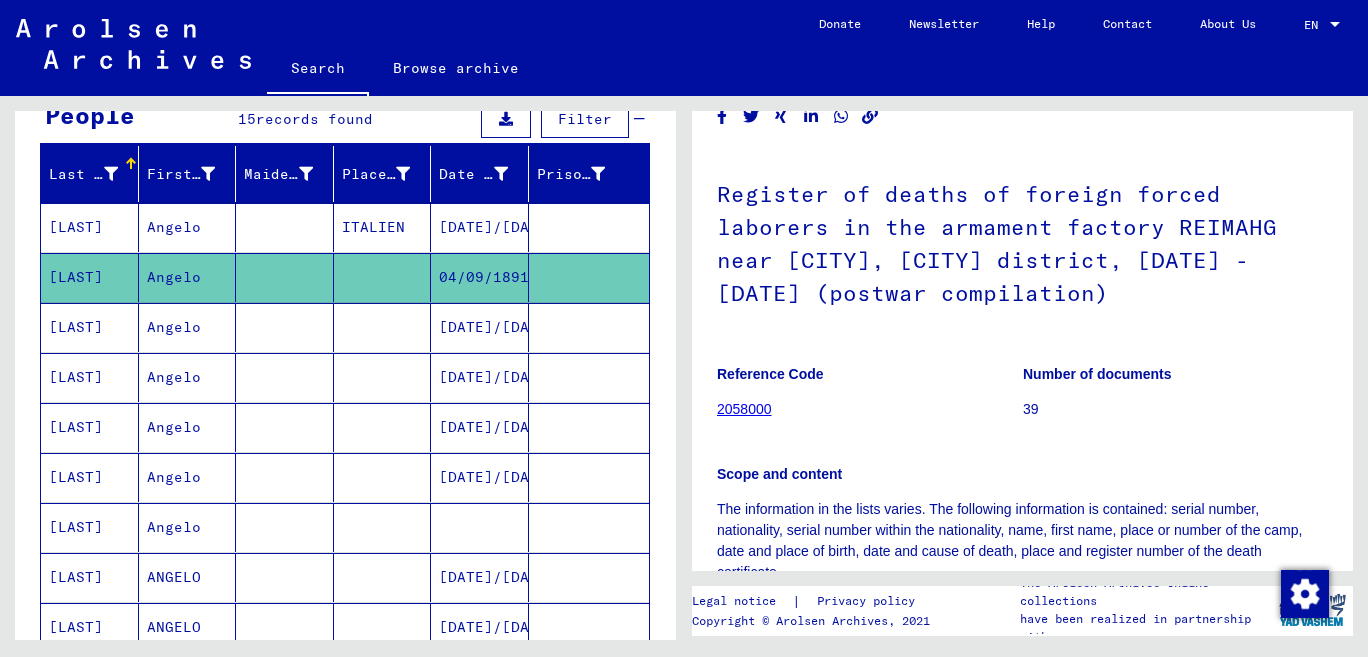 scroll, scrollTop: 0, scrollLeft: 0, axis: both 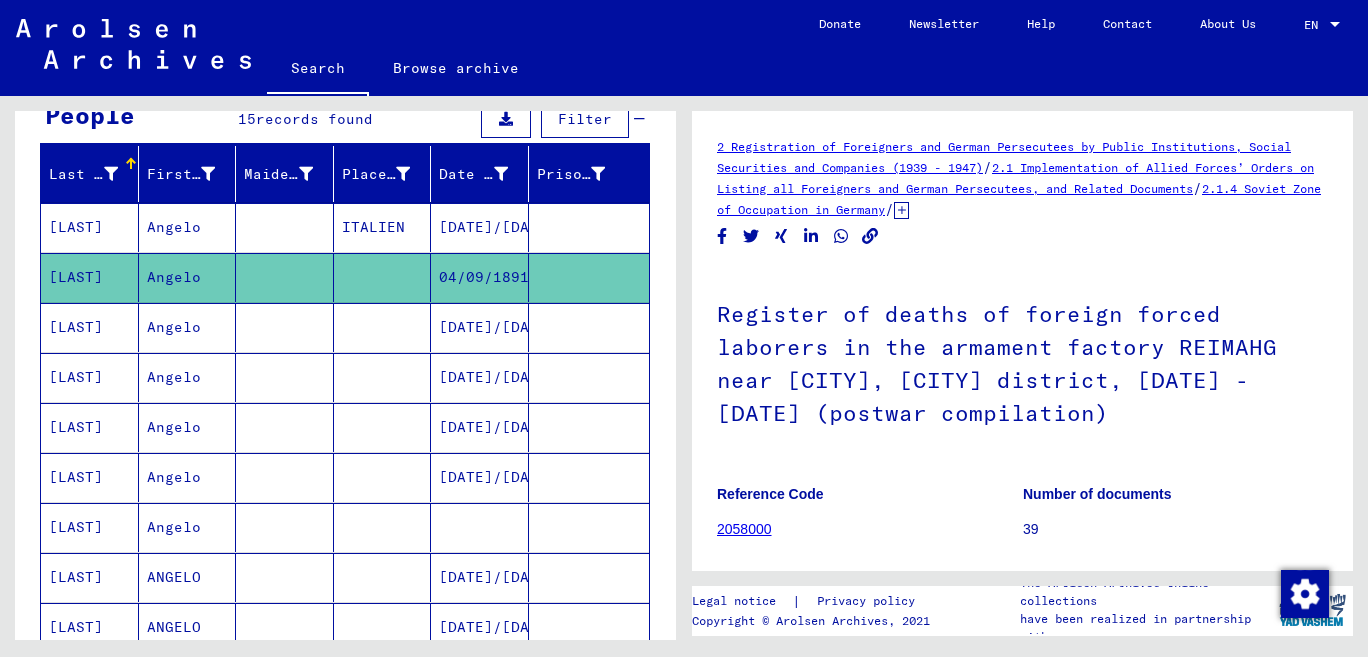 click on "[LAST]" at bounding box center (90, 277) 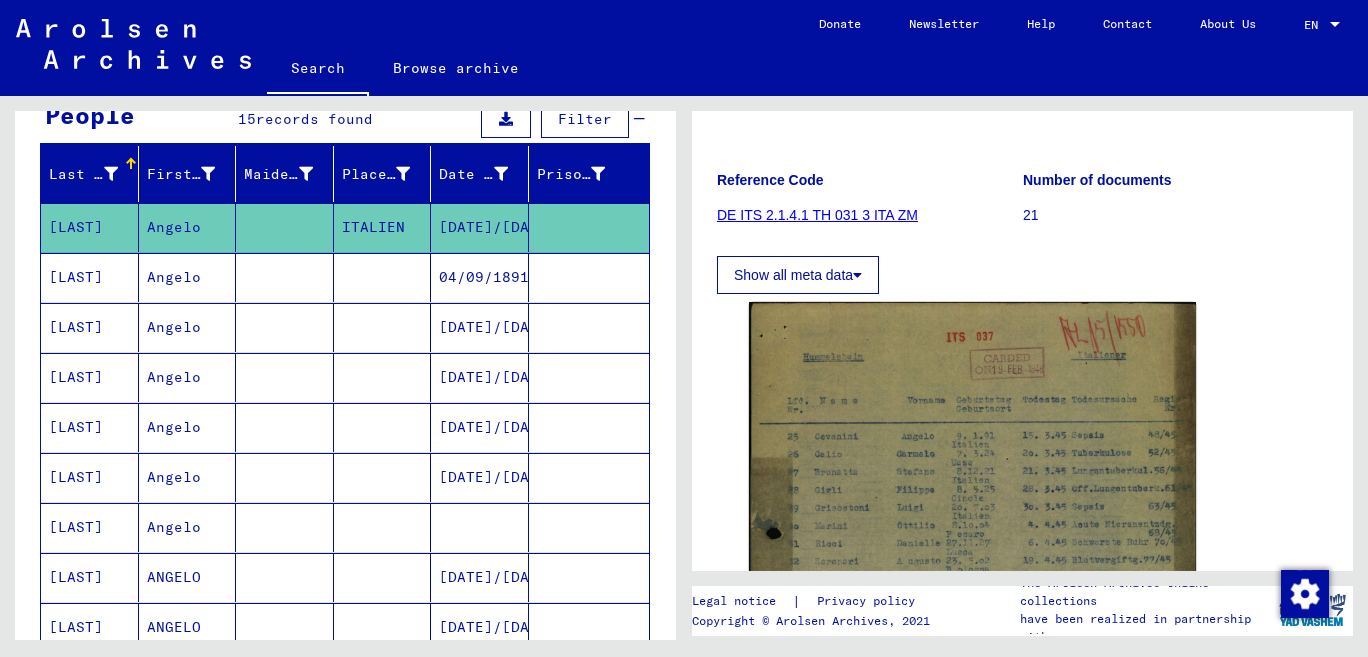 scroll, scrollTop: 423, scrollLeft: 0, axis: vertical 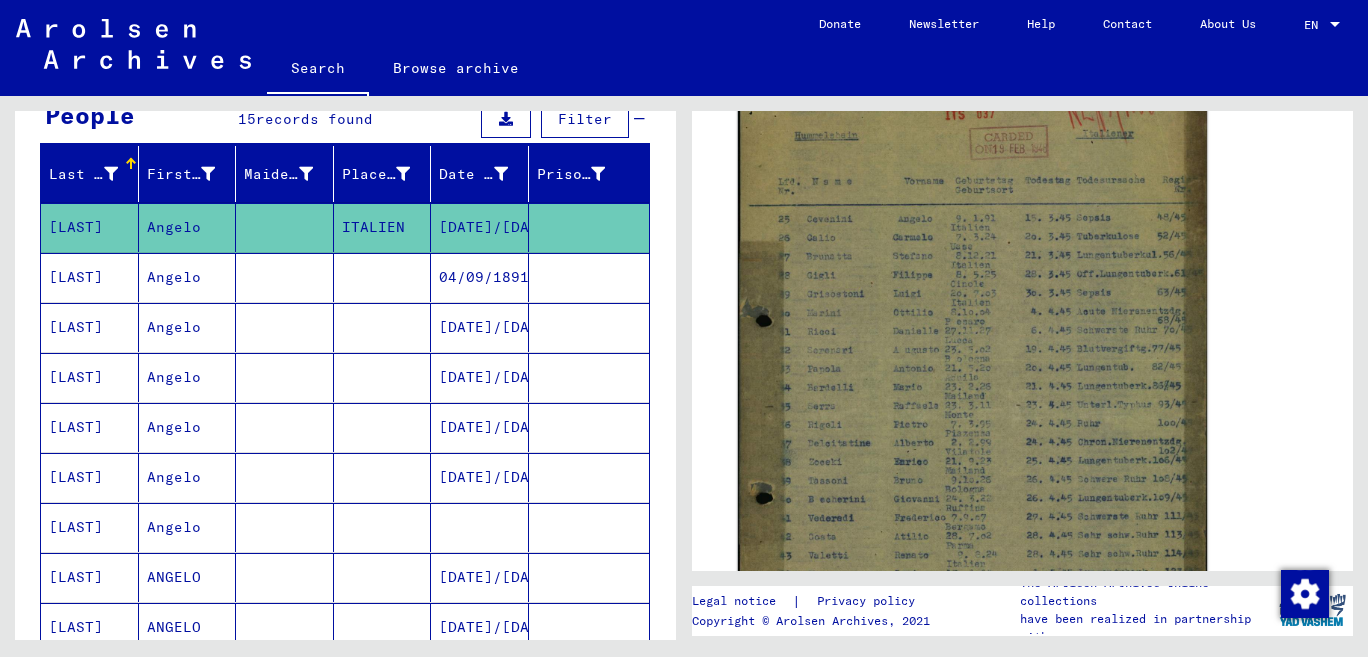 click 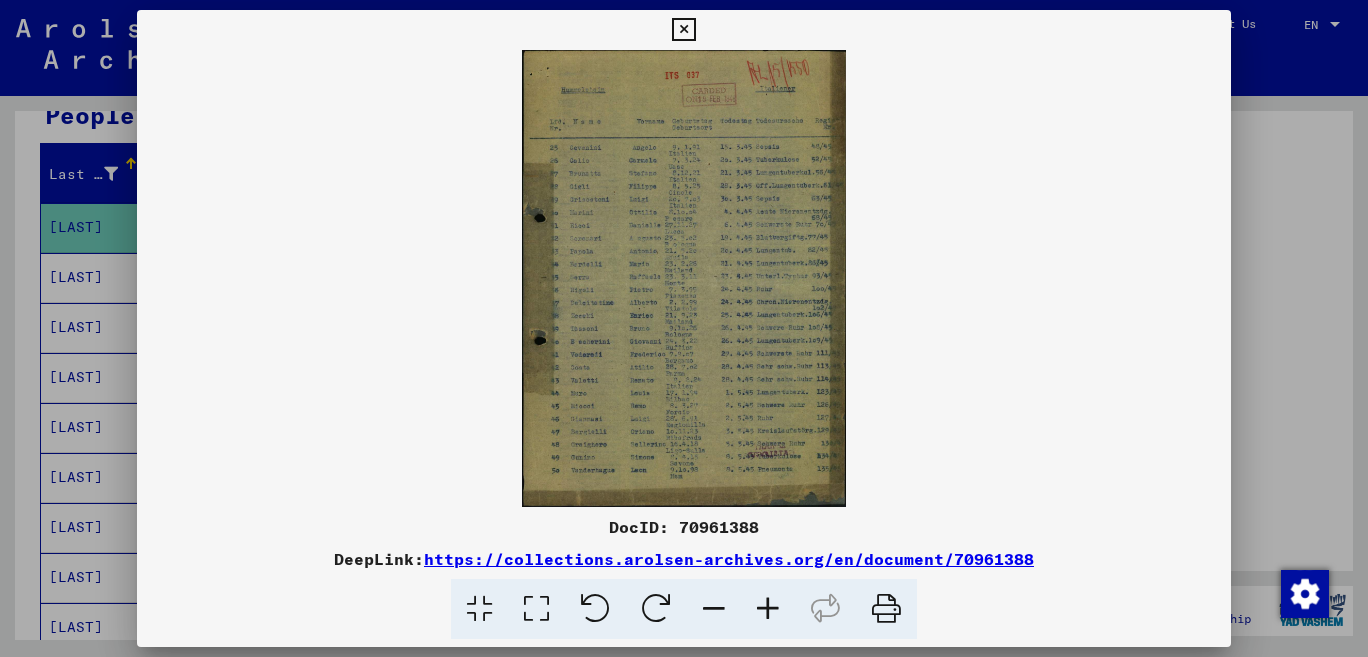 scroll, scrollTop: 422, scrollLeft: 0, axis: vertical 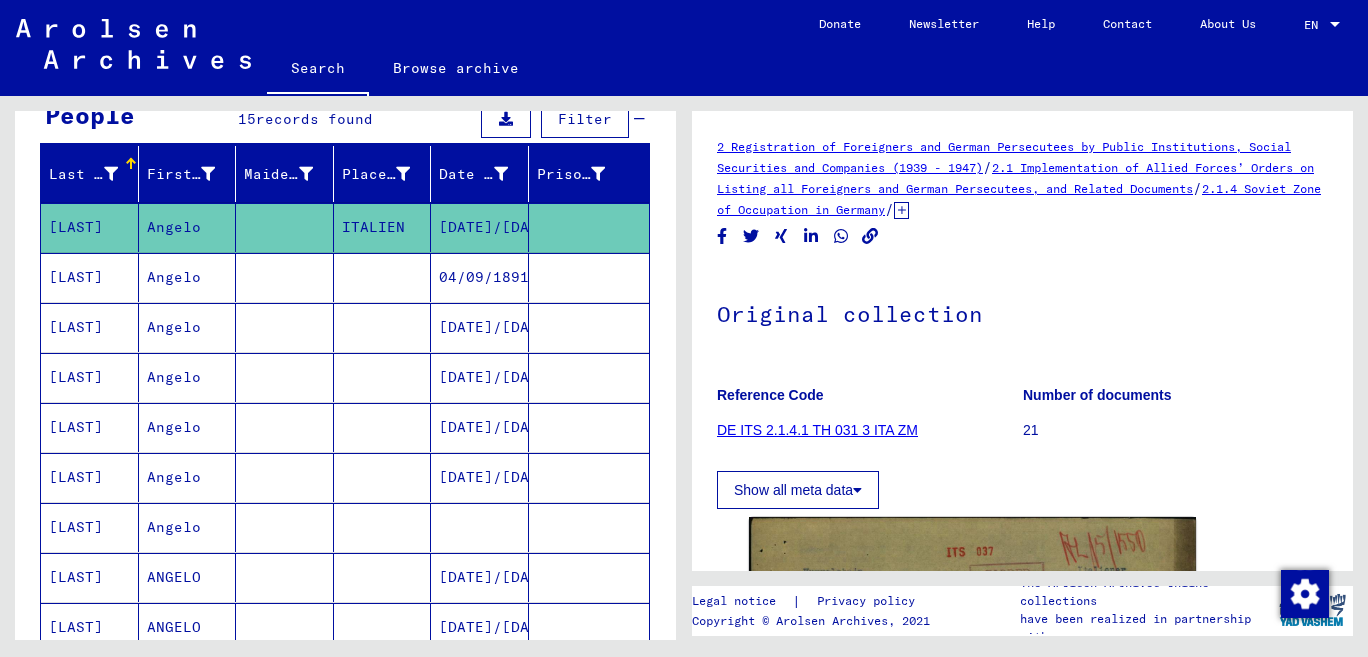 click on "[LAST]" at bounding box center (90, 327) 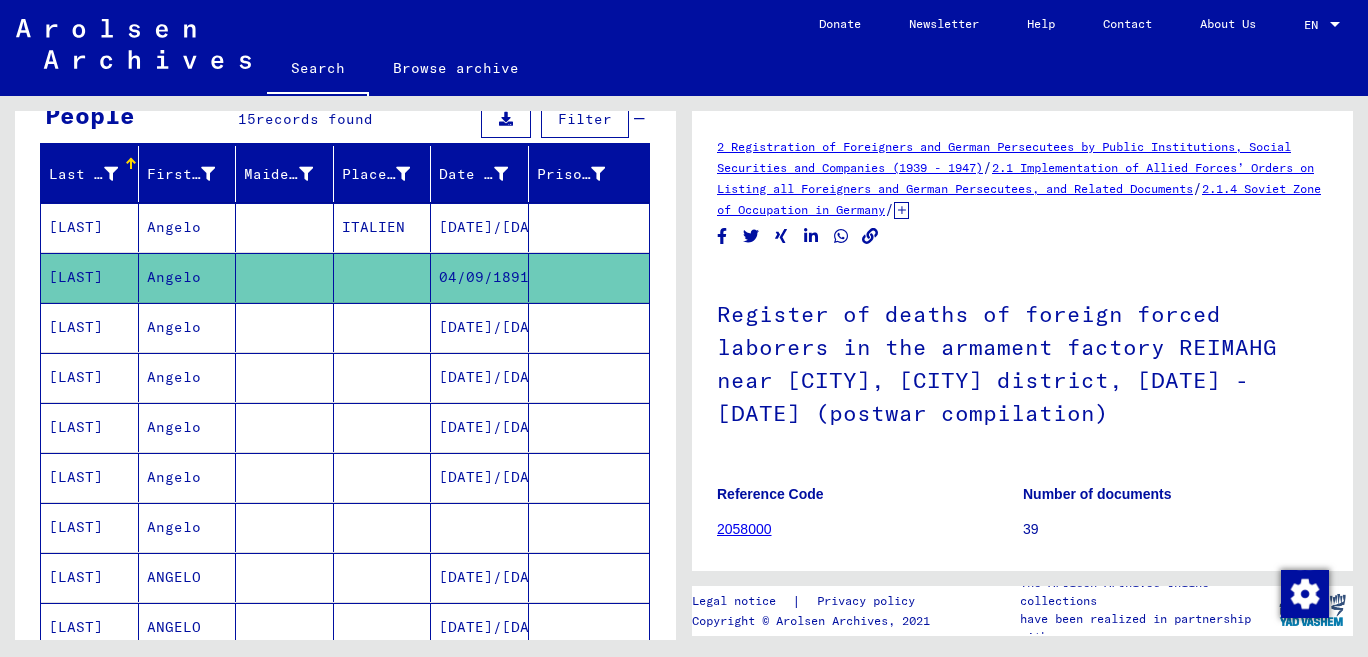 click on "[LAST]" at bounding box center [90, 377] 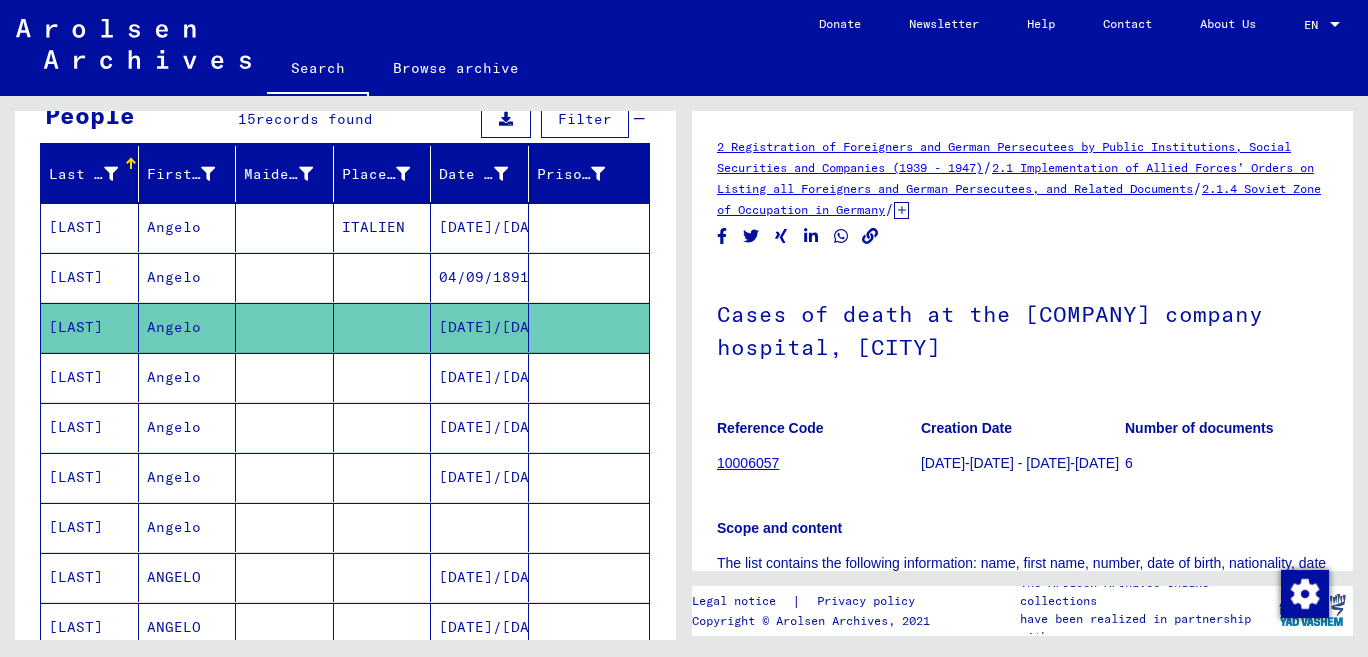 scroll, scrollTop: 423, scrollLeft: 0, axis: vertical 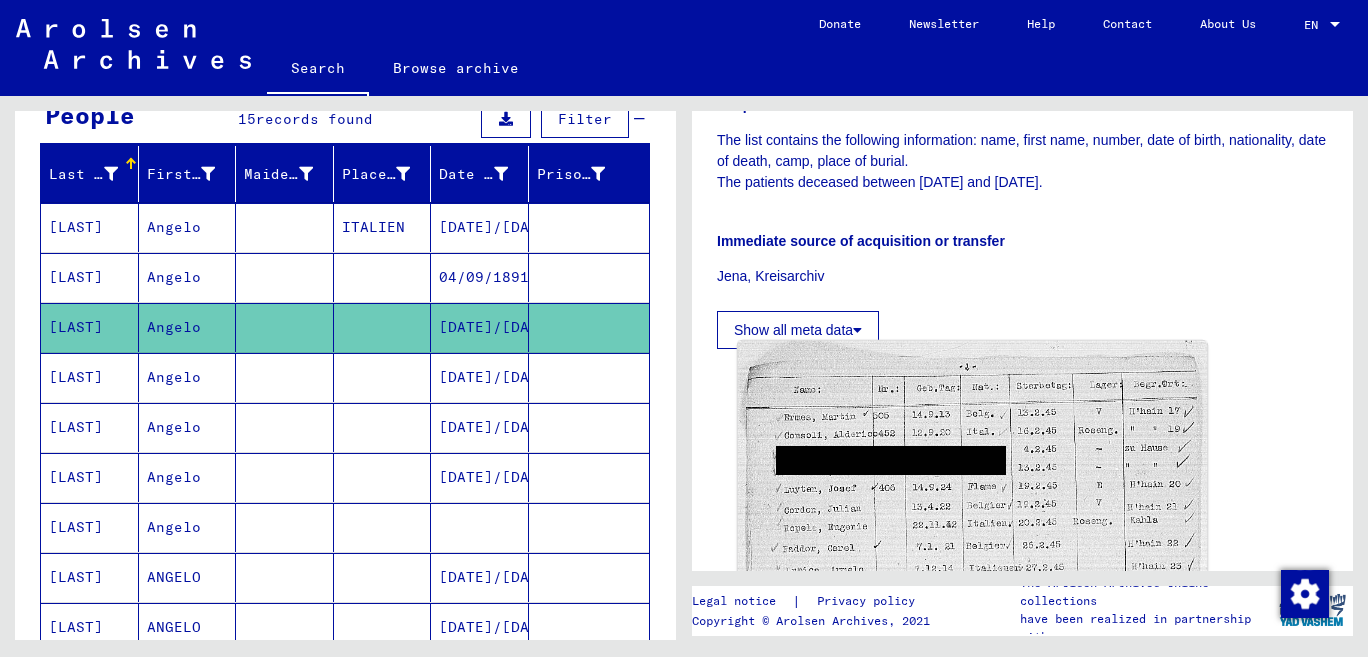 click 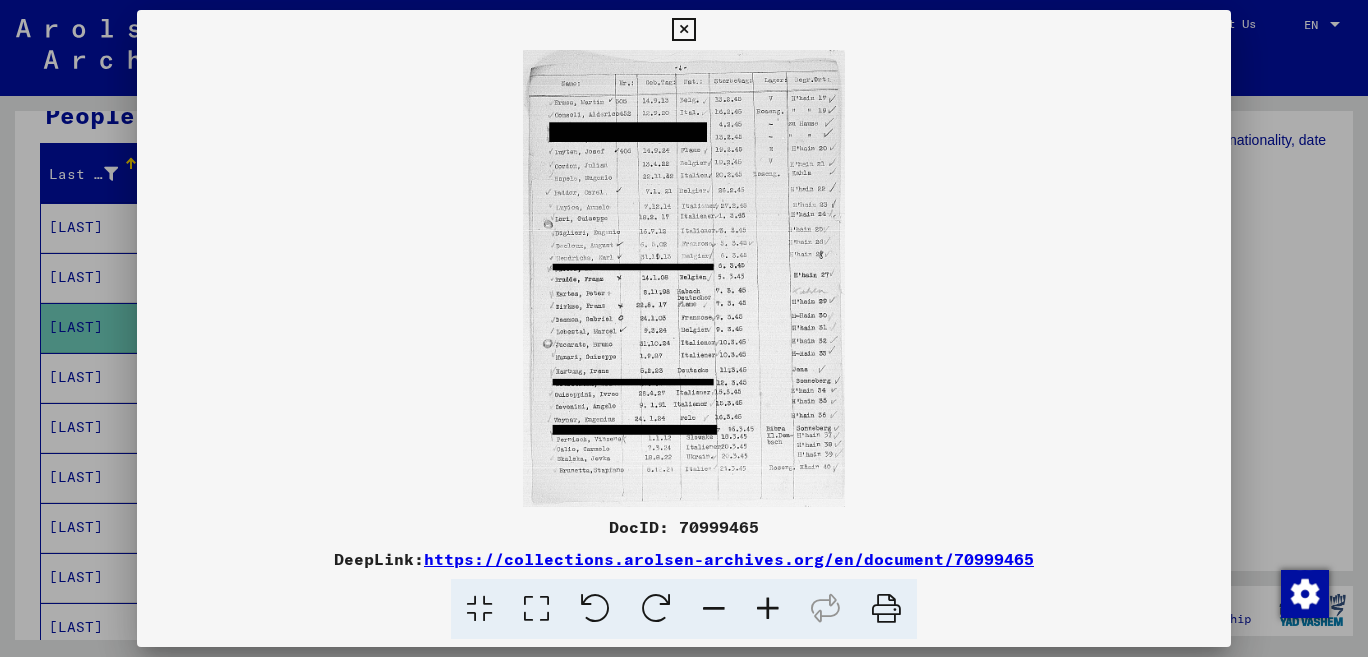 drag, startPoint x: 1050, startPoint y: 559, endPoint x: 433, endPoint y: 554, distance: 617.02026 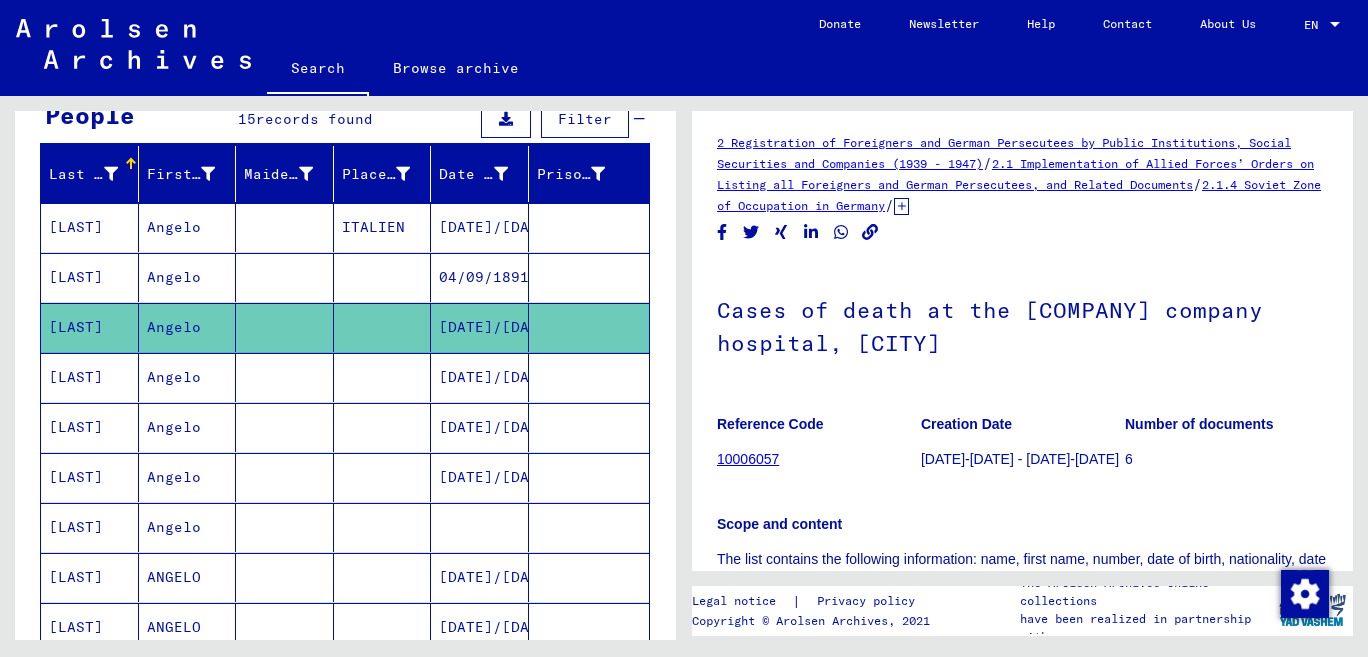 scroll, scrollTop: 0, scrollLeft: 0, axis: both 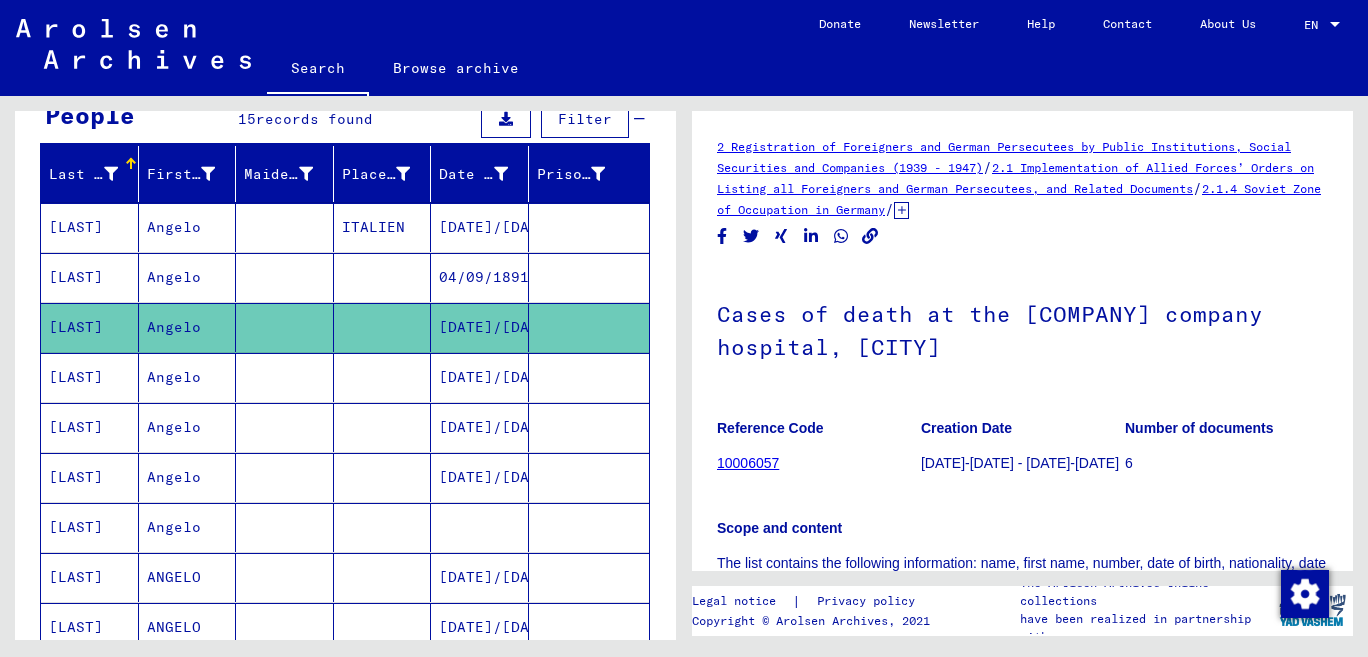 drag, startPoint x: 786, startPoint y: 465, endPoint x: 718, endPoint y: 466, distance: 68.007355 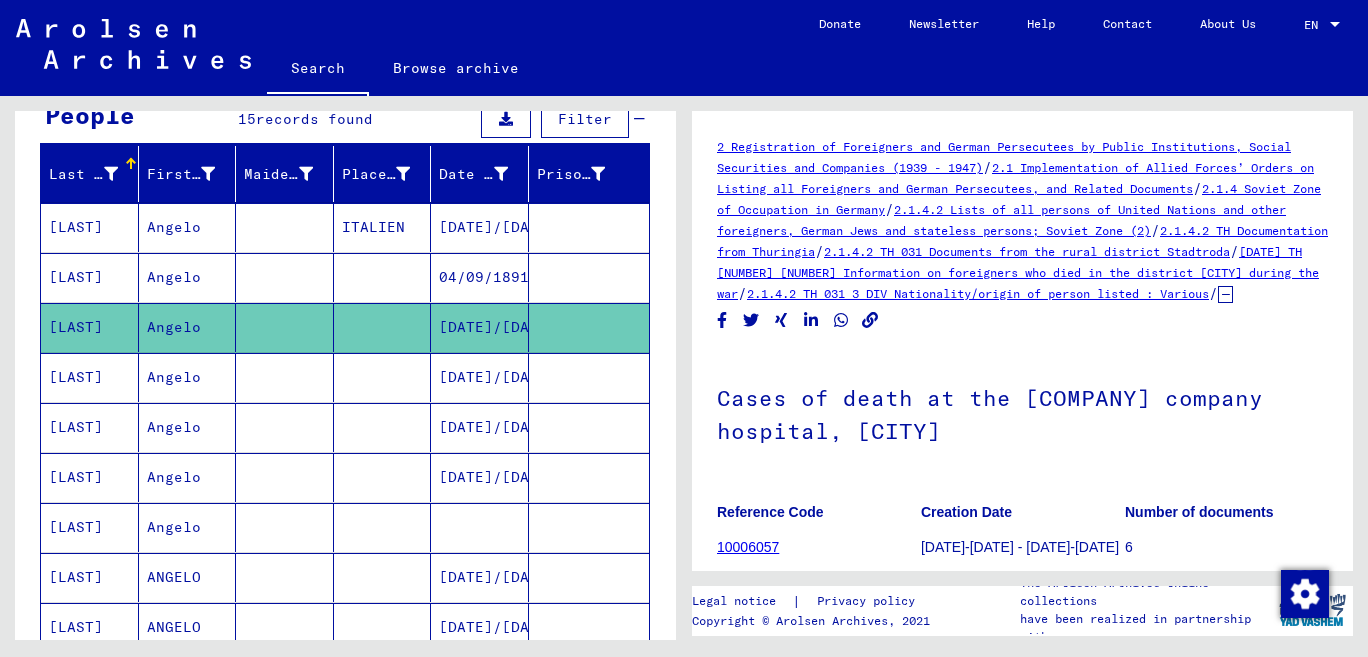 click on "[LAST]" at bounding box center (90, 427) 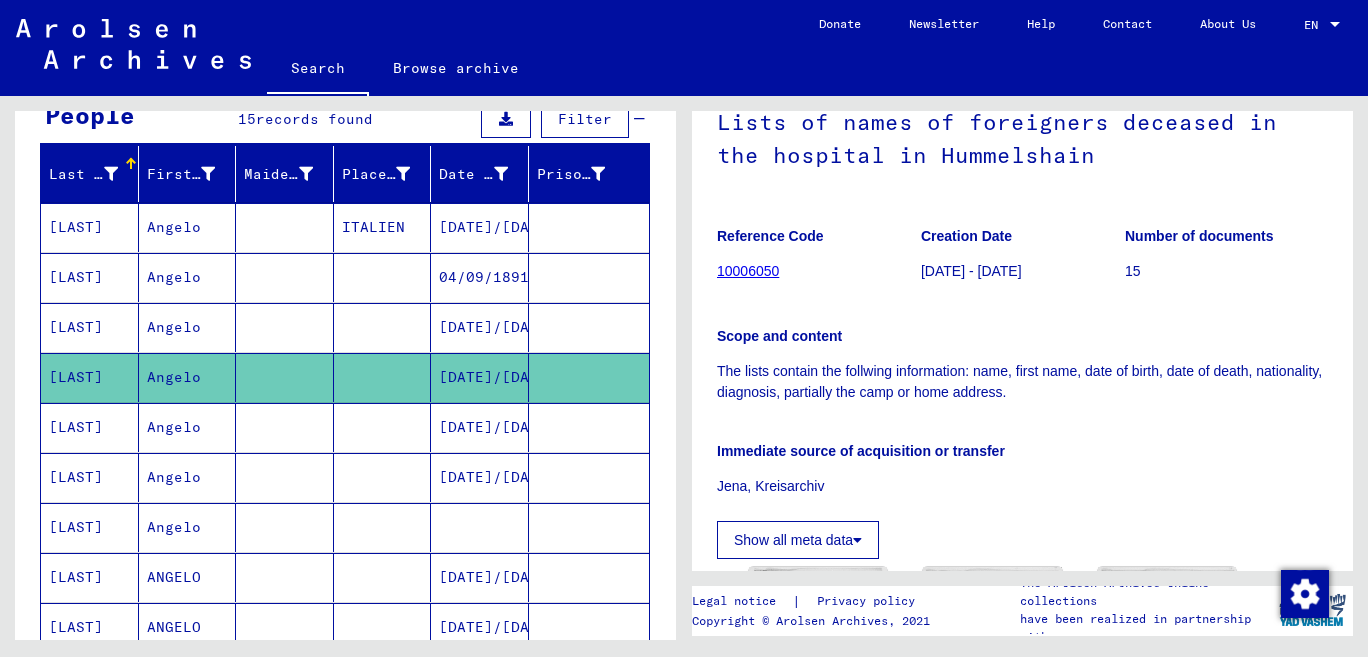 scroll, scrollTop: 423, scrollLeft: 0, axis: vertical 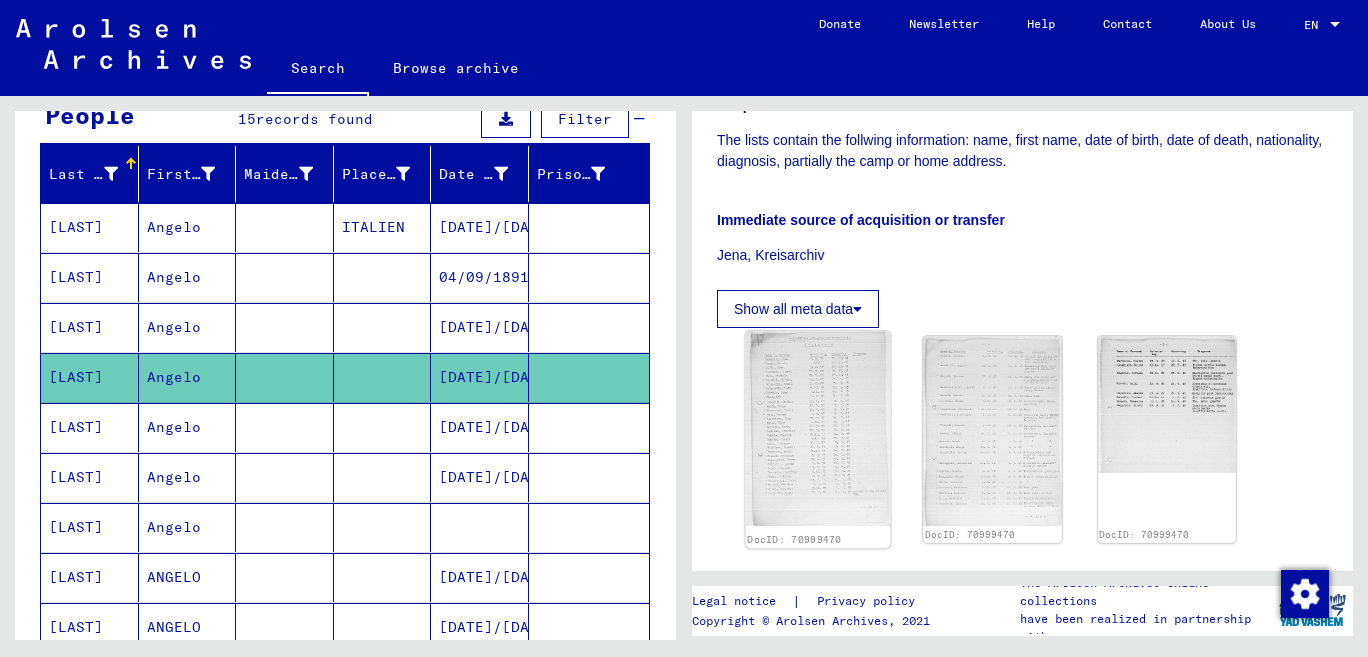click 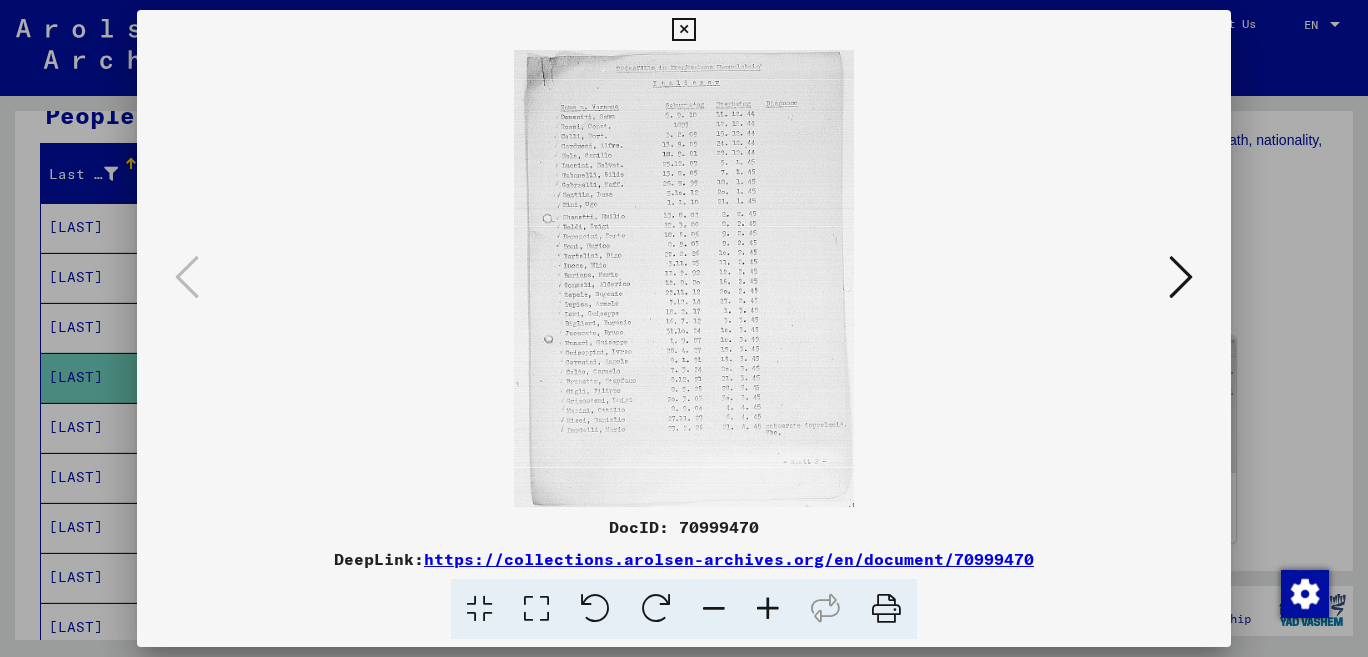 drag, startPoint x: 1049, startPoint y: 570, endPoint x: 434, endPoint y: 560, distance: 615.0813 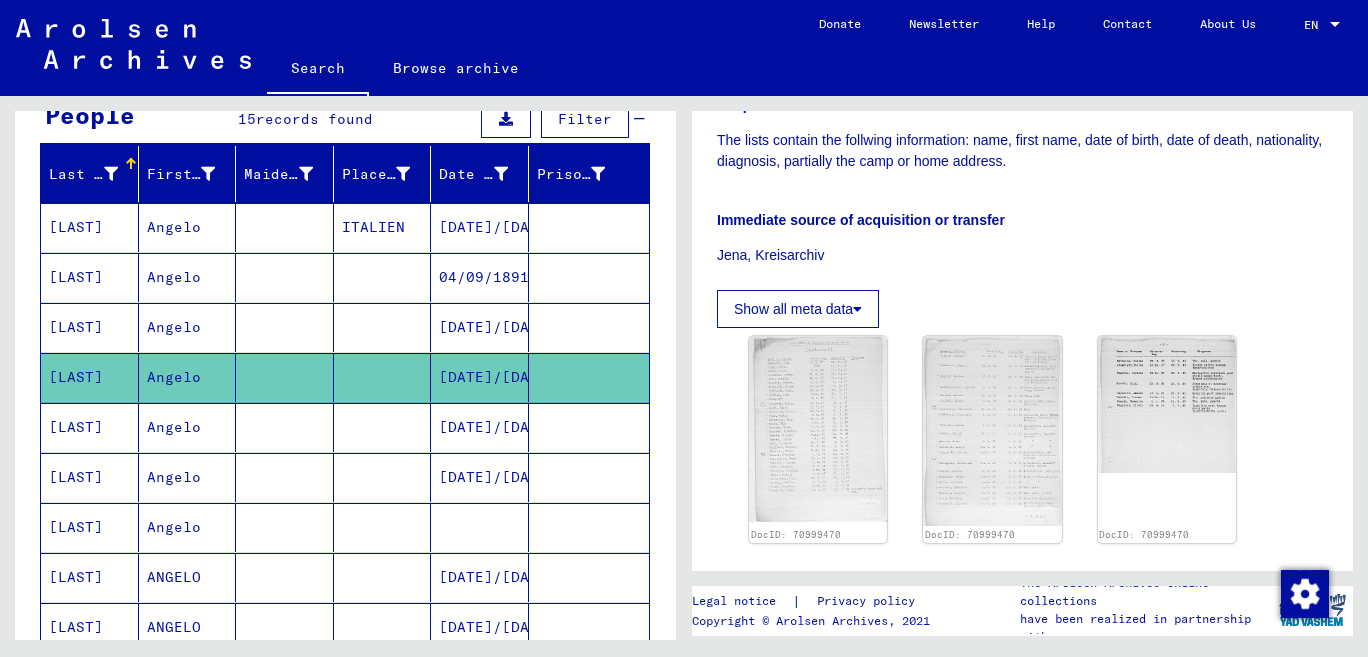 scroll, scrollTop: 0, scrollLeft: 0, axis: both 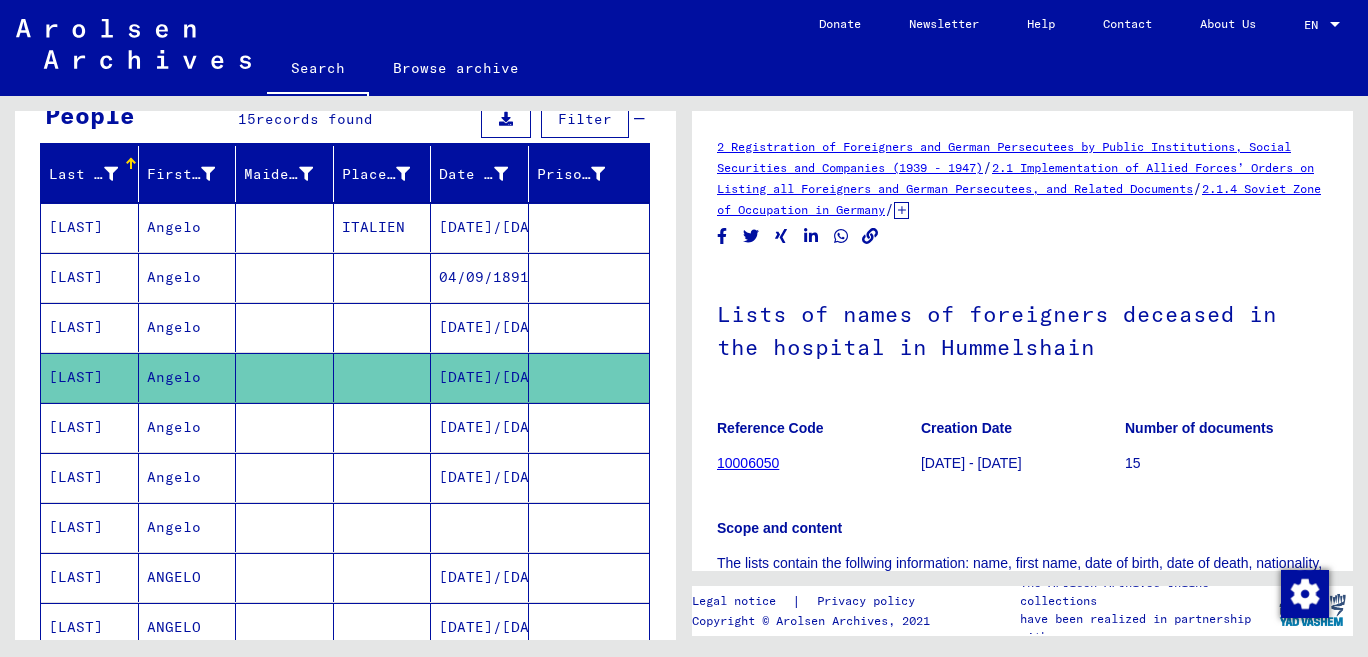 drag, startPoint x: 784, startPoint y: 465, endPoint x: 717, endPoint y: 464, distance: 67.00746 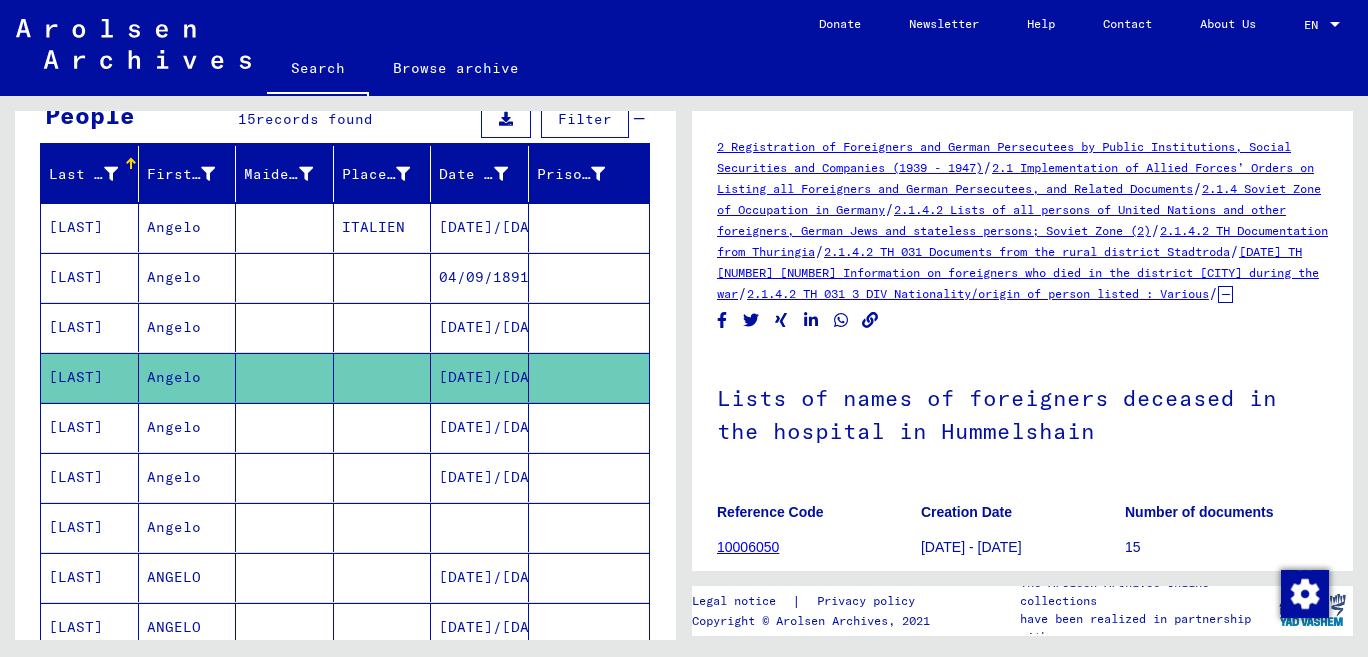drag, startPoint x: 1098, startPoint y: 458, endPoint x: 774, endPoint y: 451, distance: 324.07562 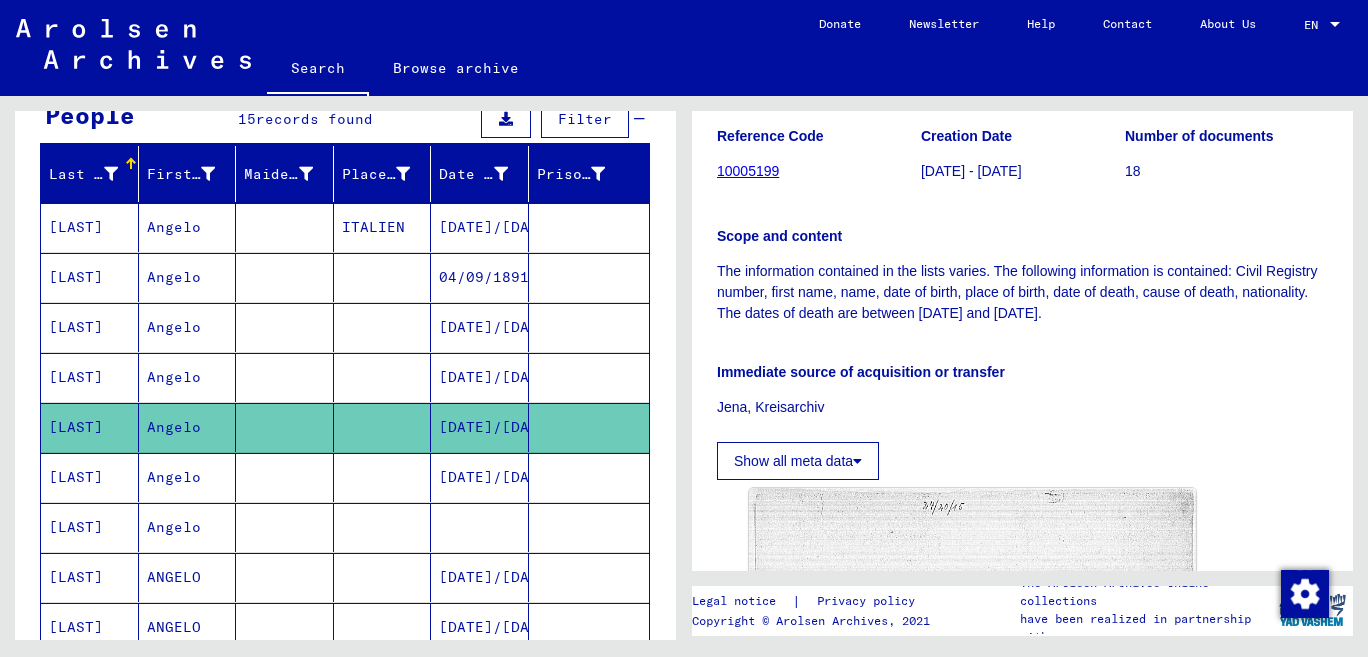 scroll, scrollTop: 423, scrollLeft: 0, axis: vertical 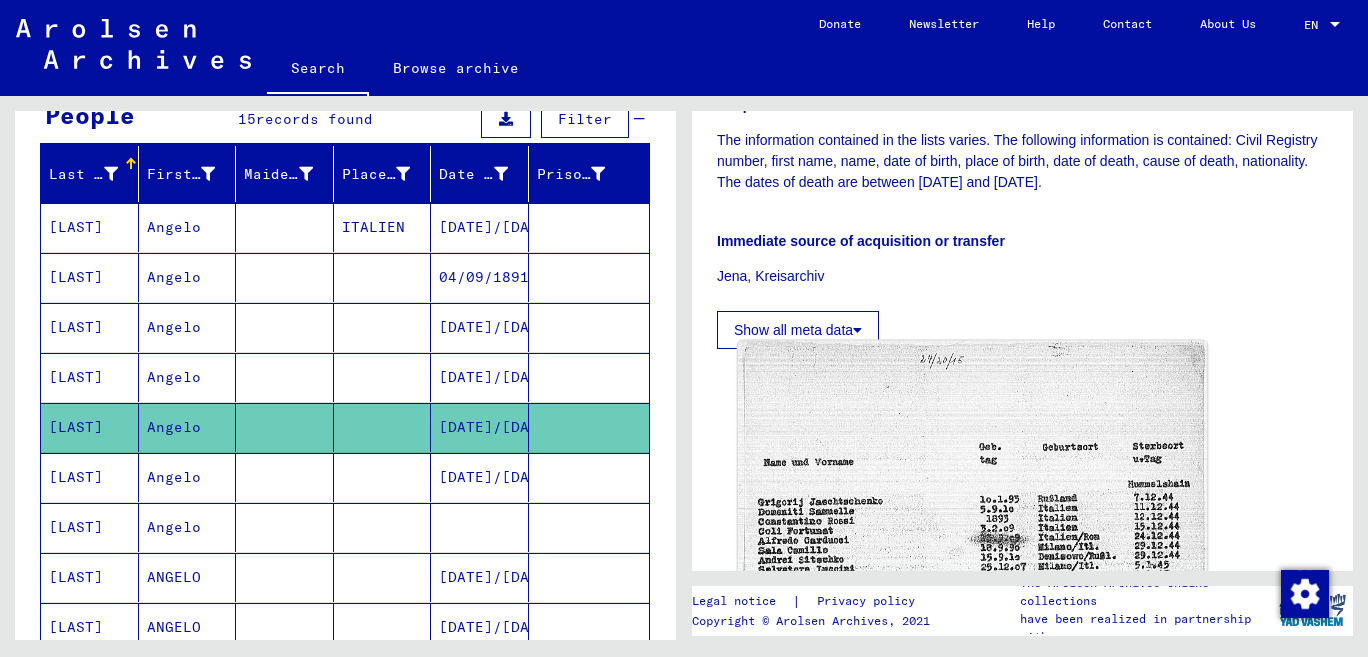 click 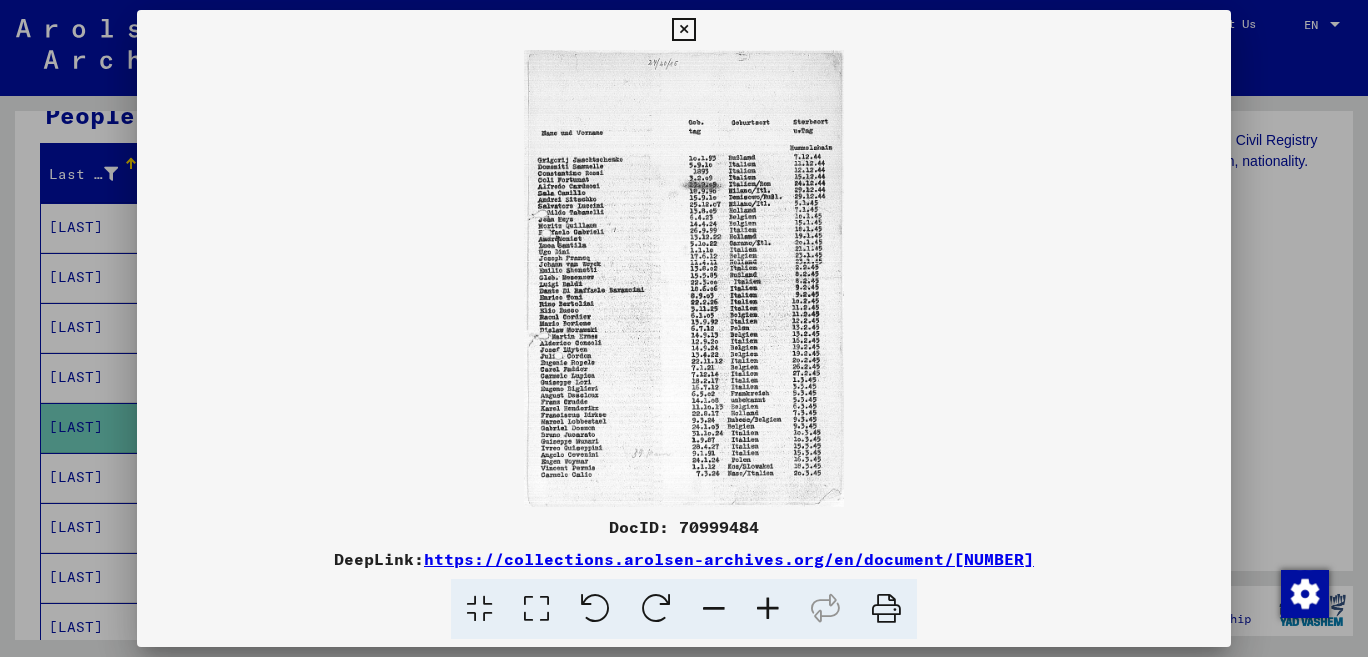 drag, startPoint x: 1040, startPoint y: 564, endPoint x: 432, endPoint y: 560, distance: 608.0132 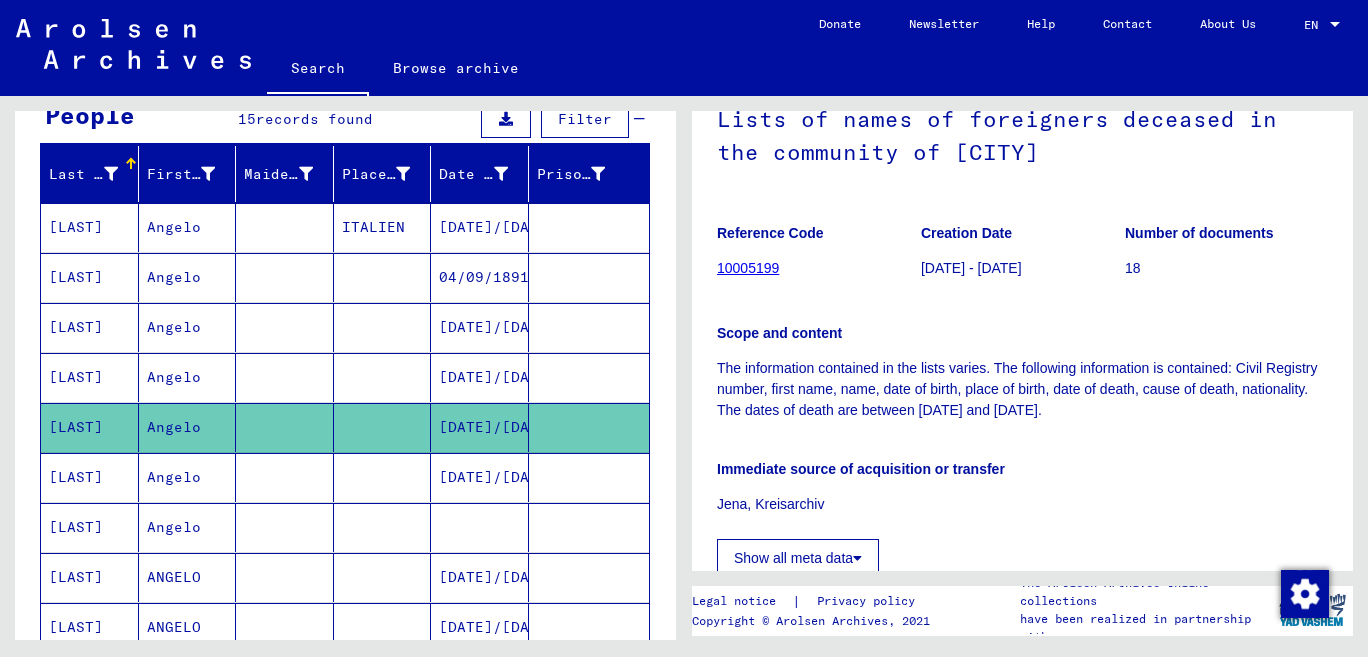 scroll, scrollTop: 0, scrollLeft: 0, axis: both 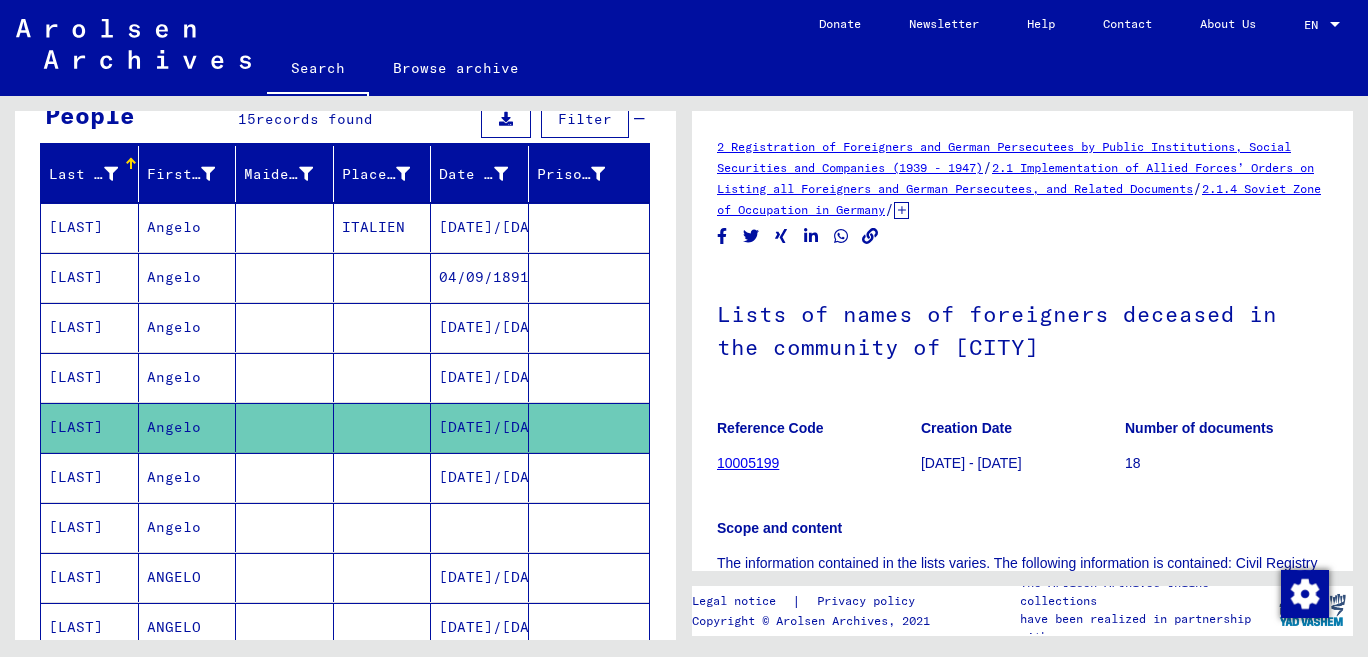click 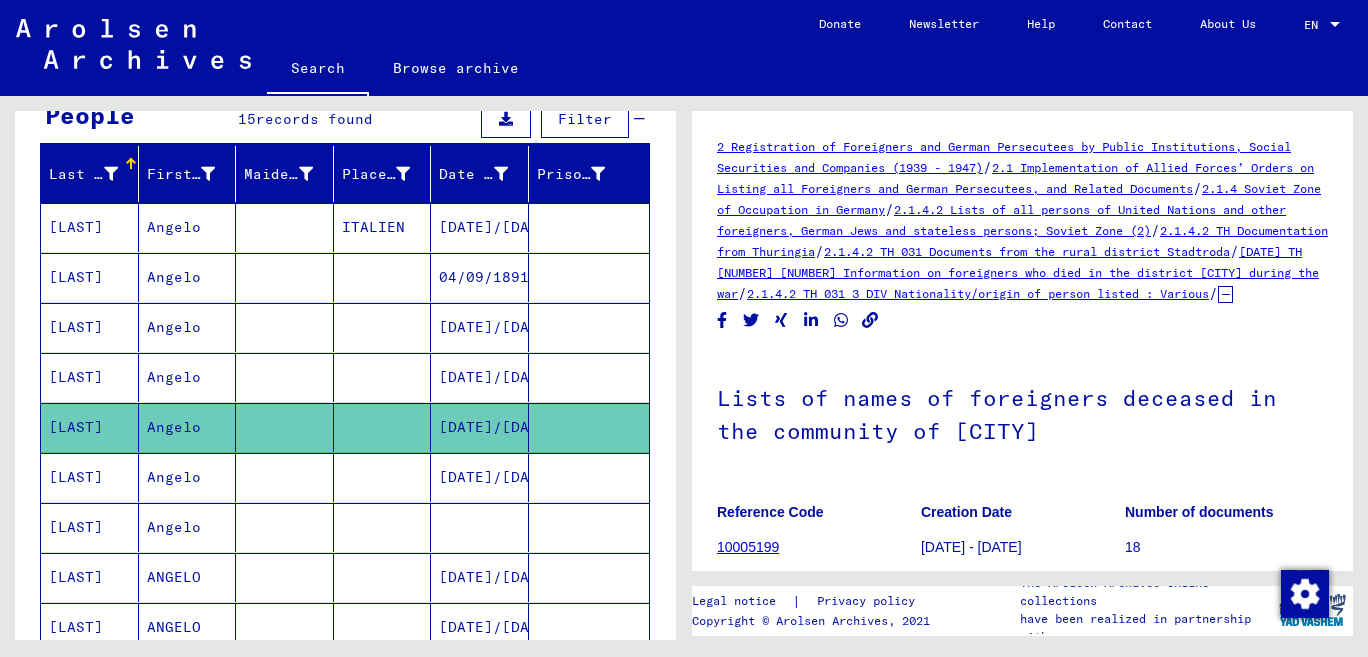 click on "Lists of names of foreigners deceased in the community of [CITY]" 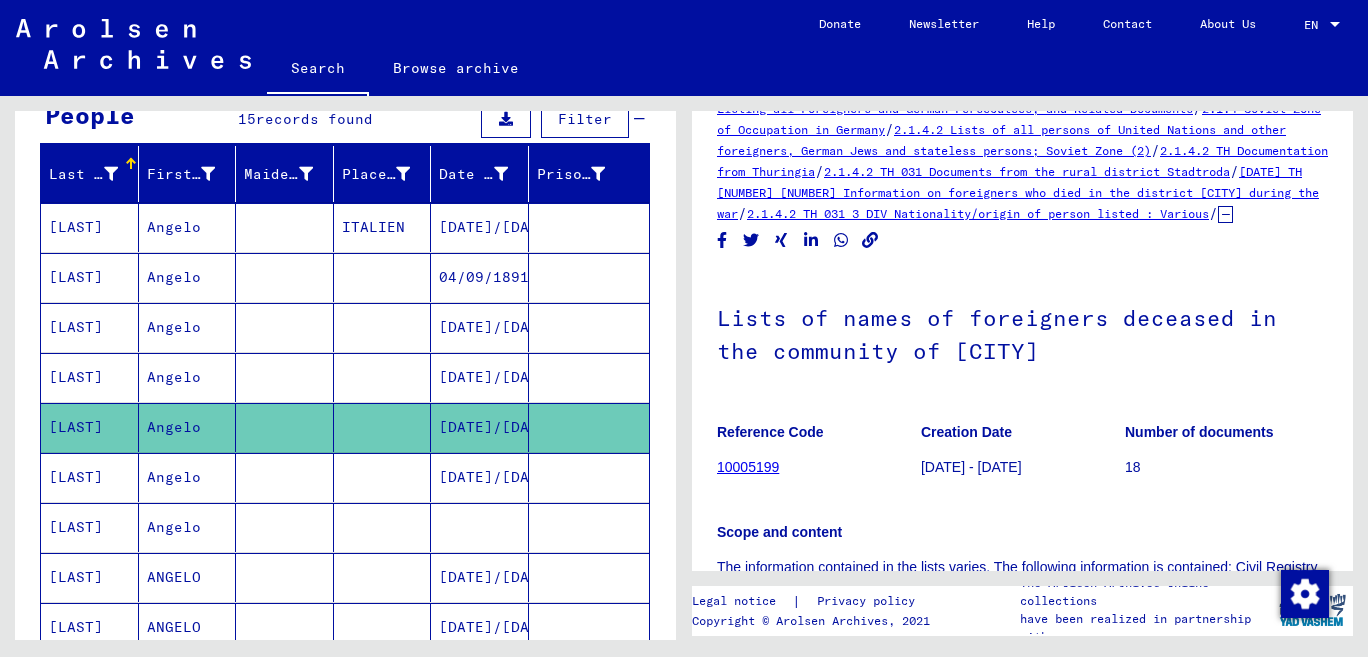 scroll, scrollTop: 96, scrollLeft: 0, axis: vertical 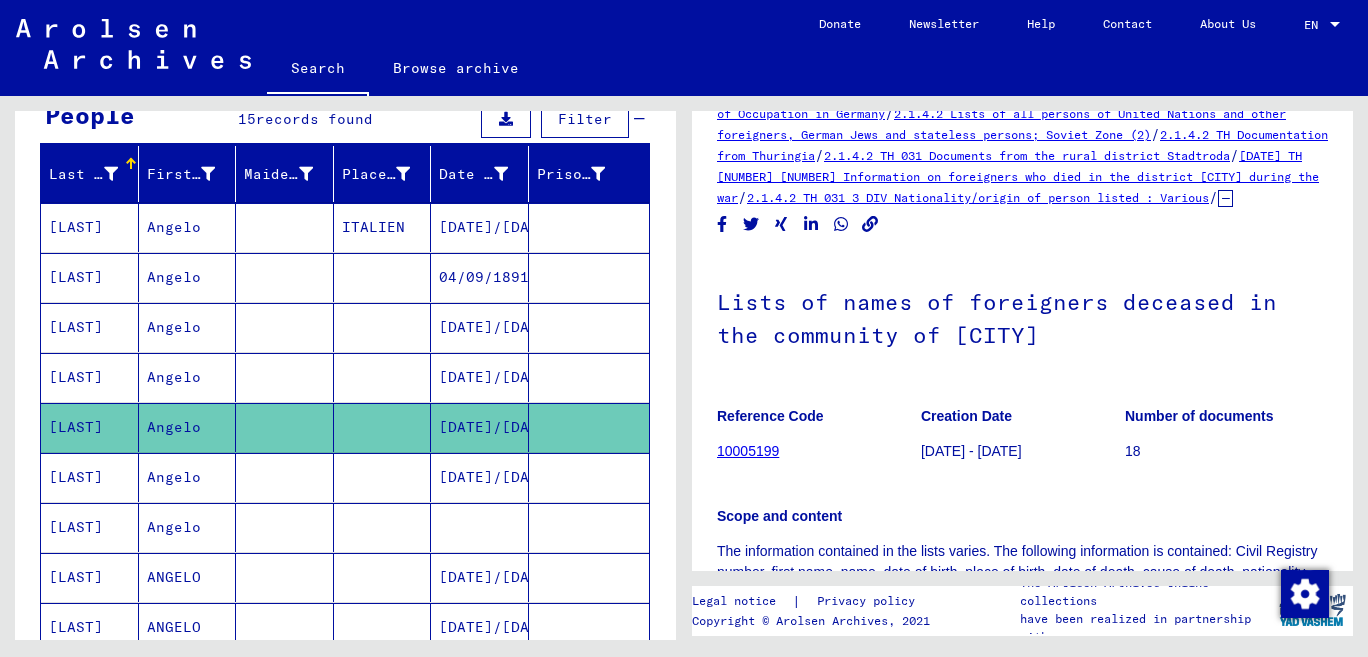 drag, startPoint x: 792, startPoint y: 474, endPoint x: 720, endPoint y: 474, distance: 72 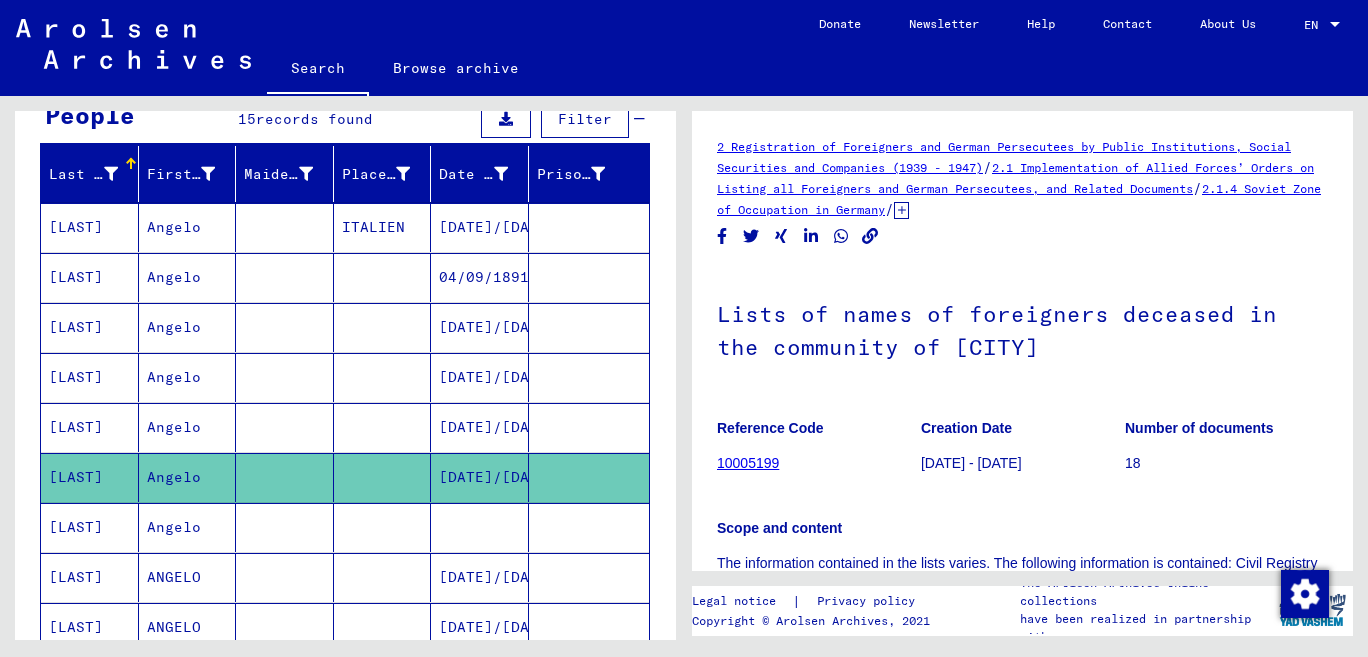scroll, scrollTop: 423, scrollLeft: 0, axis: vertical 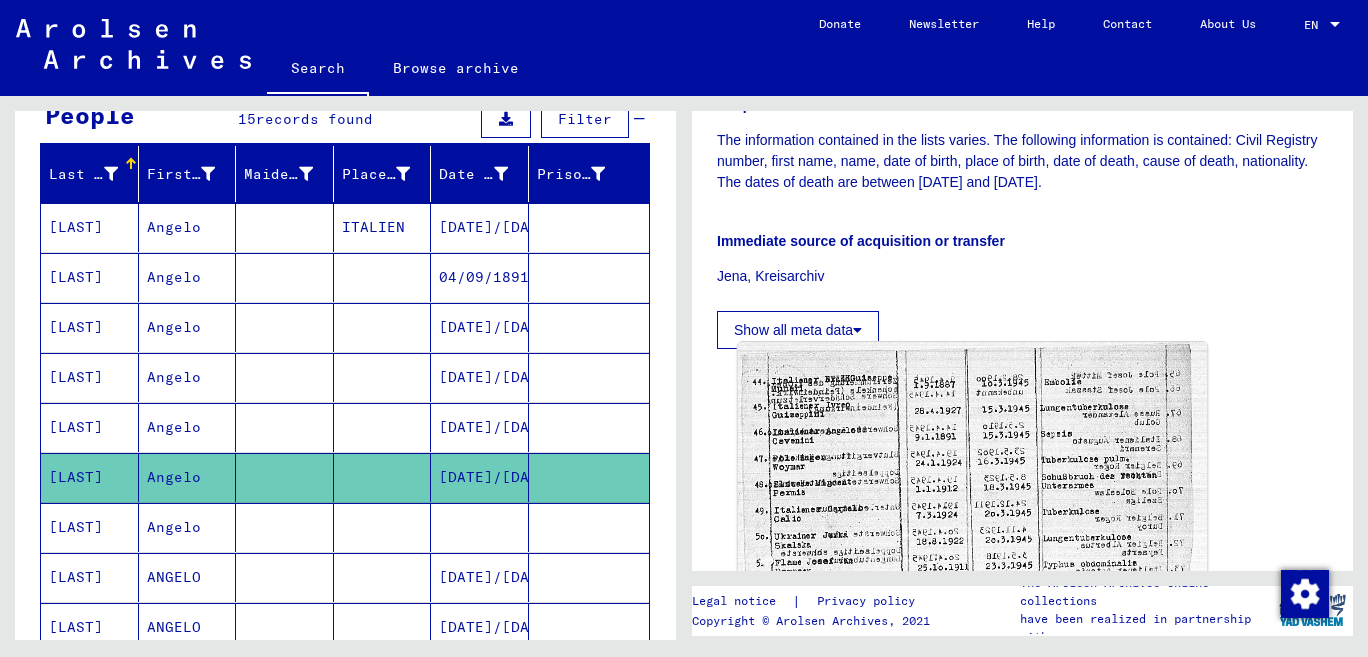 click 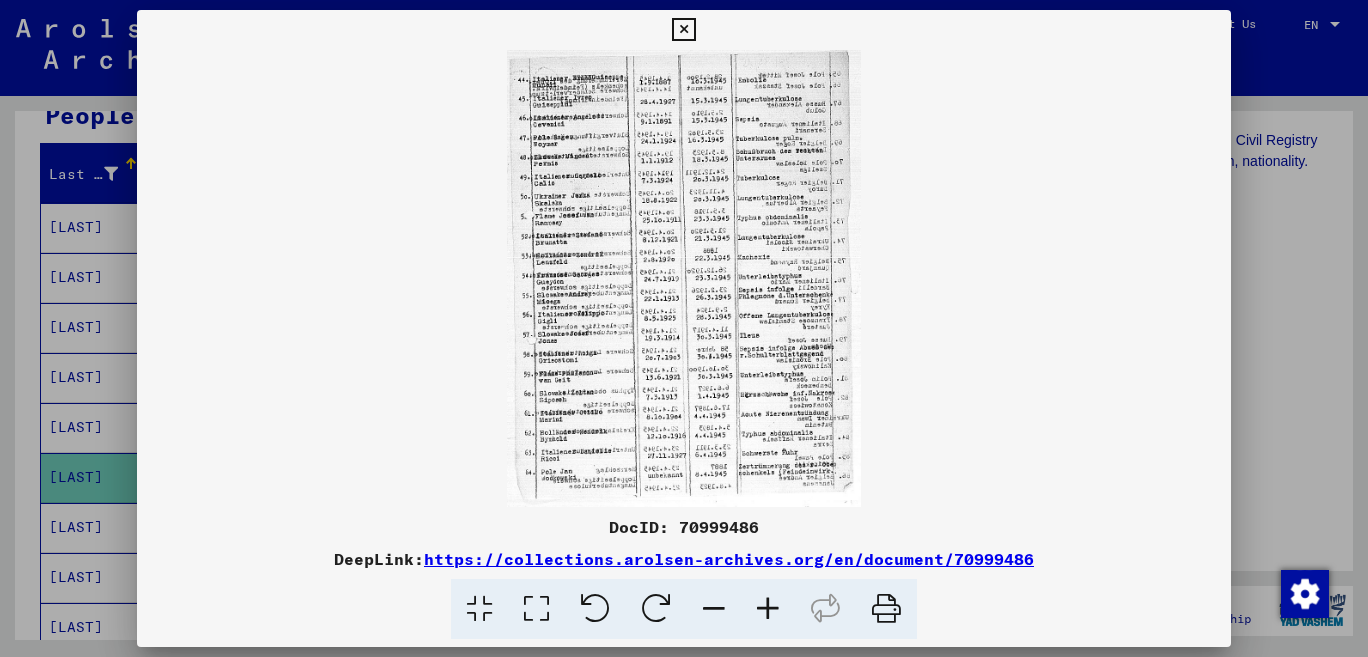 drag, startPoint x: 1041, startPoint y: 562, endPoint x: 430, endPoint y: 563, distance: 611.0008 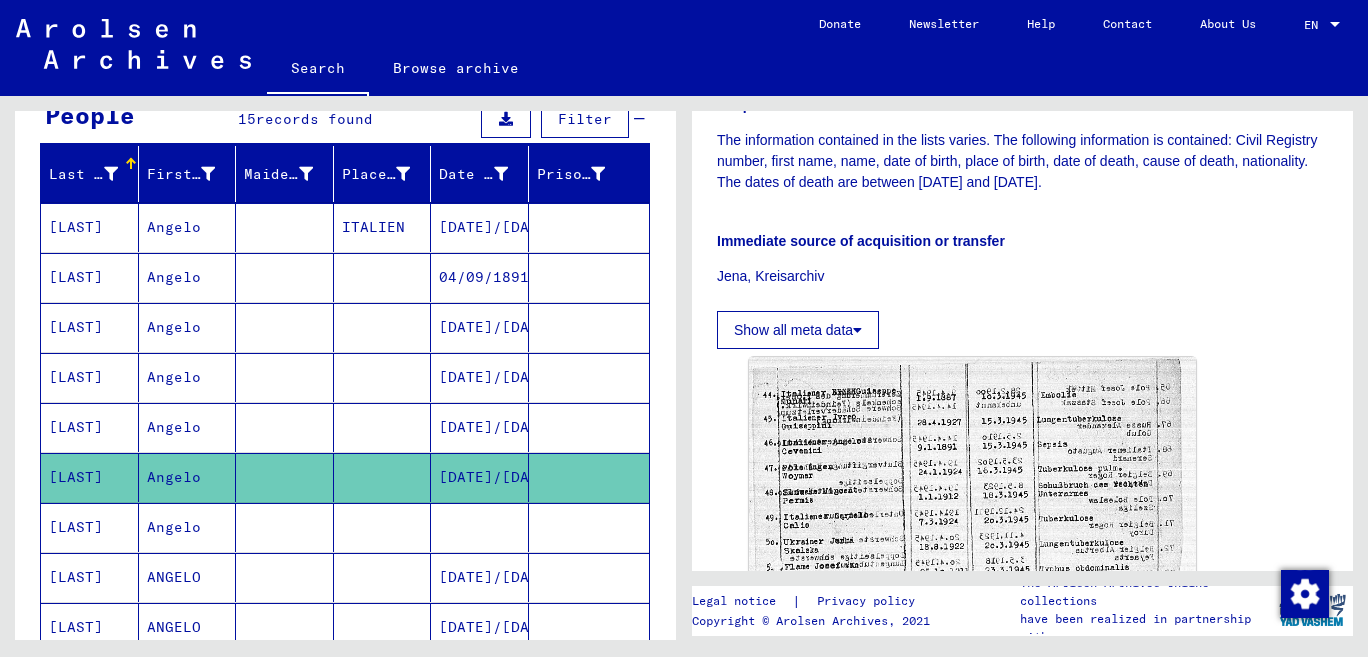 click on "[LAST]" at bounding box center [90, 577] 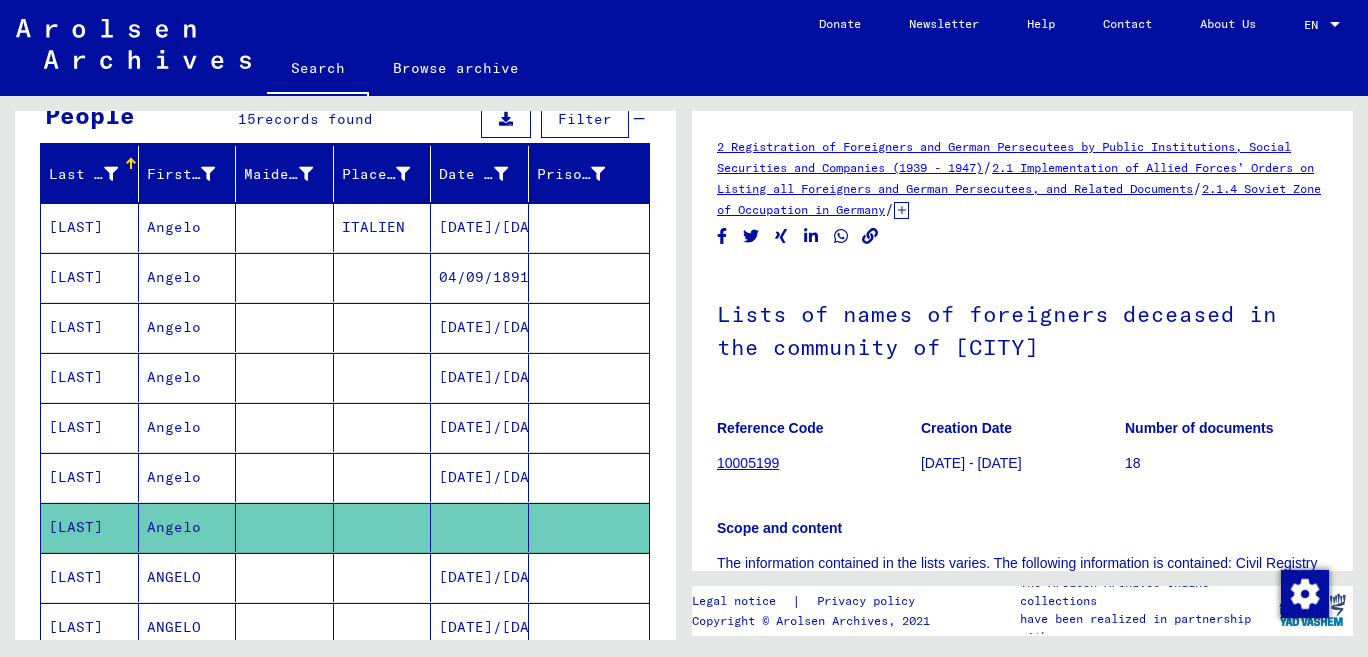 scroll, scrollTop: 423, scrollLeft: 0, axis: vertical 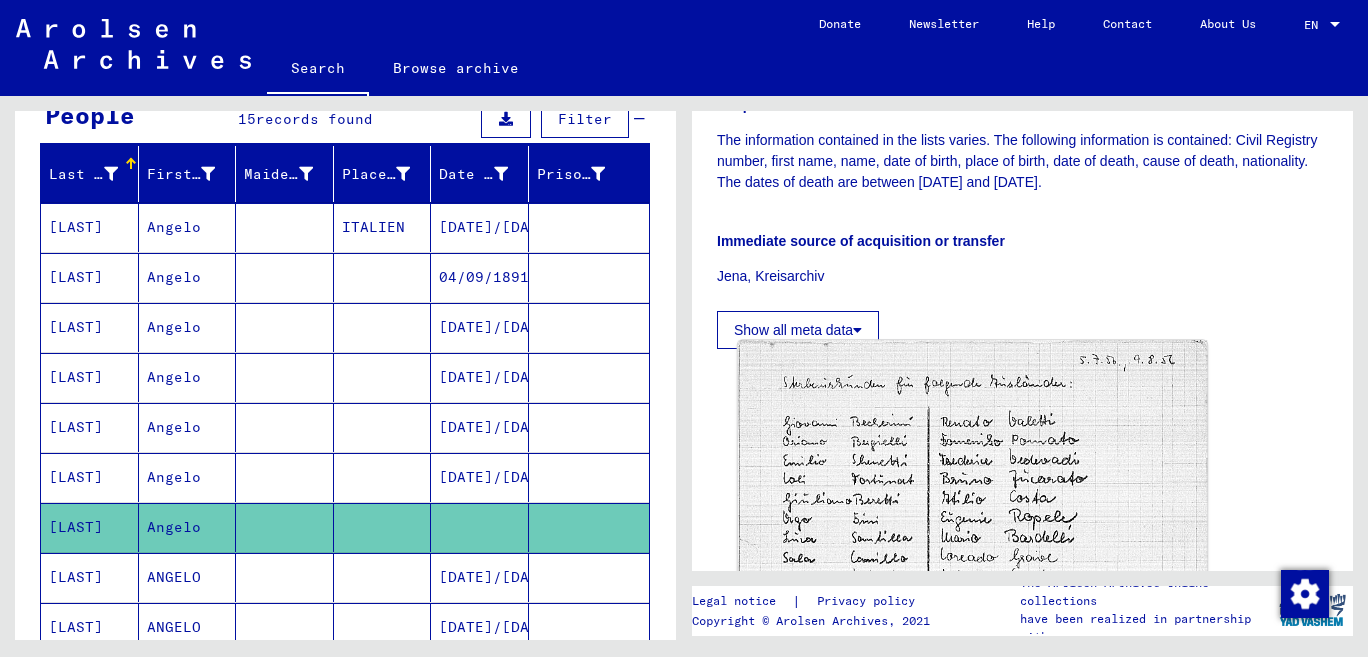 click 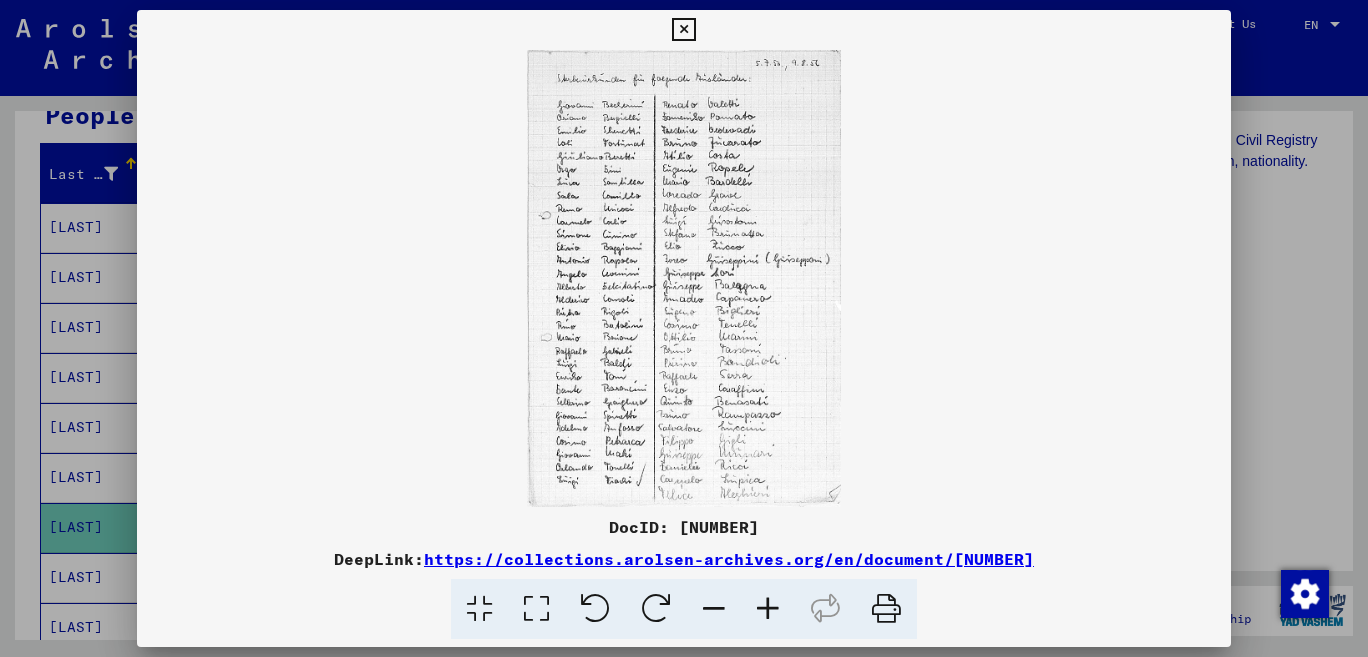 drag, startPoint x: 1044, startPoint y: 553, endPoint x: 435, endPoint y: 554, distance: 609.0008 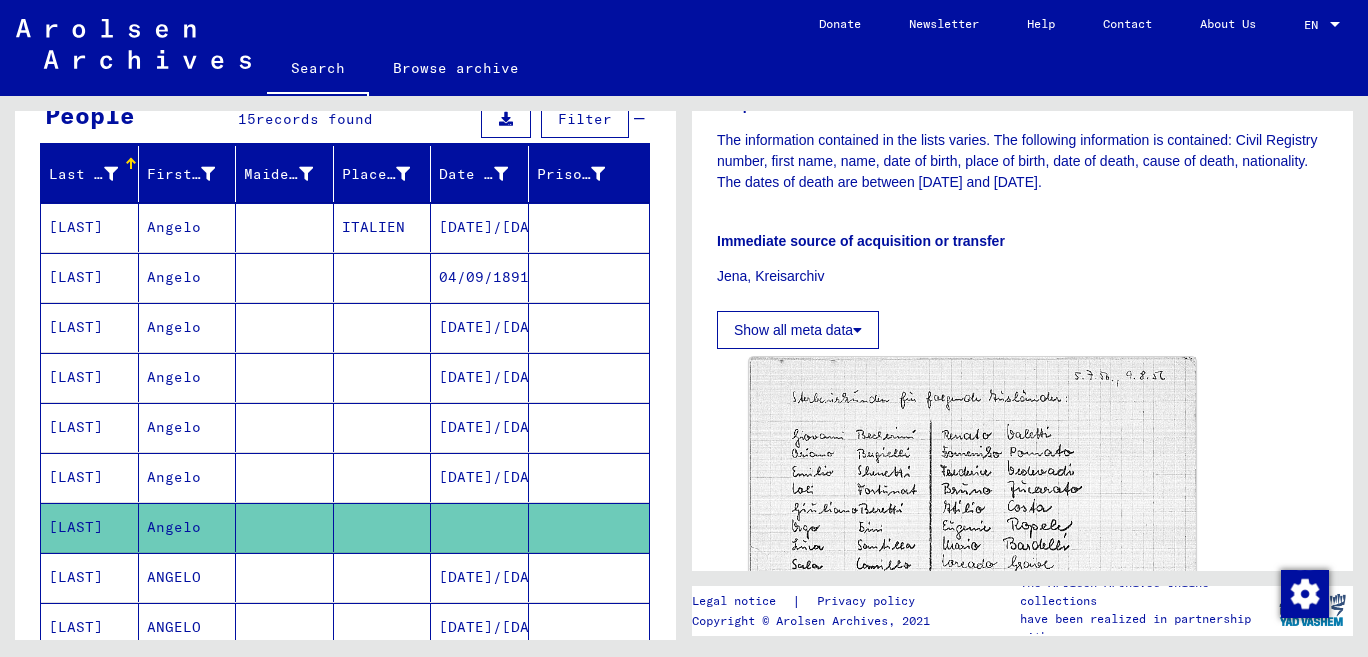 click on "[LAST]" at bounding box center (90, 627) 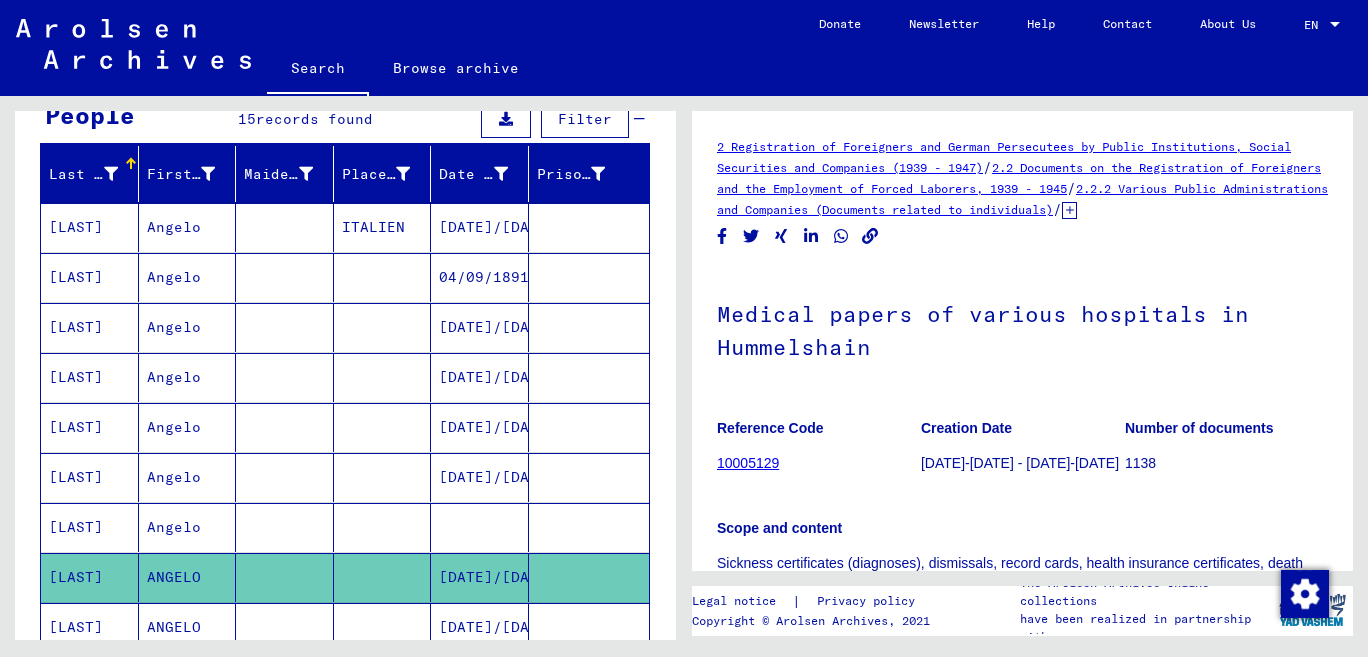 scroll, scrollTop: 423, scrollLeft: 0, axis: vertical 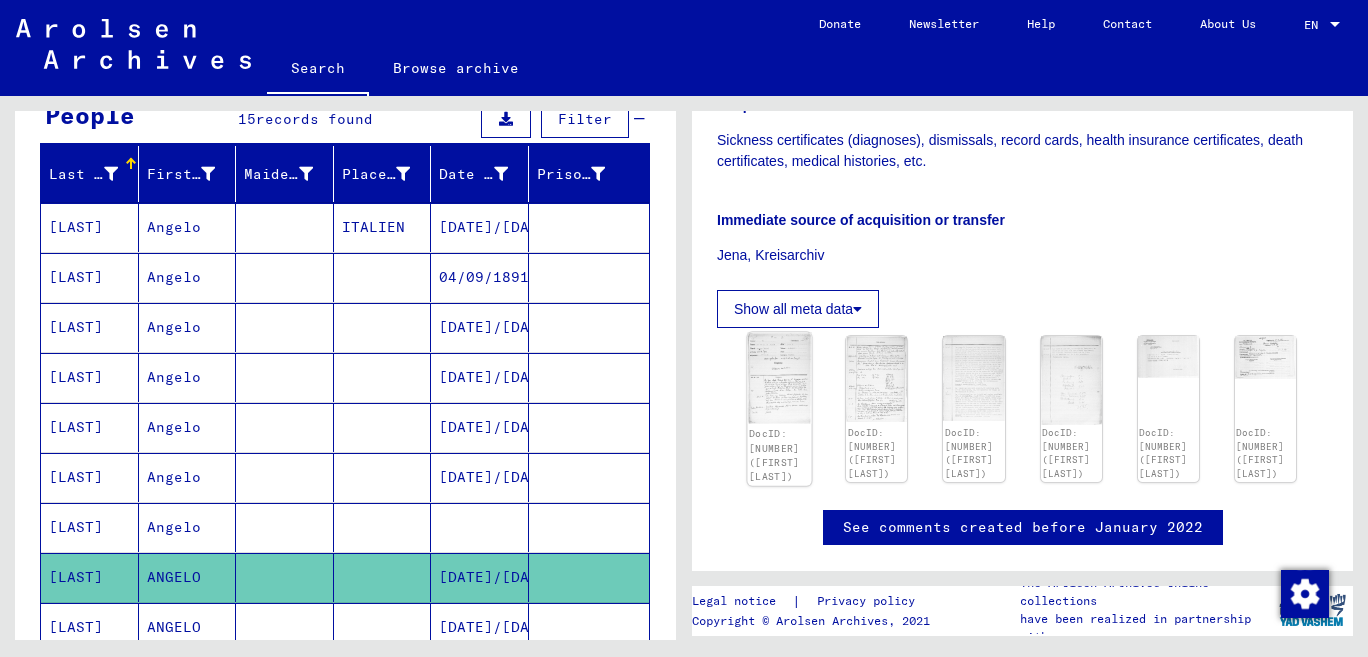 click 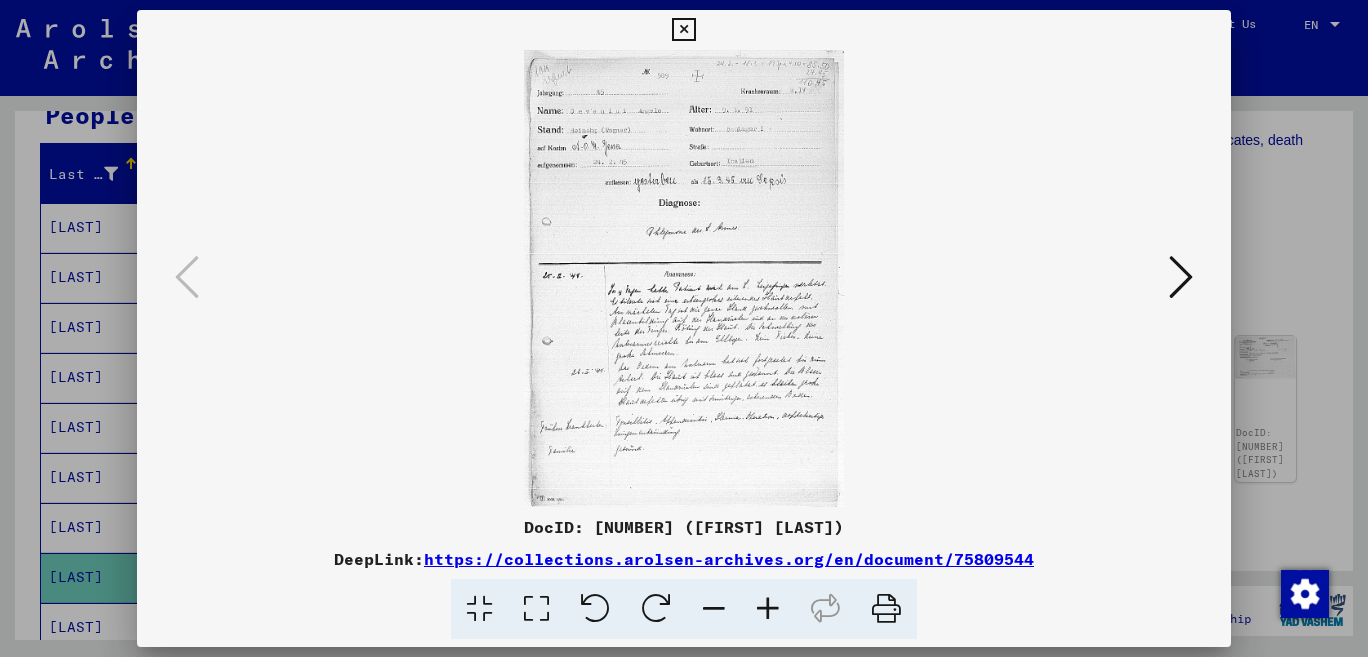 drag, startPoint x: 1047, startPoint y: 562, endPoint x: 427, endPoint y: 513, distance: 621.9333 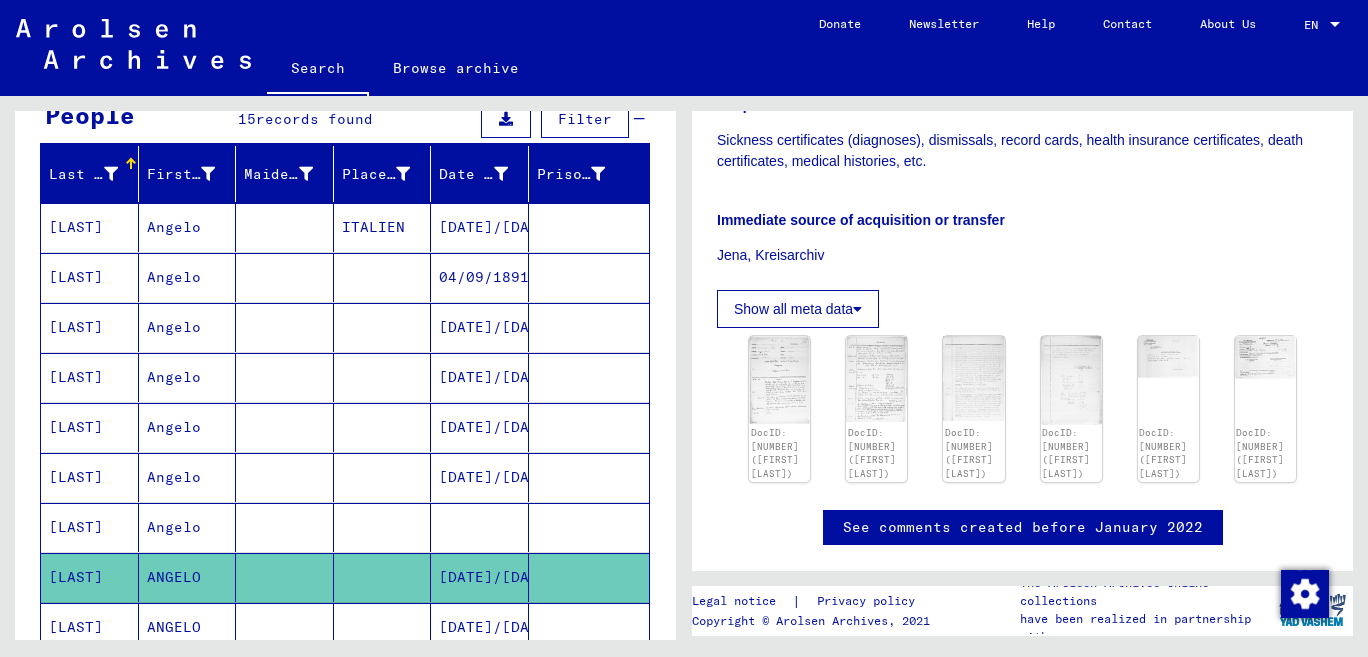 scroll, scrollTop: 0, scrollLeft: 0, axis: both 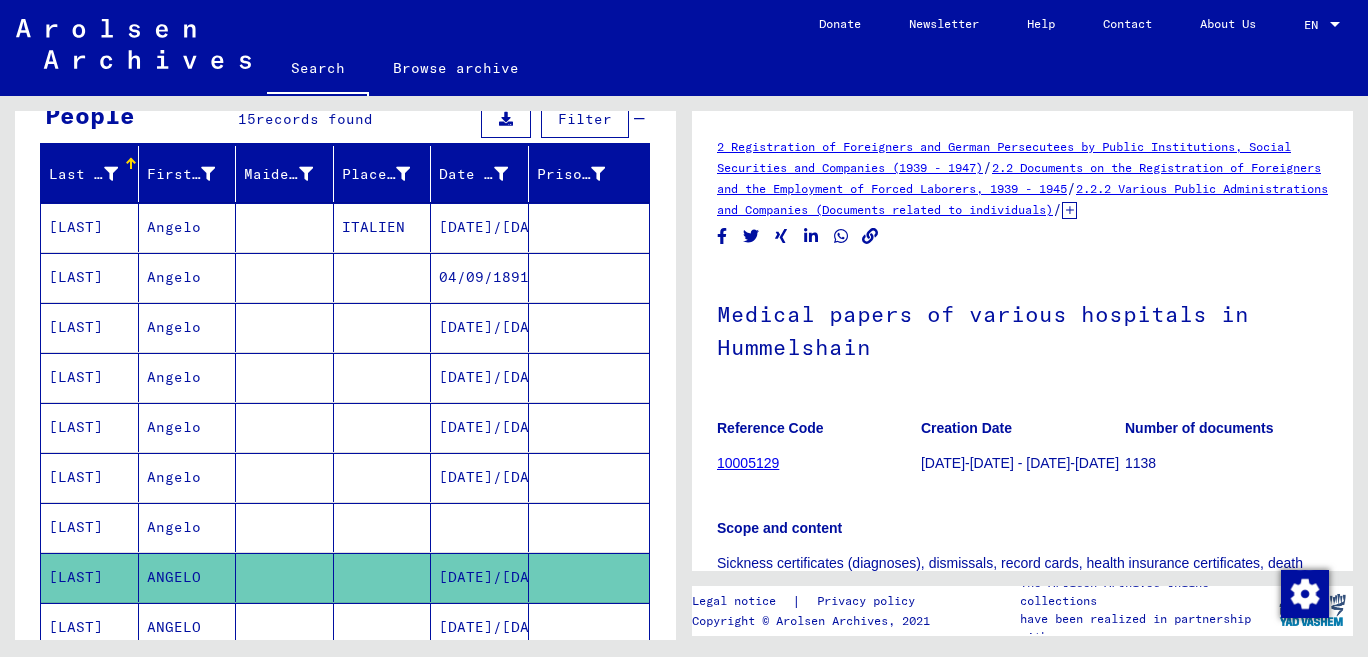 drag, startPoint x: 786, startPoint y: 485, endPoint x: 720, endPoint y: 479, distance: 66.27216 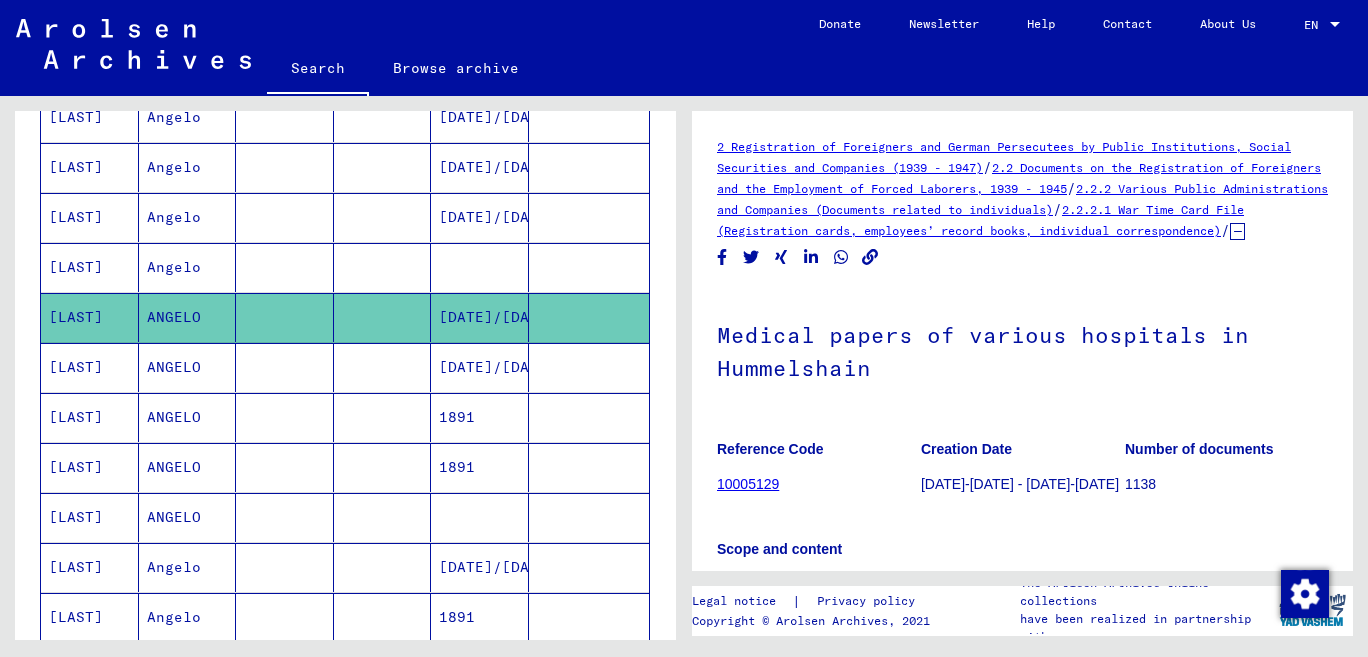 scroll, scrollTop: 644, scrollLeft: 0, axis: vertical 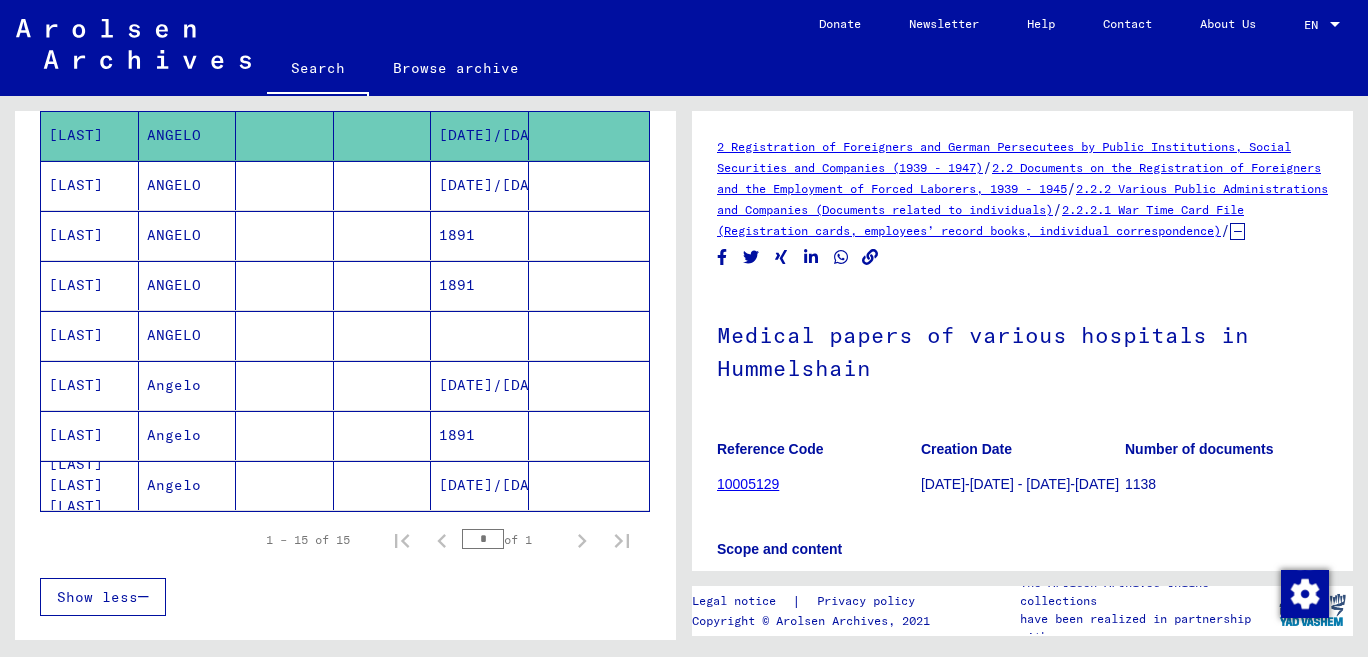 click on "[LAST]" at bounding box center (90, 235) 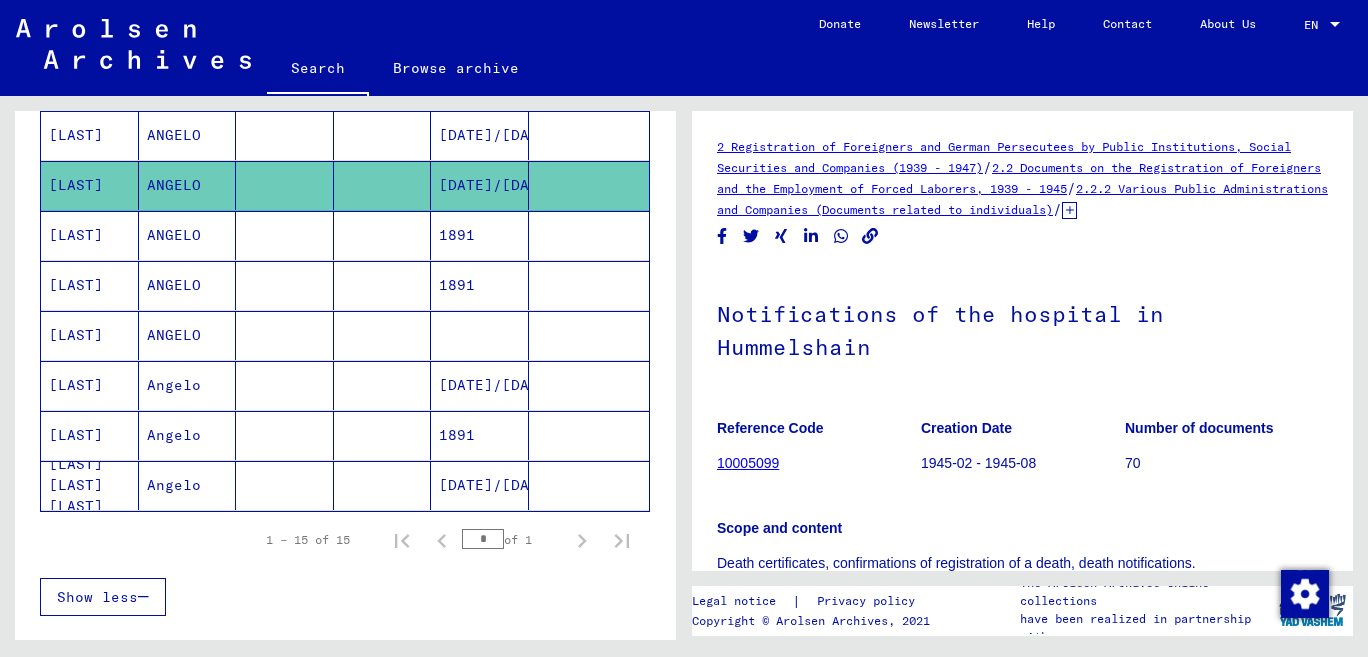 scroll, scrollTop: 423, scrollLeft: 0, axis: vertical 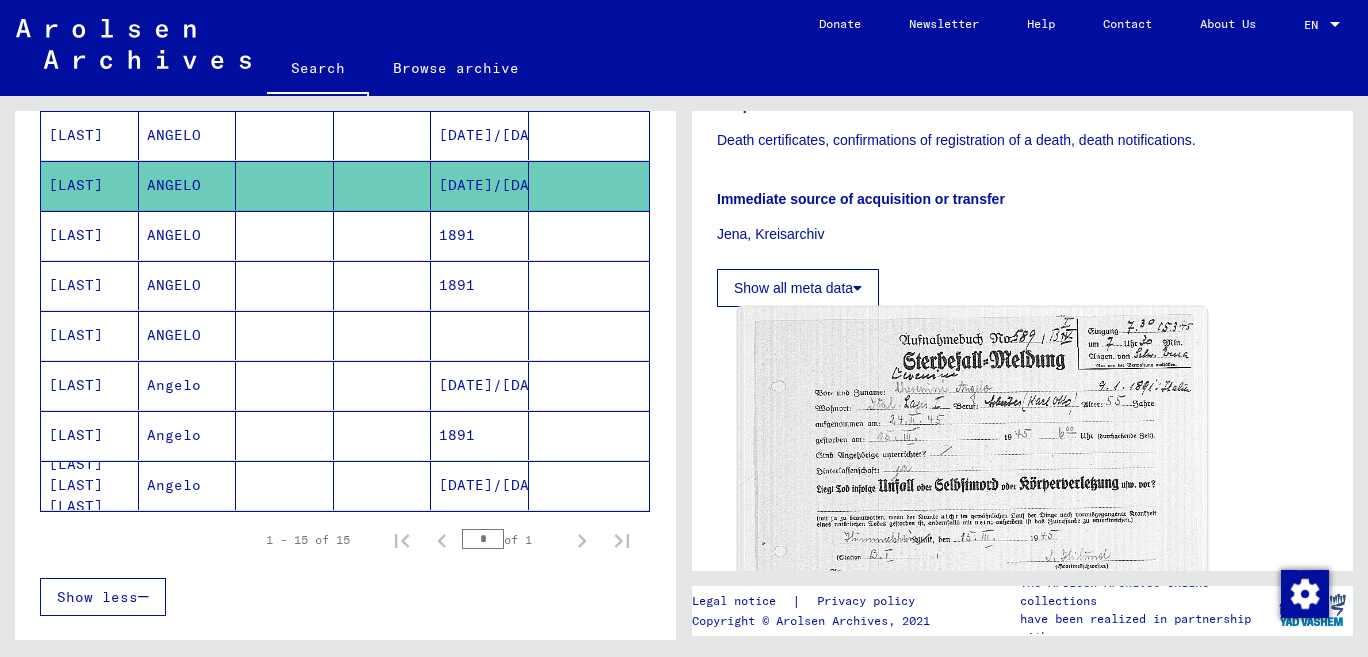 click 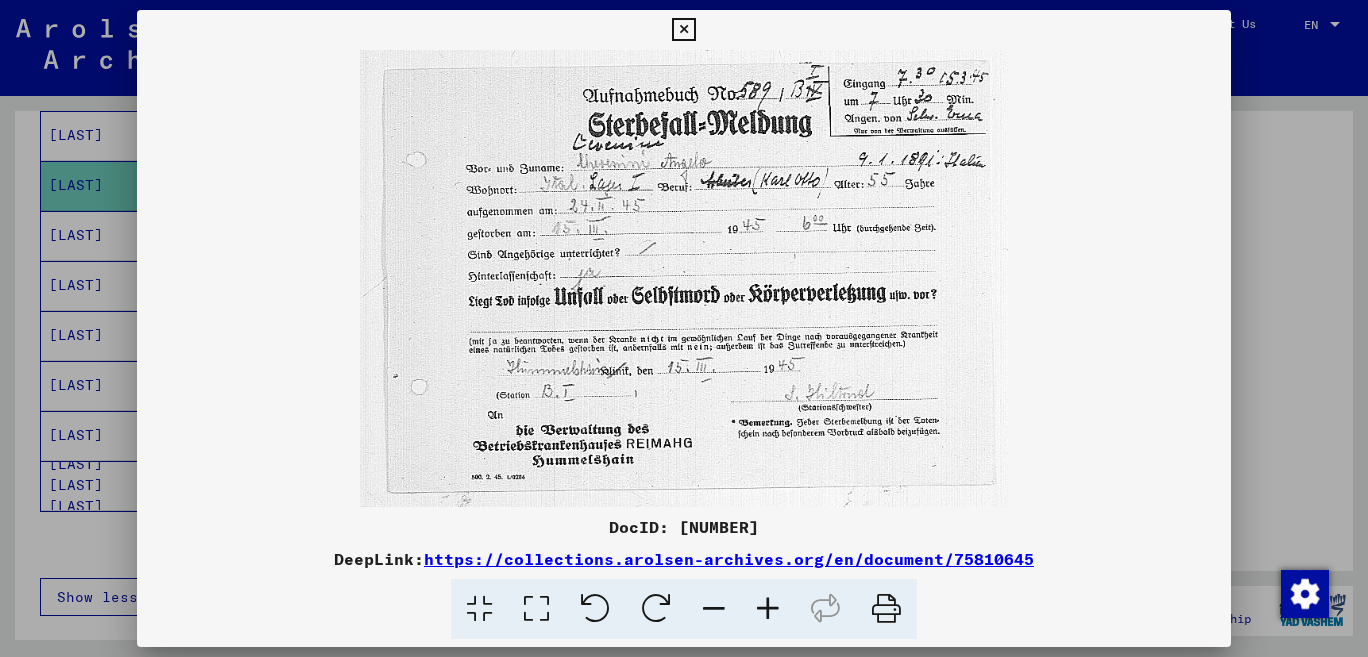 drag, startPoint x: 1042, startPoint y: 566, endPoint x: 548, endPoint y: 441, distance: 509.56943 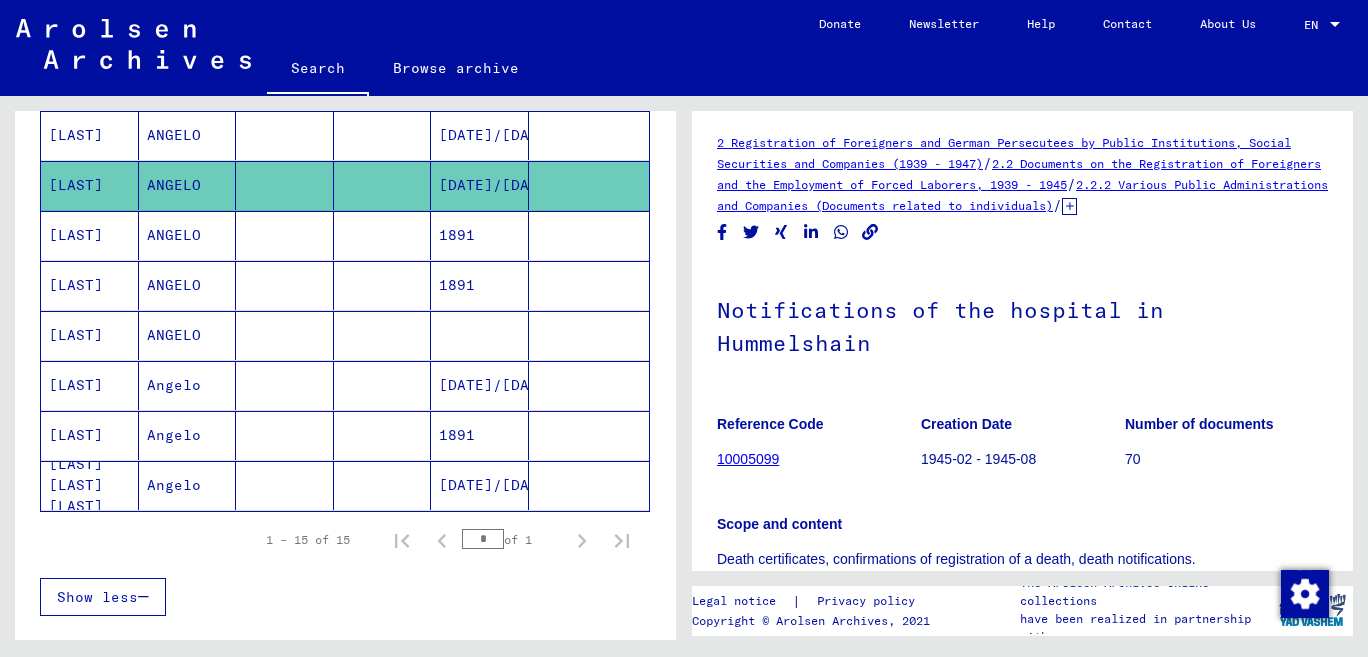 scroll, scrollTop: 0, scrollLeft: 0, axis: both 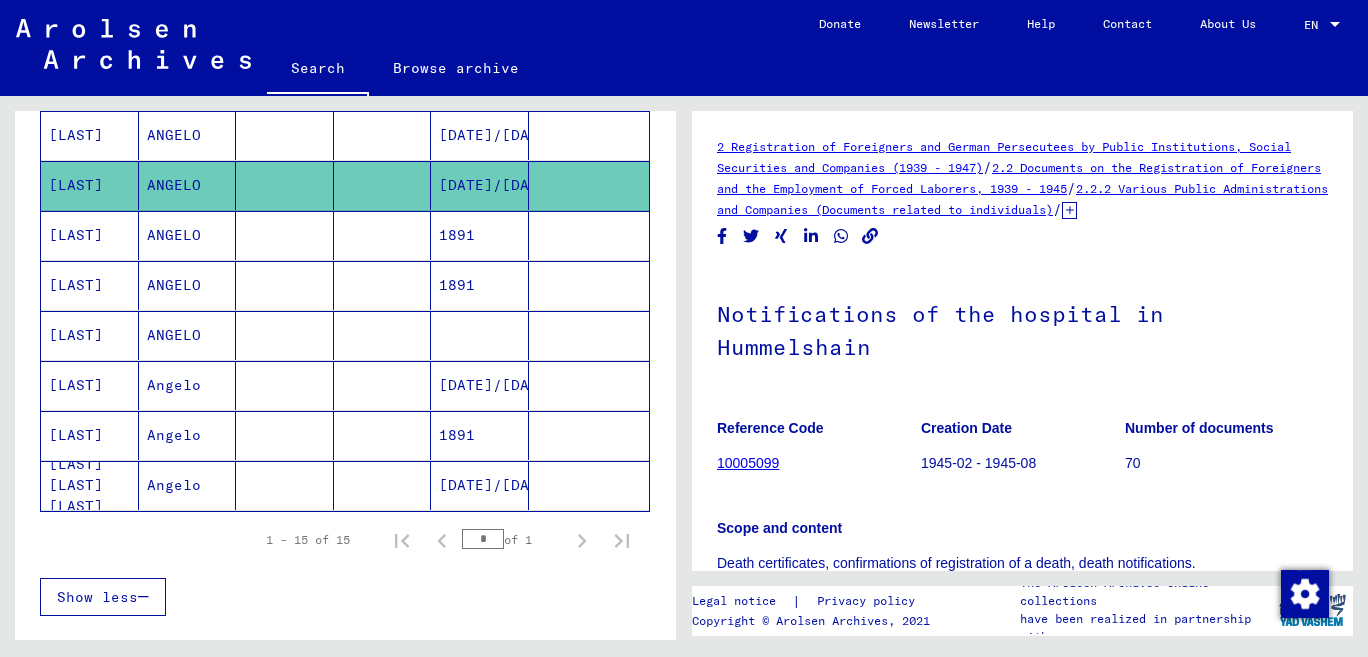 drag, startPoint x: 780, startPoint y: 486, endPoint x: 719, endPoint y: 485, distance: 61.008198 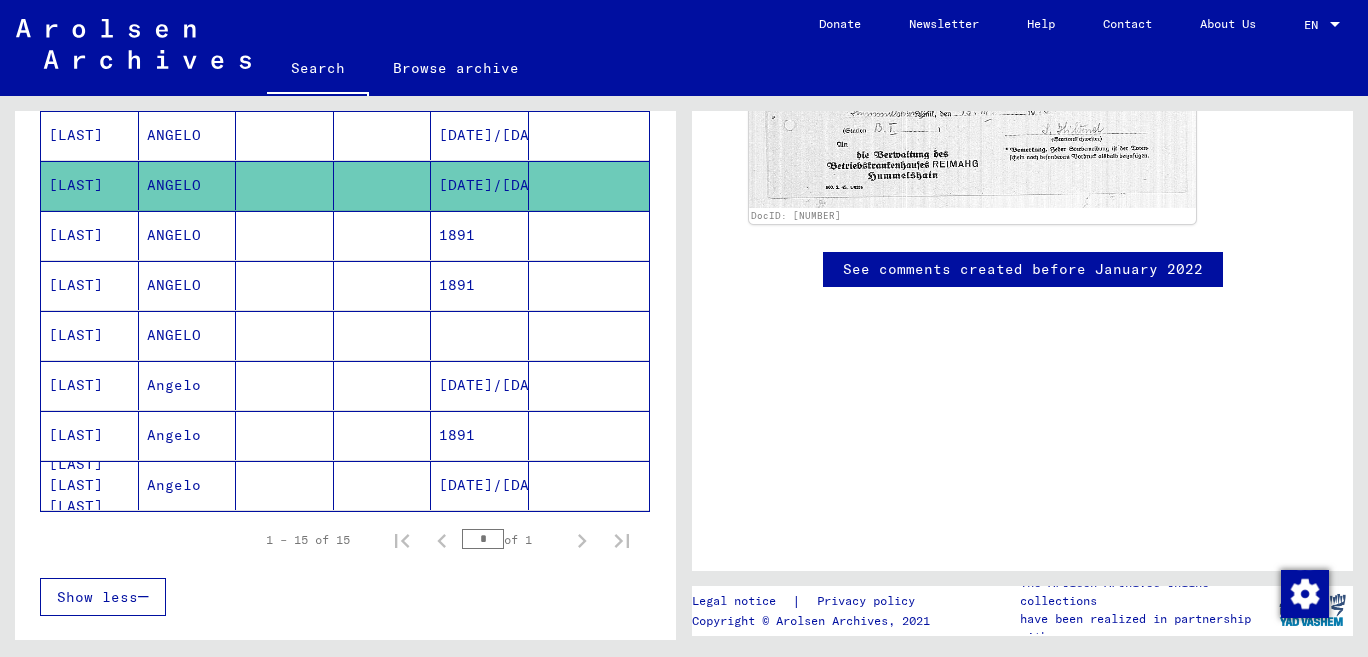 scroll, scrollTop: 0, scrollLeft: 0, axis: both 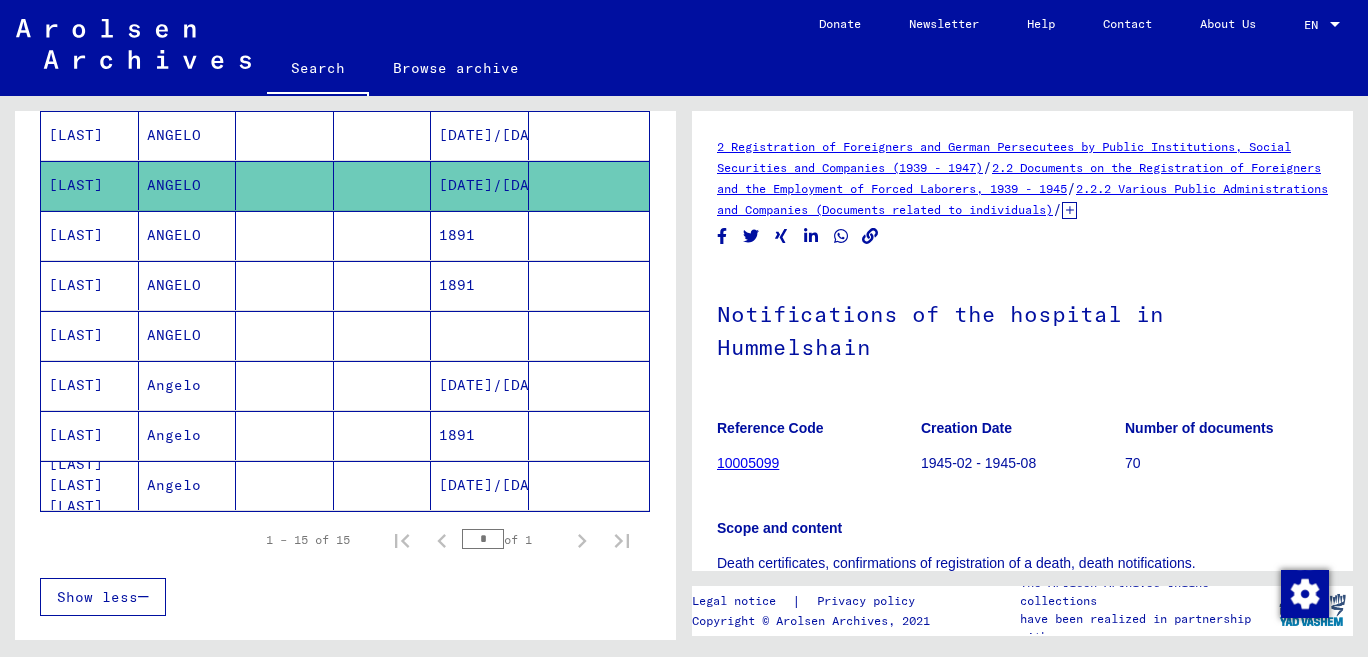 click 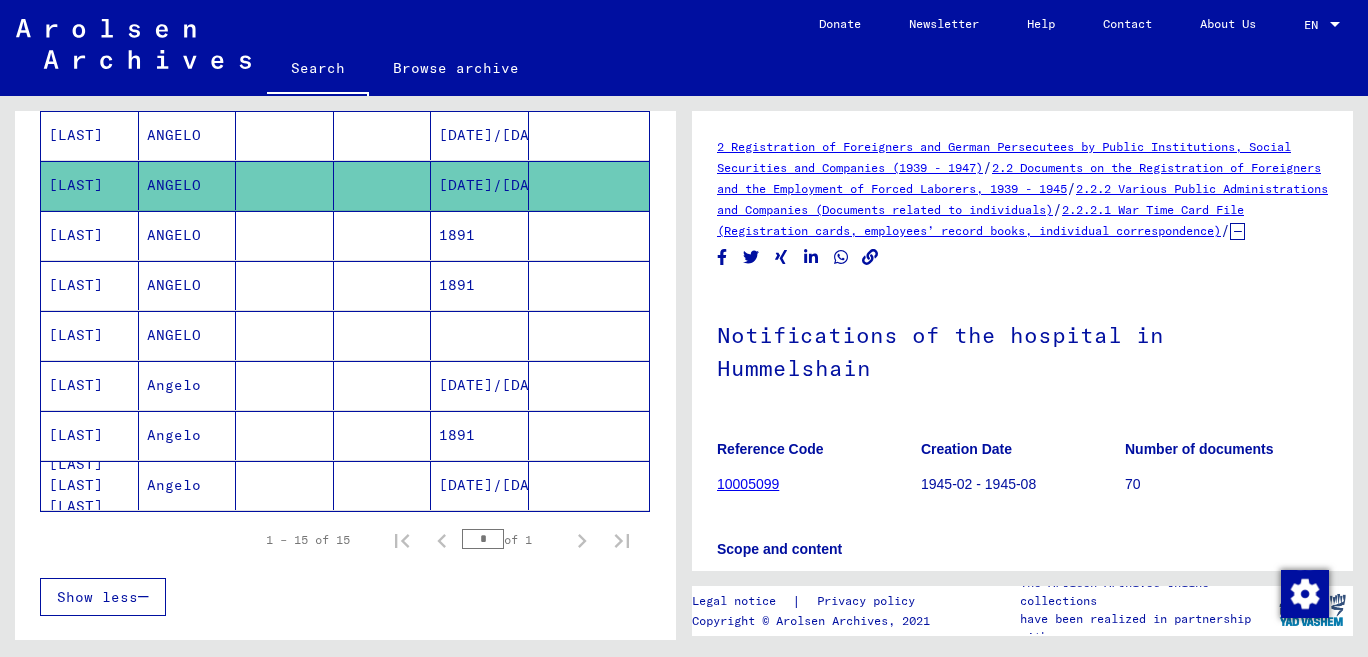 click on "[LAST]" at bounding box center (90, 285) 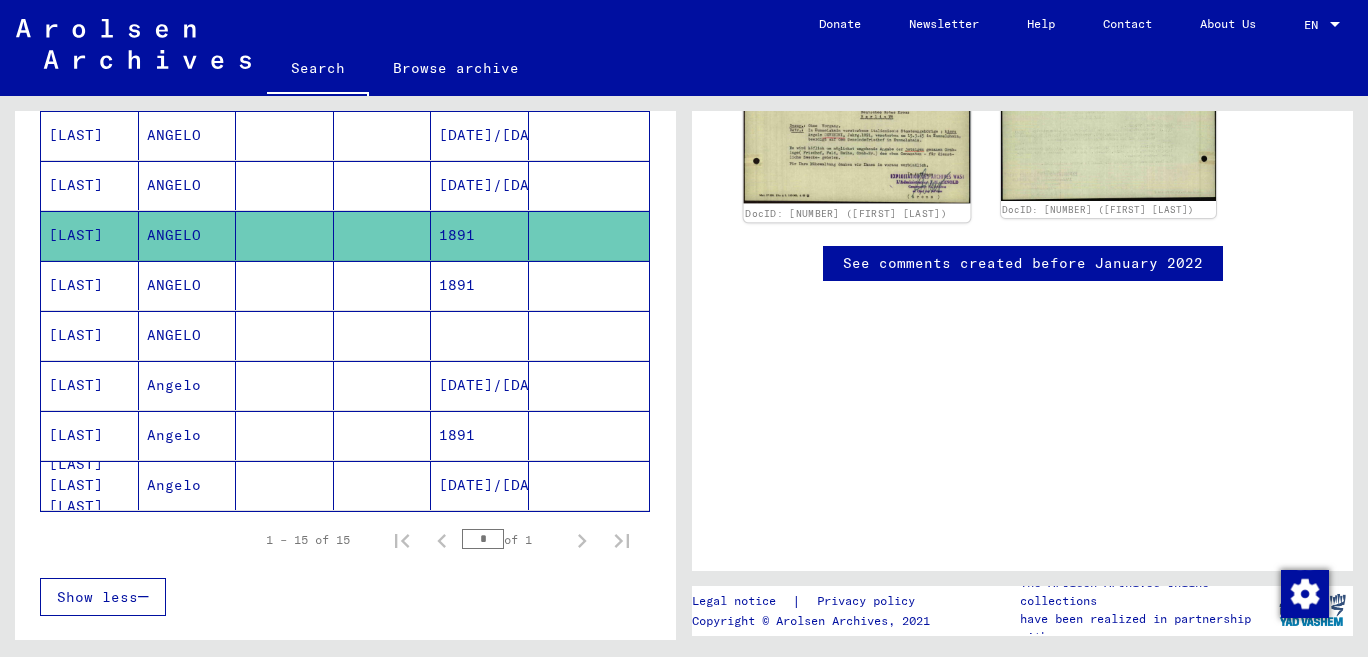 click 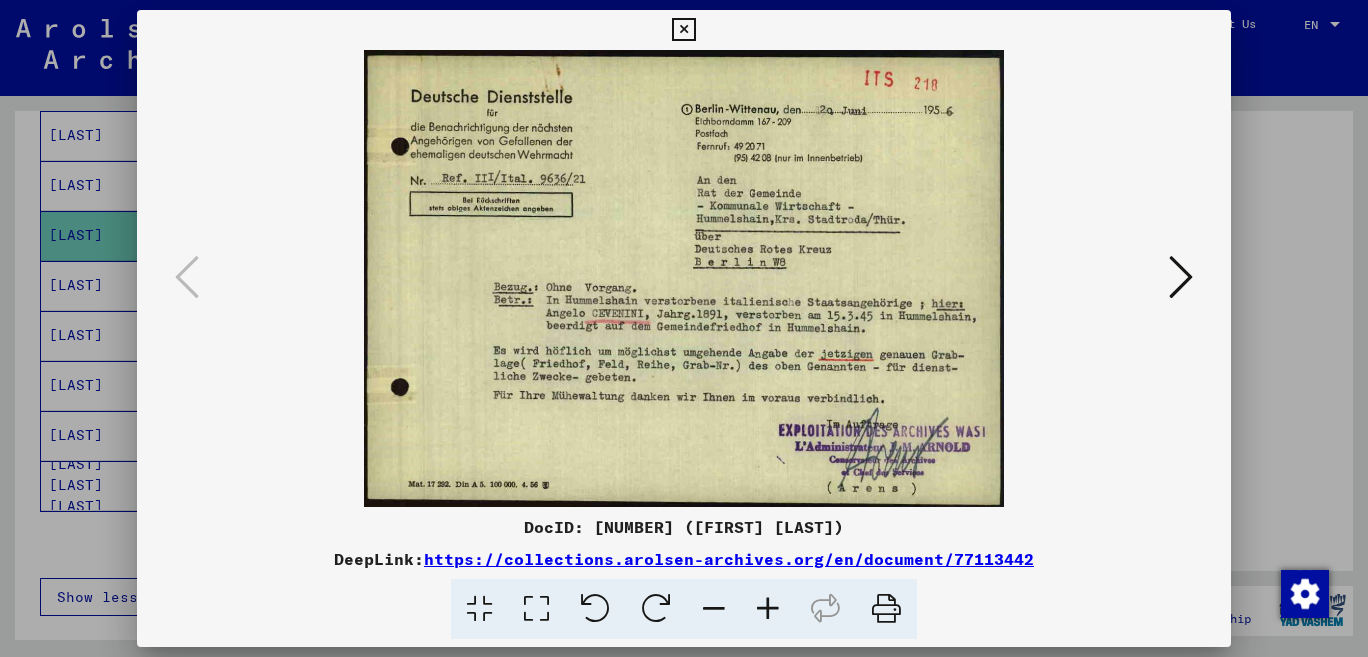 drag, startPoint x: 1062, startPoint y: 566, endPoint x: 442, endPoint y: 546, distance: 620.3225 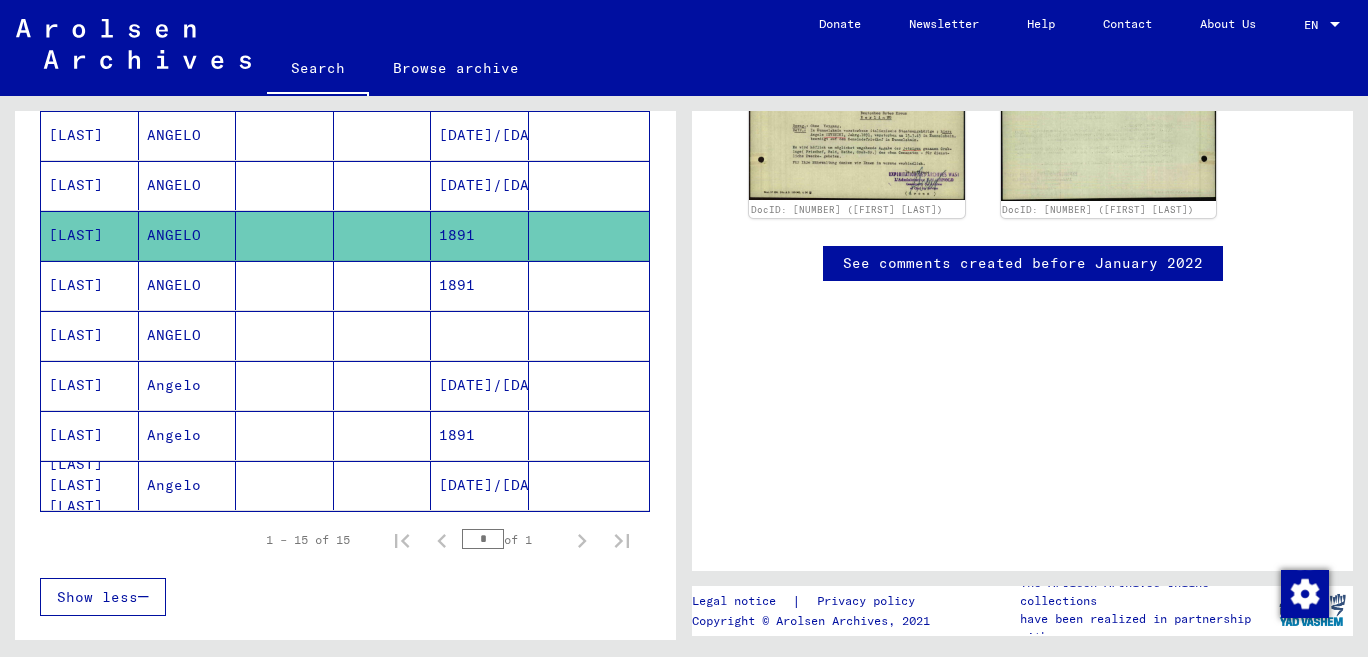 scroll, scrollTop: 0, scrollLeft: 0, axis: both 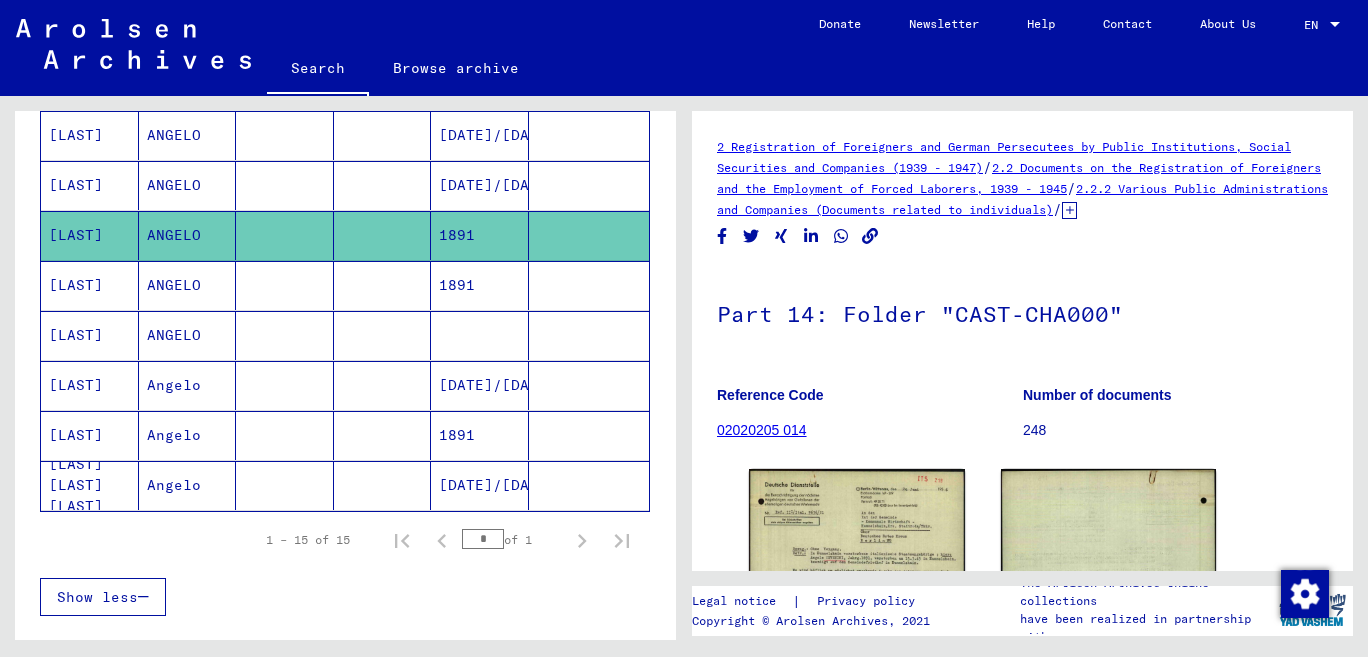click 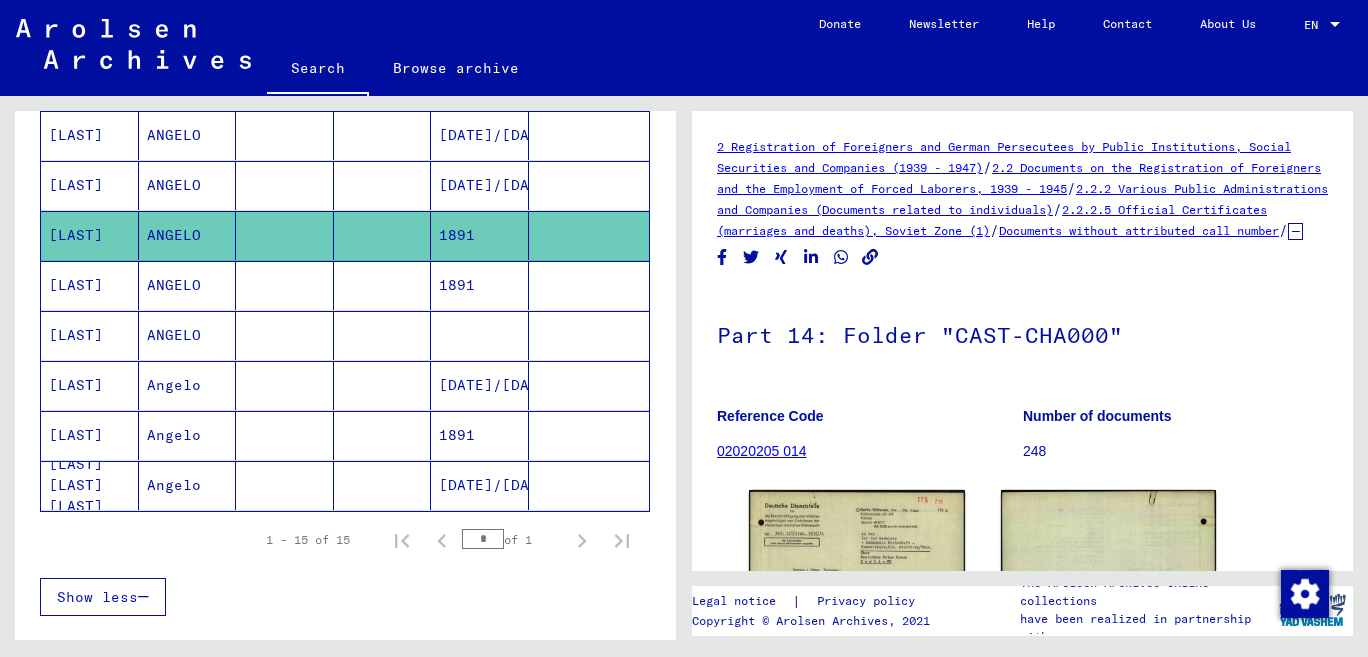 drag, startPoint x: 822, startPoint y: 479, endPoint x: 717, endPoint y: 474, distance: 105.11898 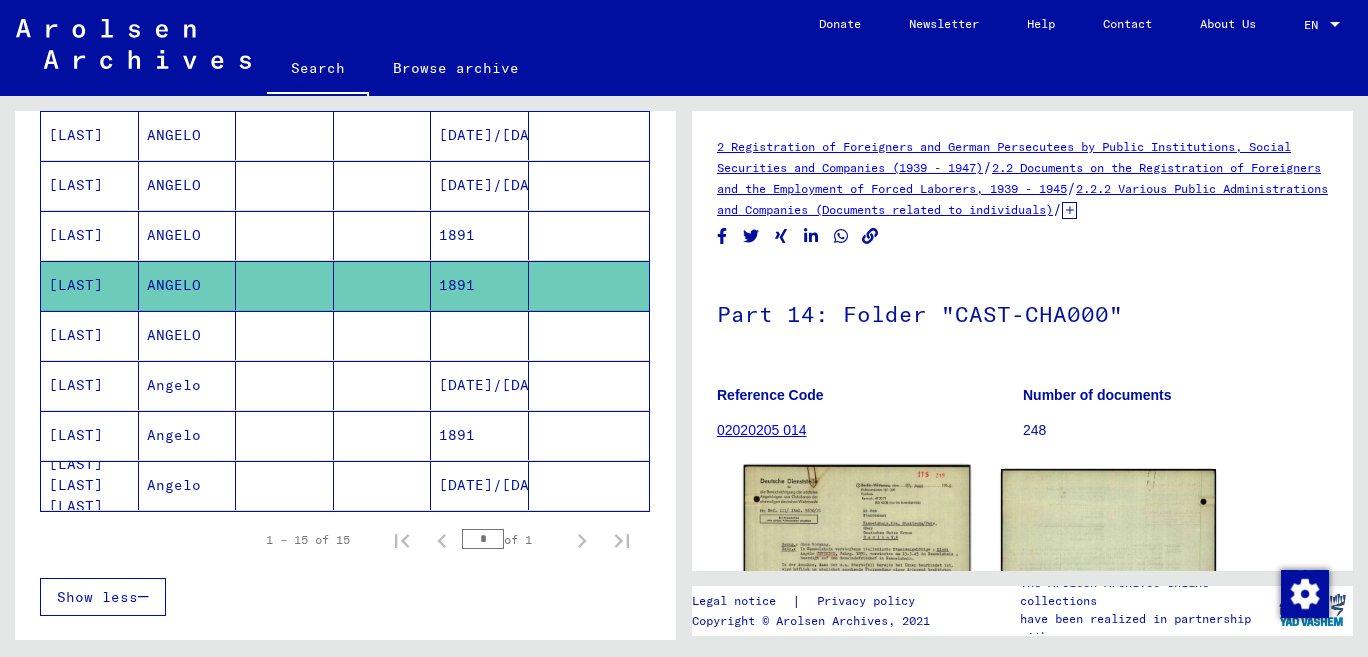 click 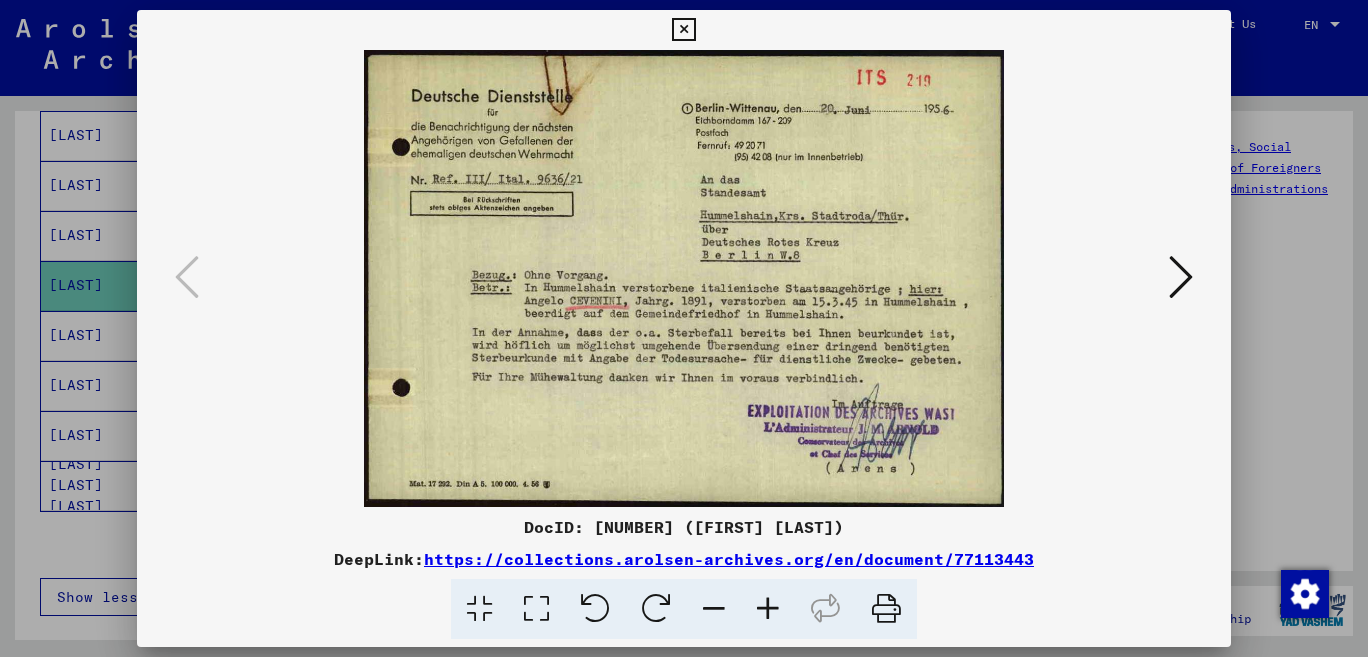 drag, startPoint x: 1066, startPoint y: 566, endPoint x: 435, endPoint y: 558, distance: 631.0507 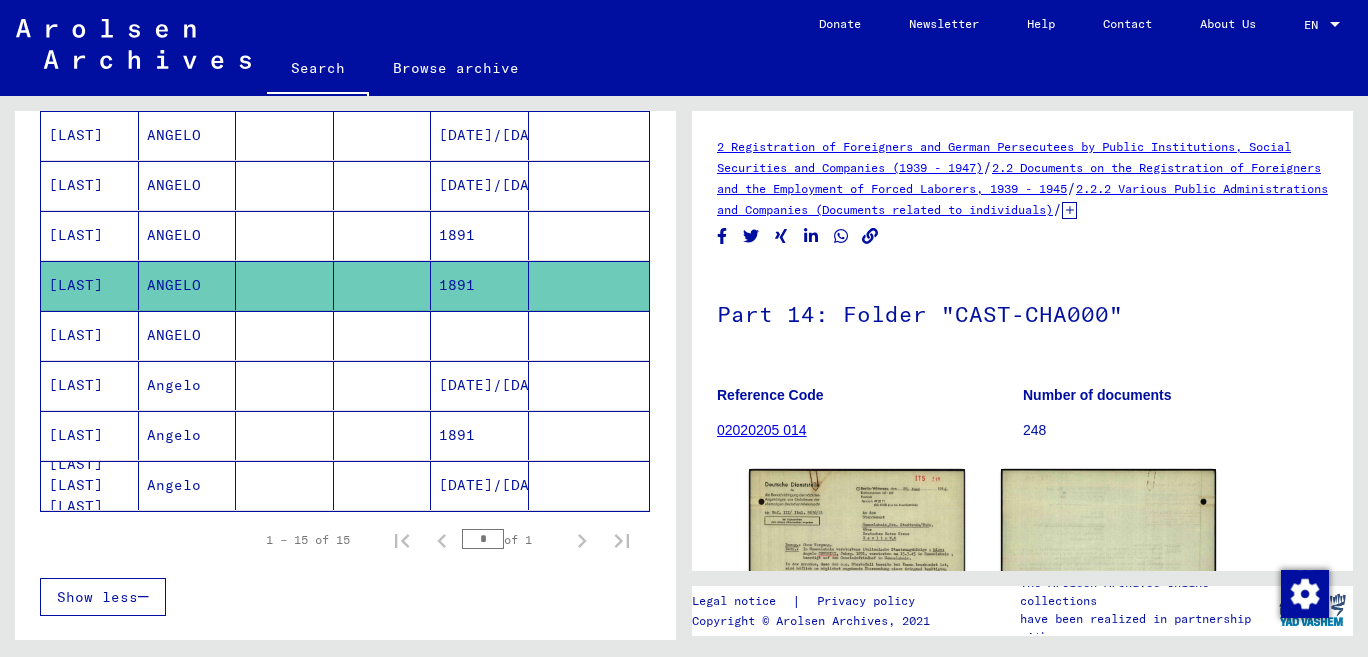 click on "[LAST]" at bounding box center [90, 385] 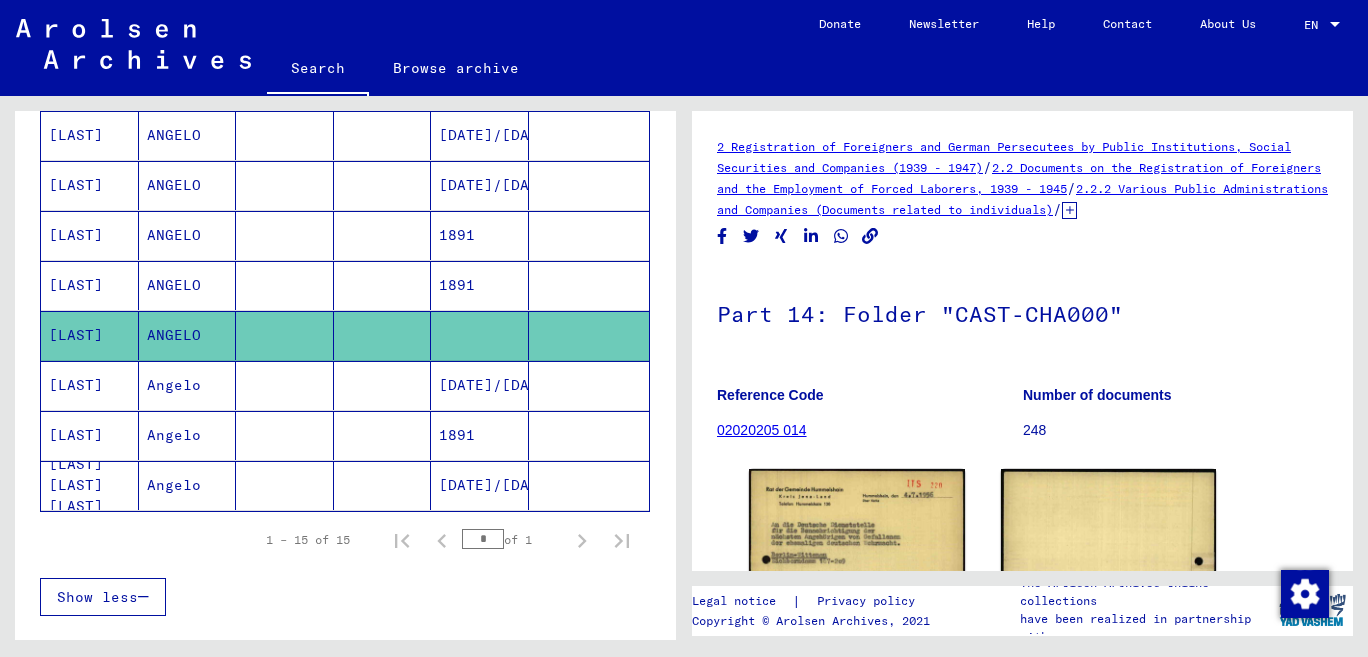 click 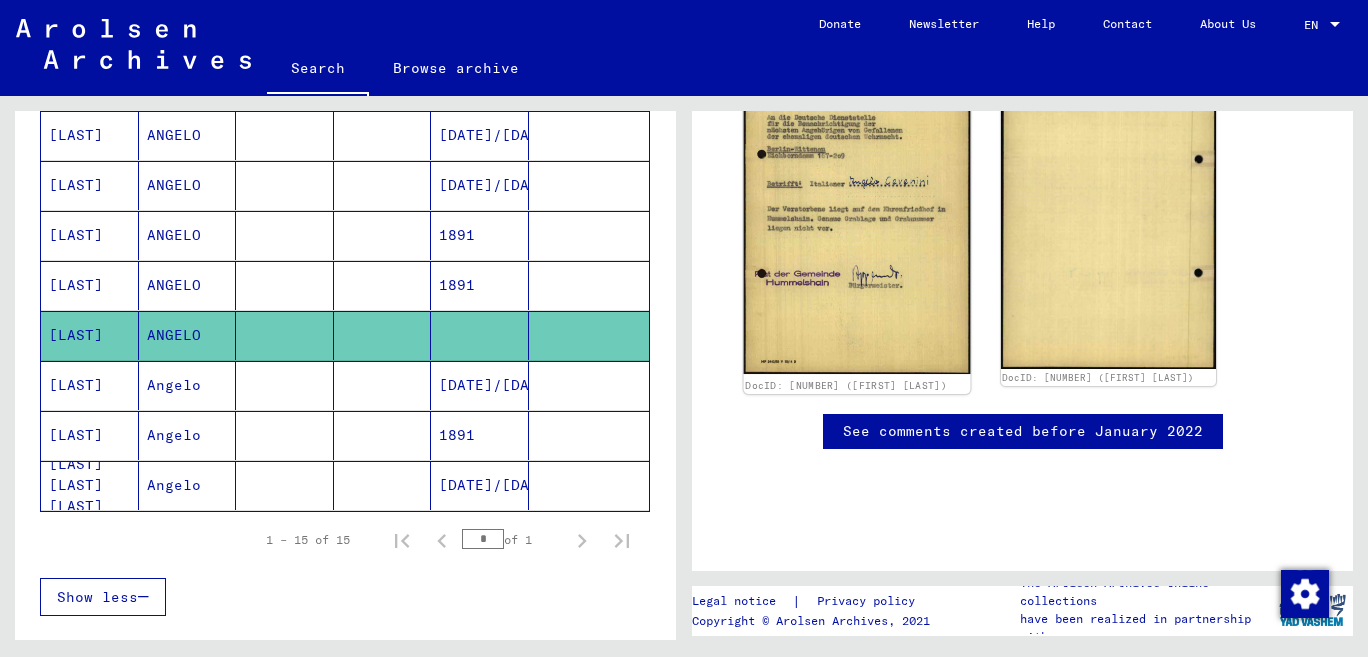 click 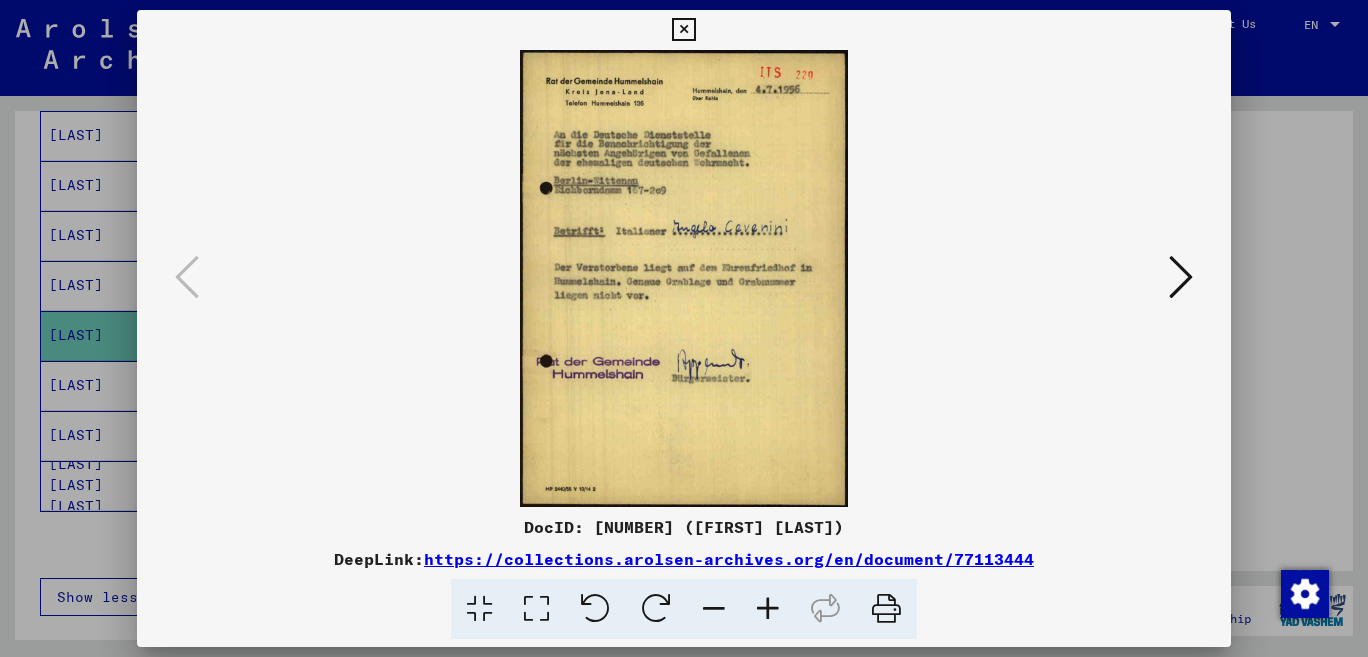 scroll, scrollTop: 423, scrollLeft: 0, axis: vertical 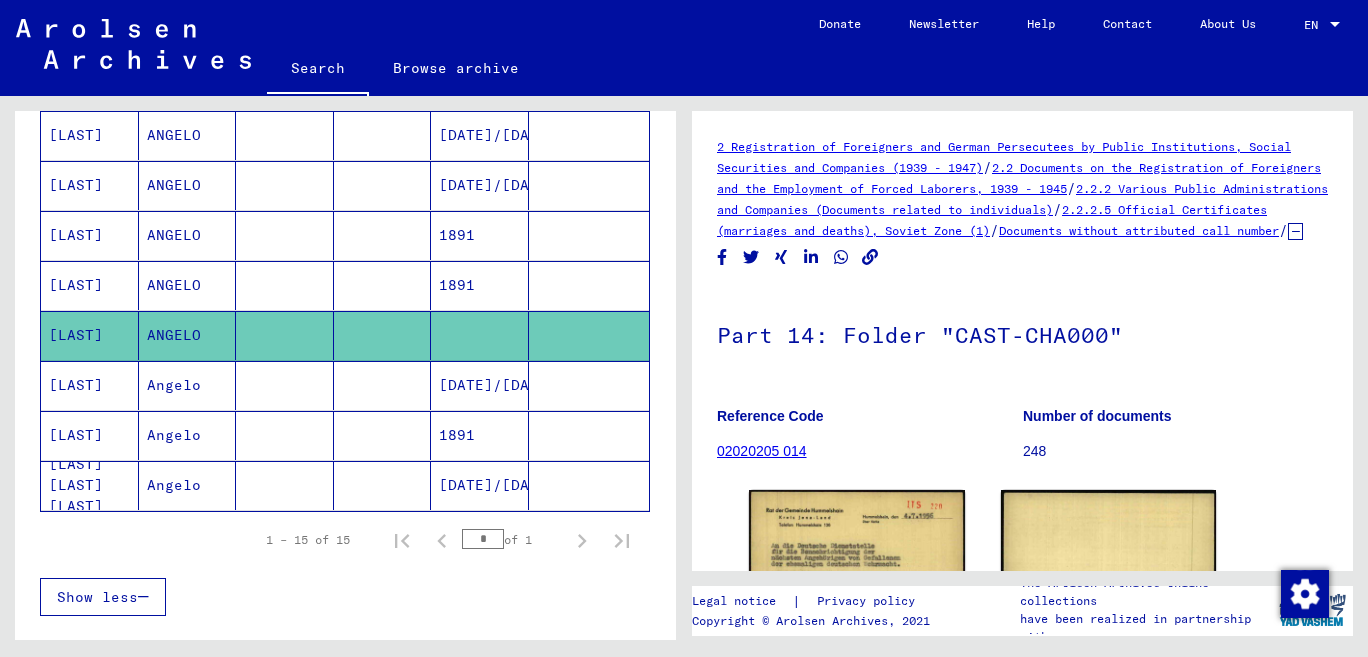 click on "[LAST]" at bounding box center (90, 435) 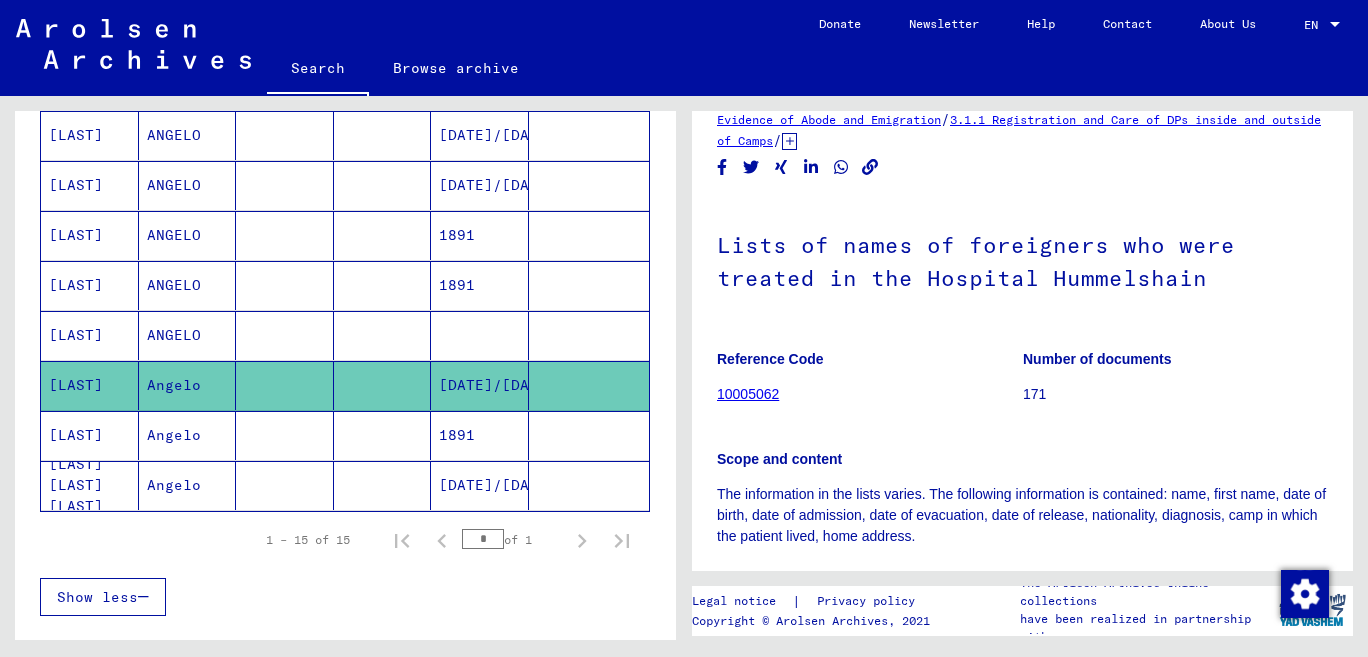 scroll, scrollTop: 28, scrollLeft: 0, axis: vertical 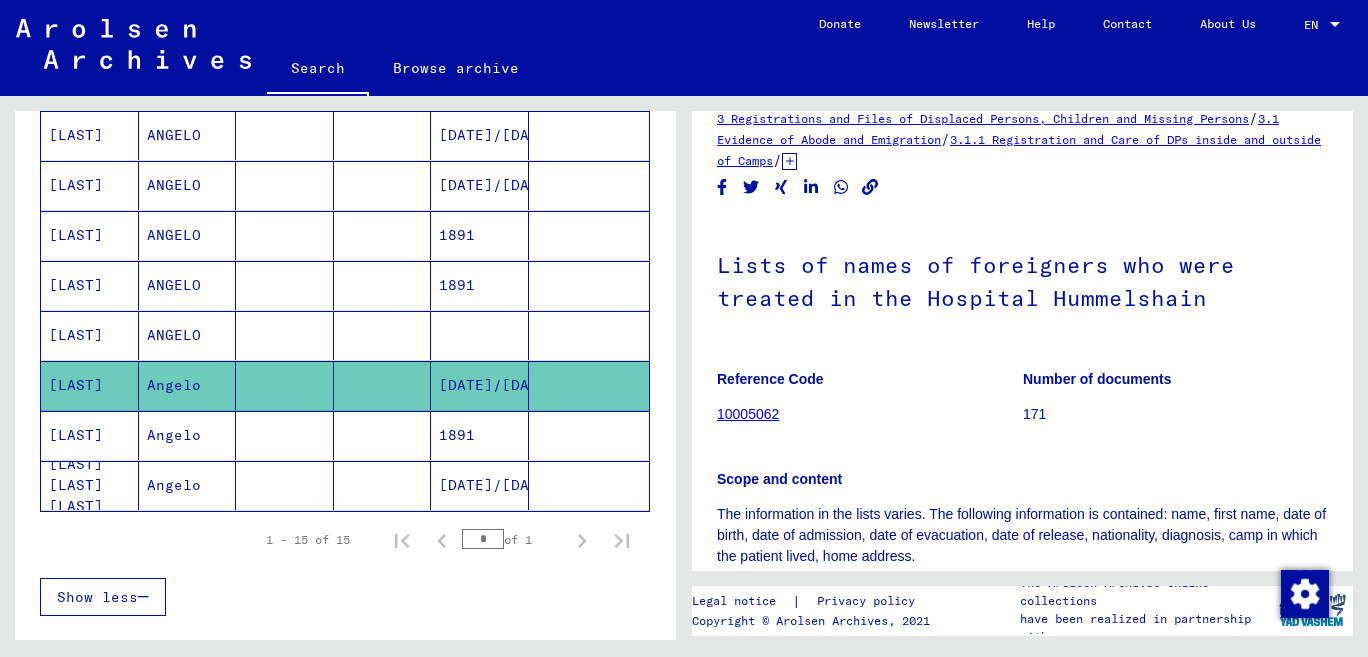click on "[LAST]" at bounding box center [90, 485] 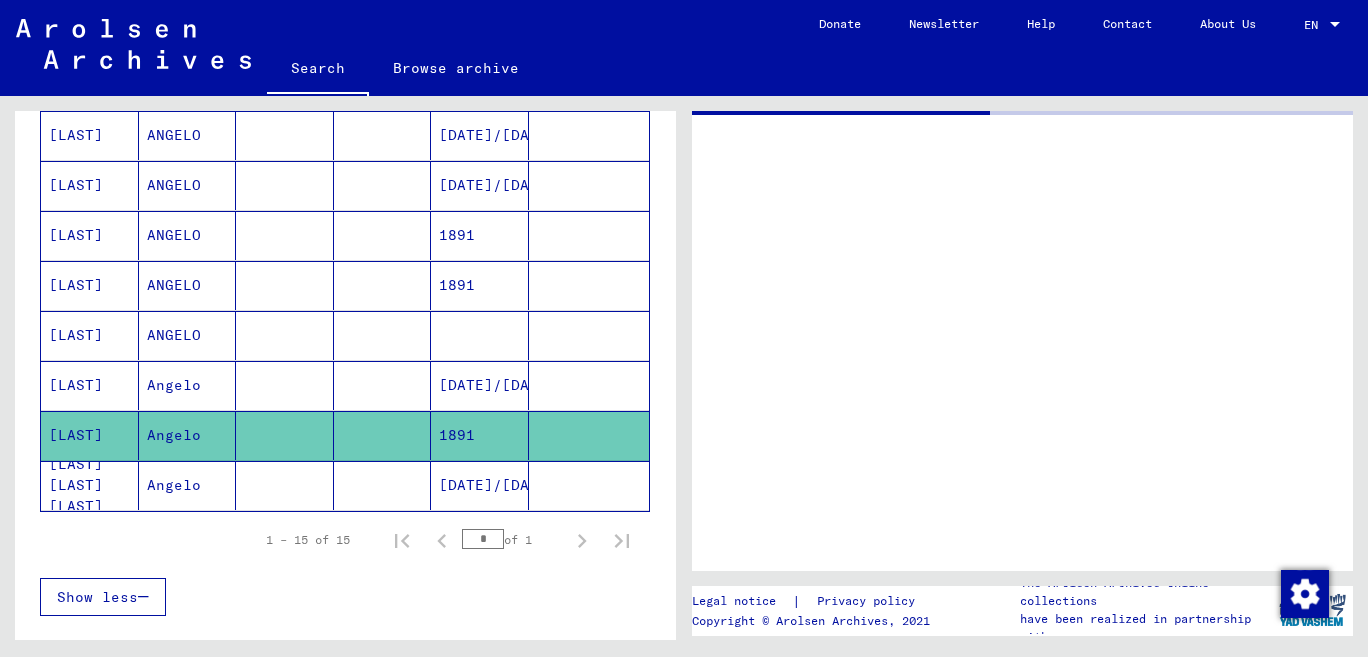 scroll, scrollTop: 0, scrollLeft: 0, axis: both 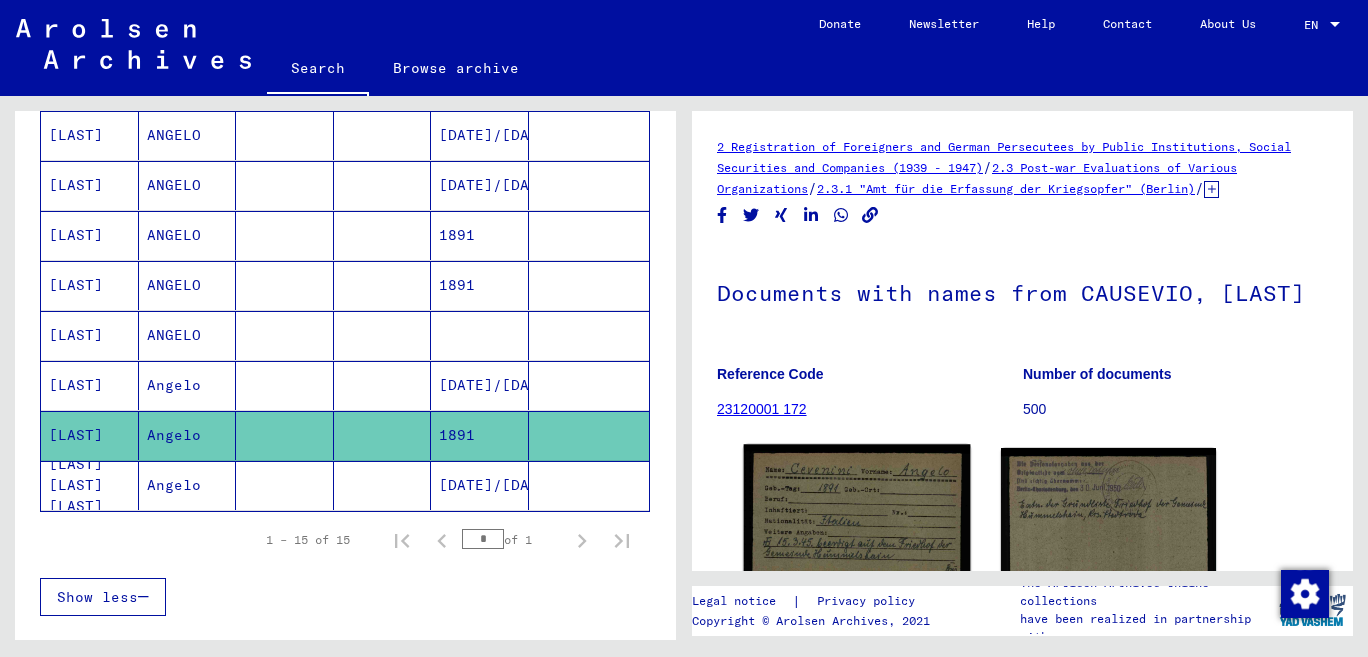 click 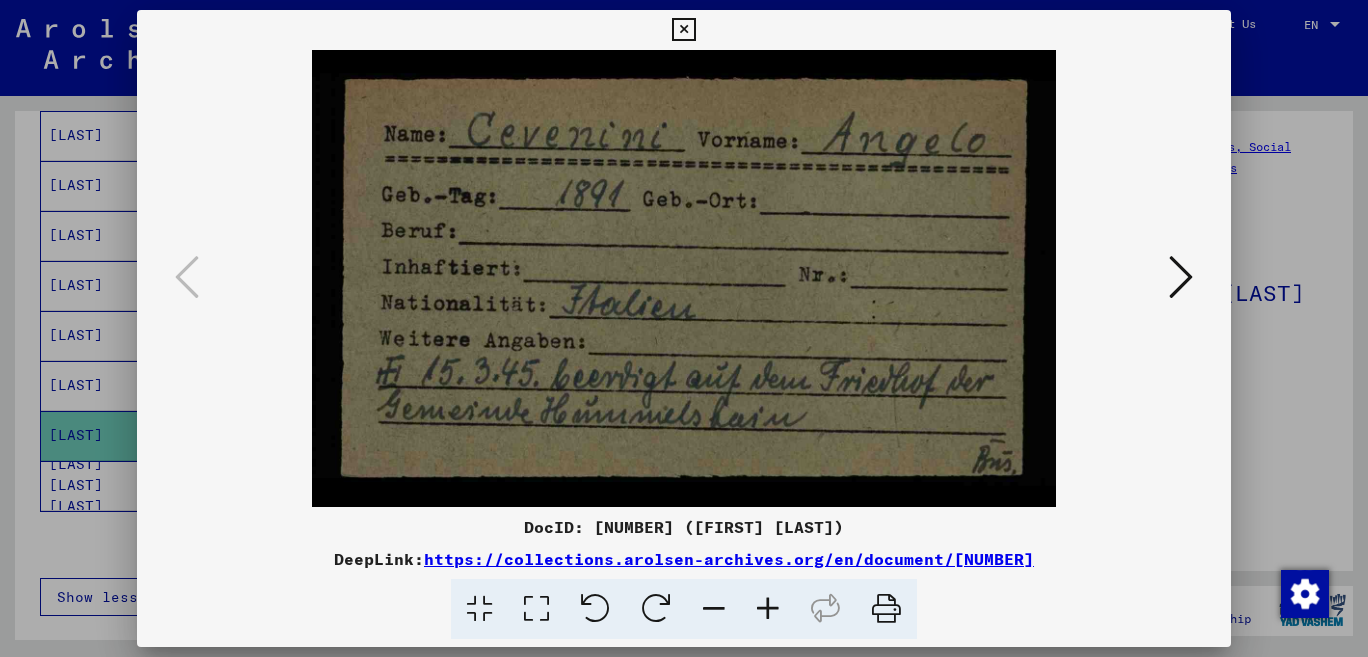 drag, startPoint x: 1047, startPoint y: 560, endPoint x: 429, endPoint y: 558, distance: 618.00323 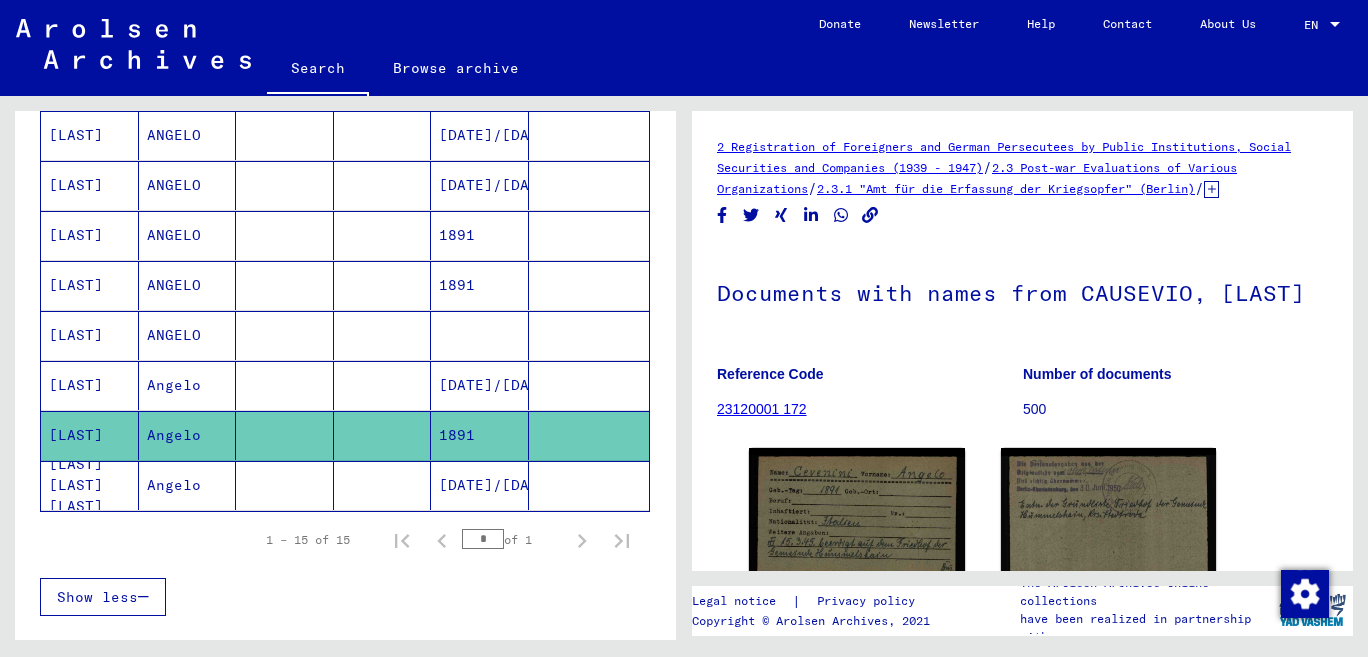 click 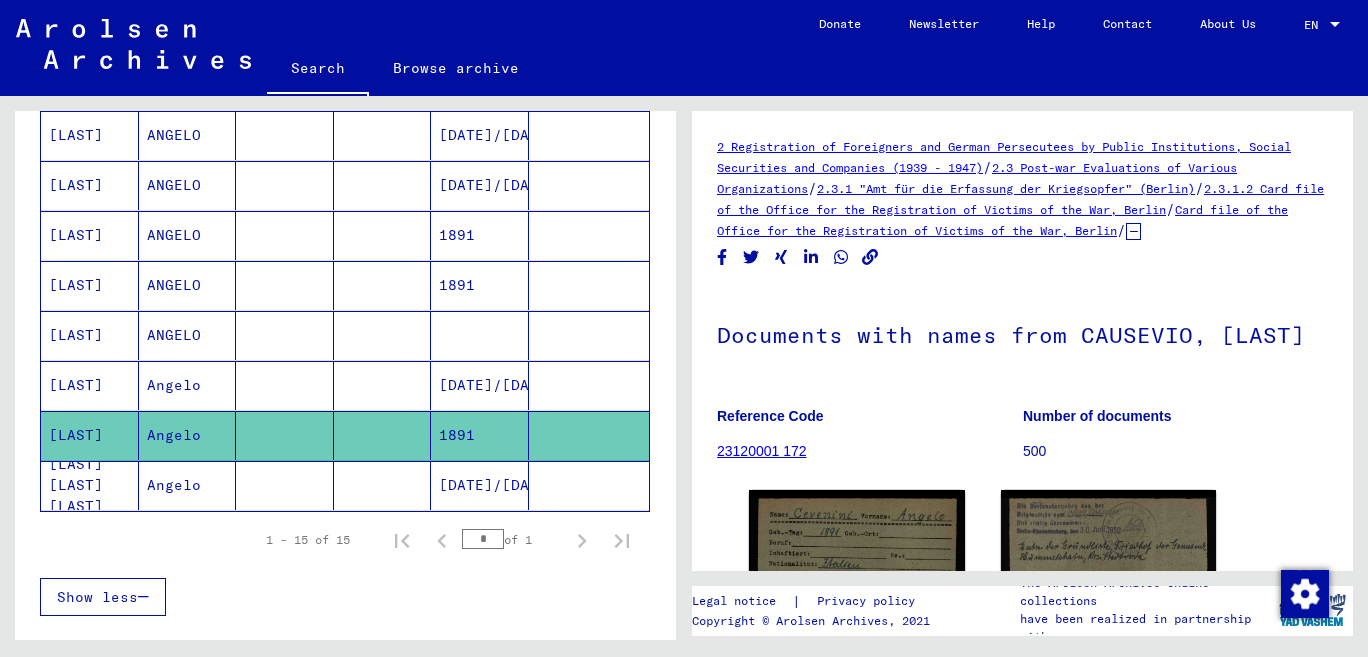 drag, startPoint x: 814, startPoint y: 257, endPoint x: 793, endPoint y: 208, distance: 53.310413 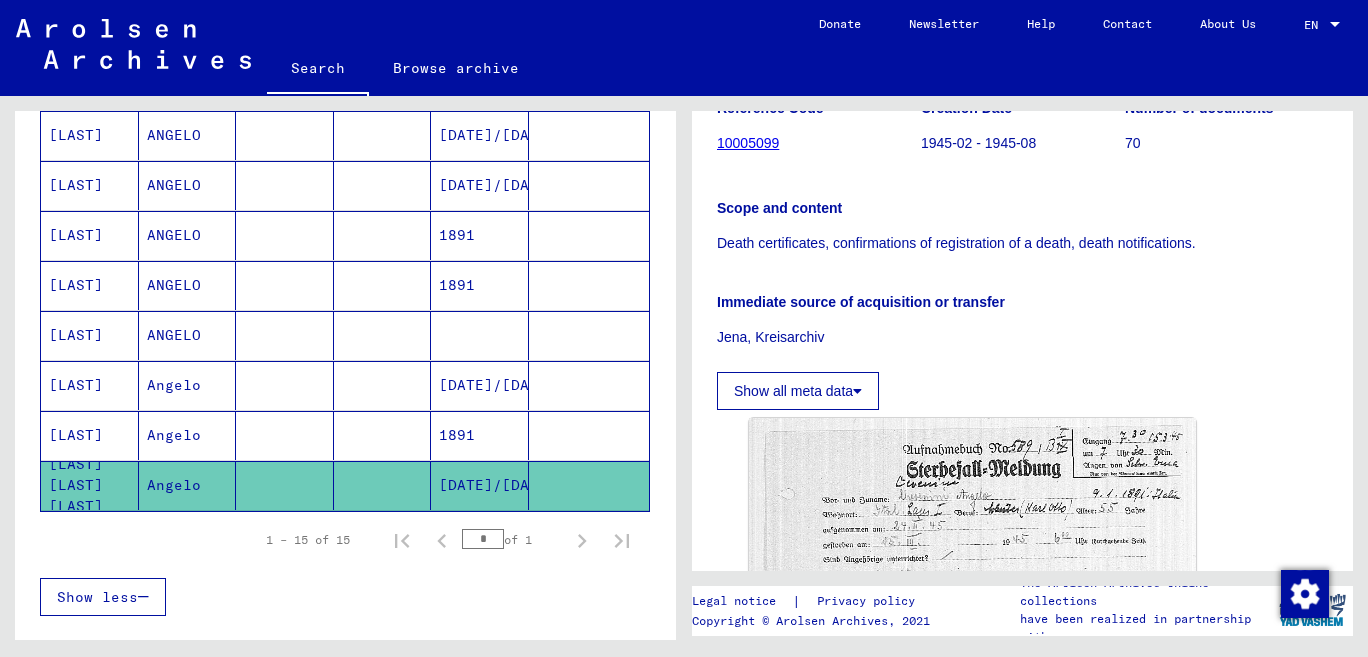 scroll, scrollTop: 423, scrollLeft: 0, axis: vertical 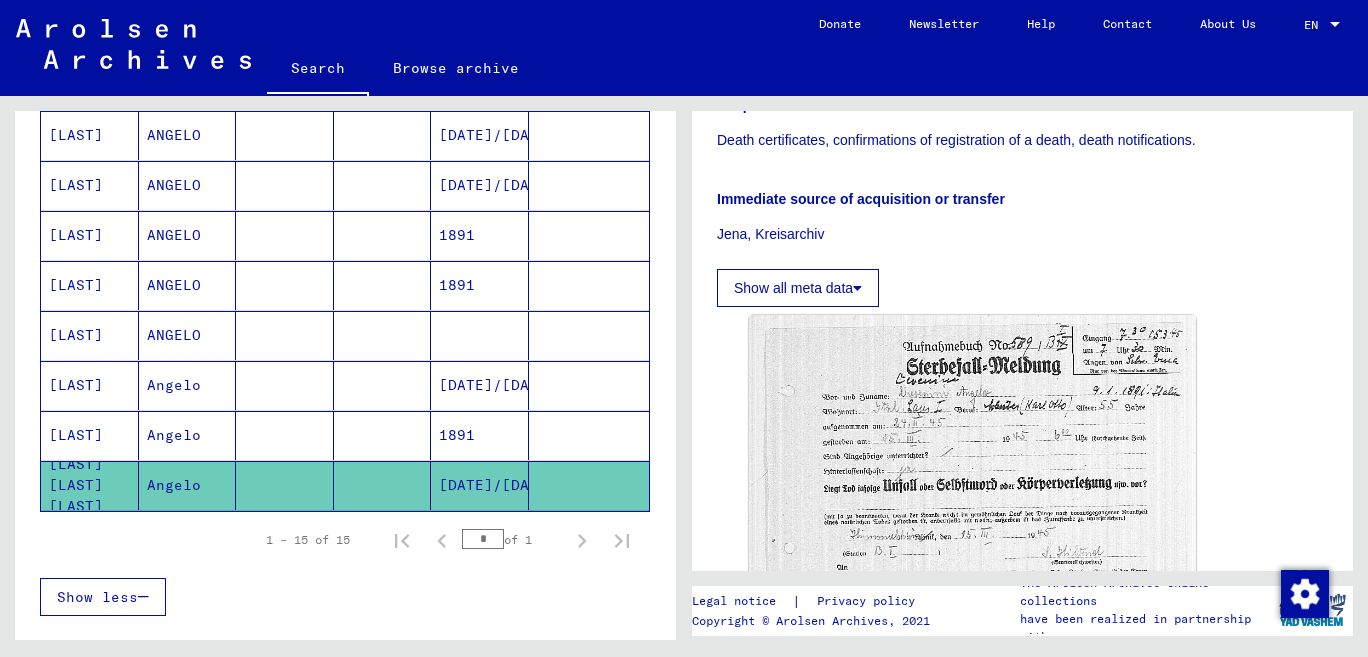 click 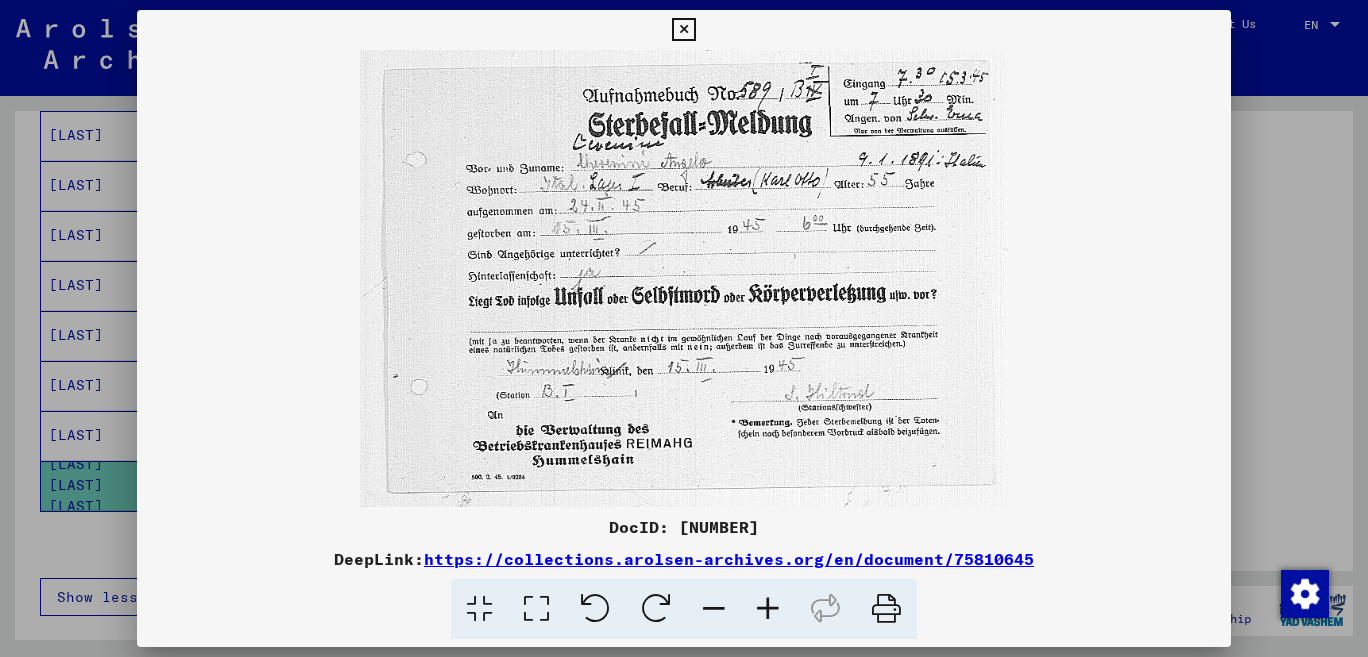 click at bounding box center [683, 30] 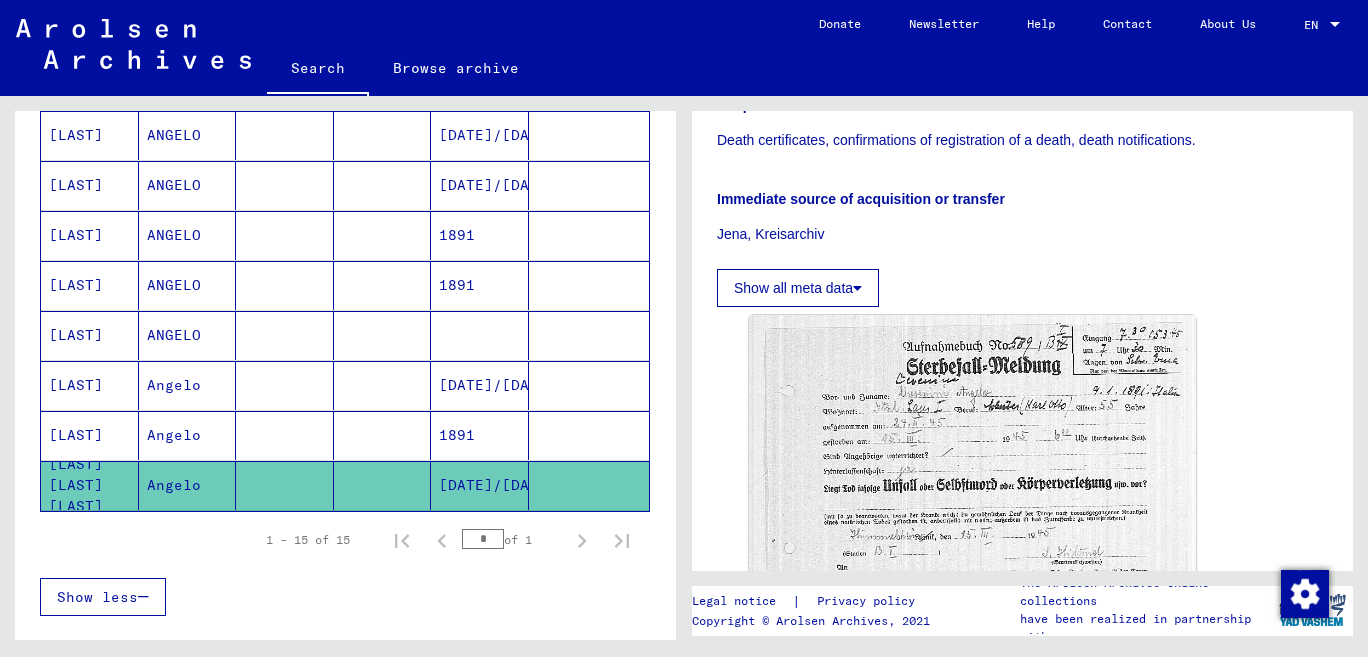 click on "Immediate source of acquisition or transfer Jena, Kreisarchiv" 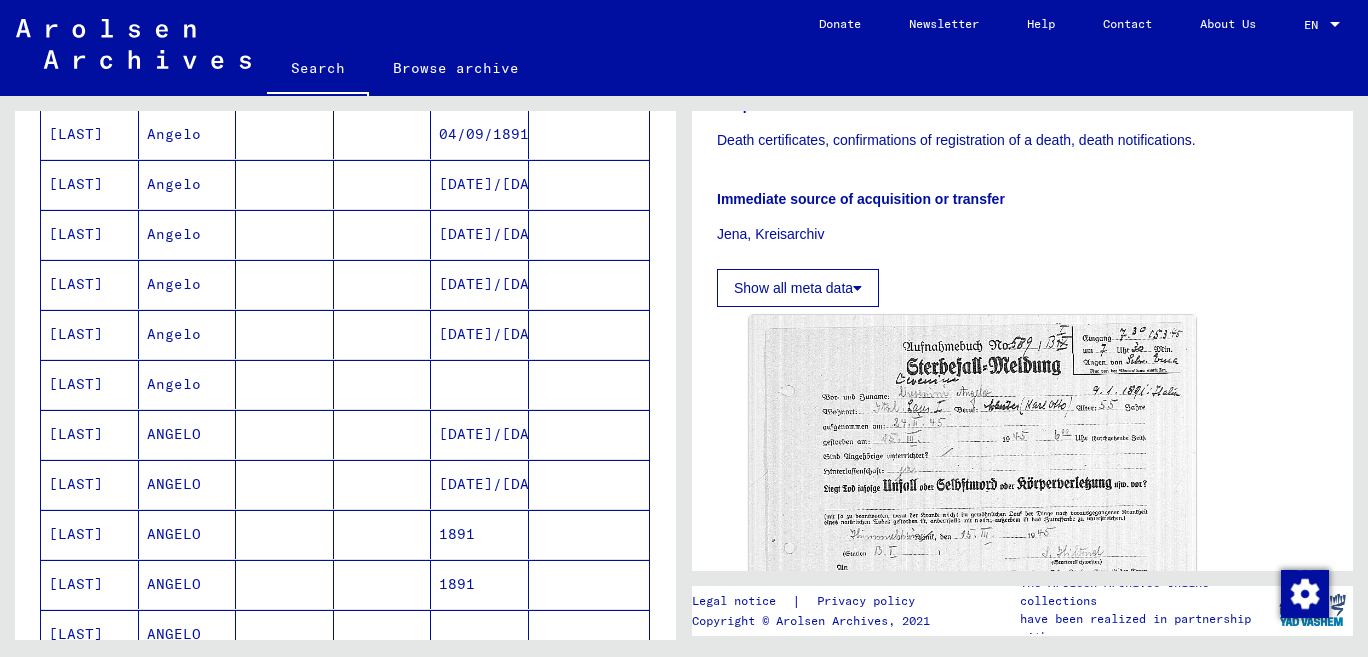 scroll, scrollTop: 0, scrollLeft: 0, axis: both 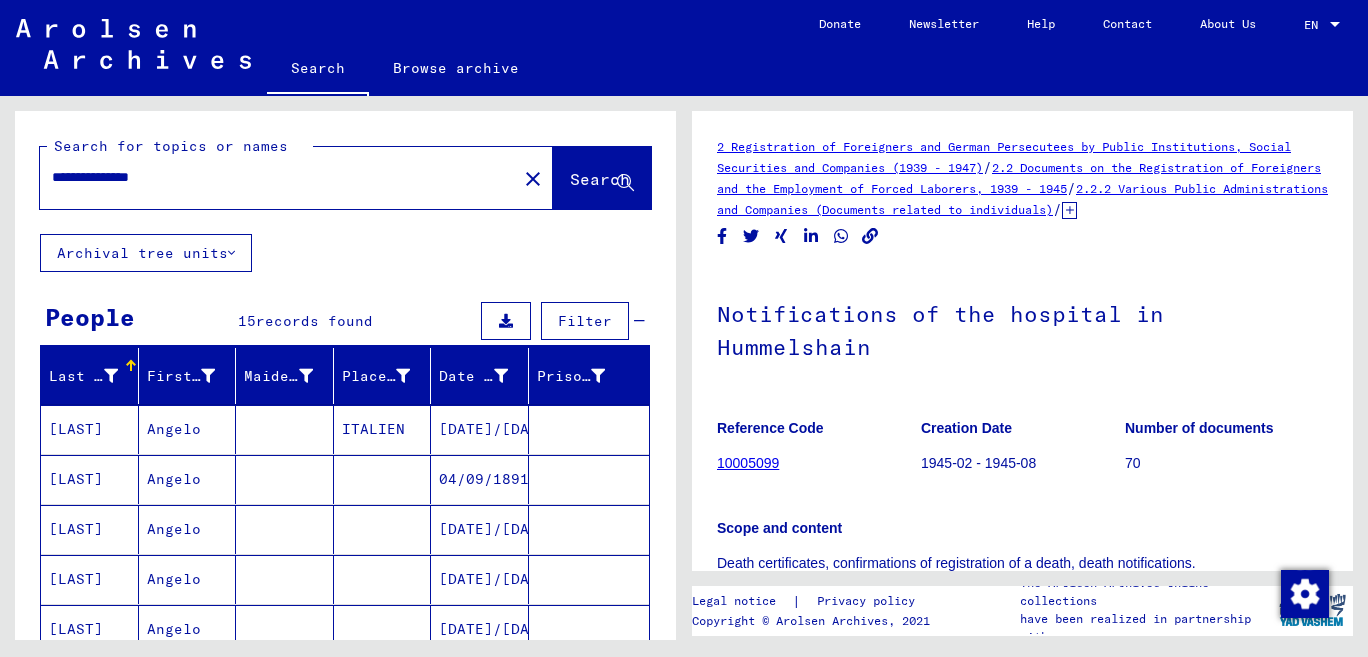 click on "Notifications of the hospital in Hummelshain" 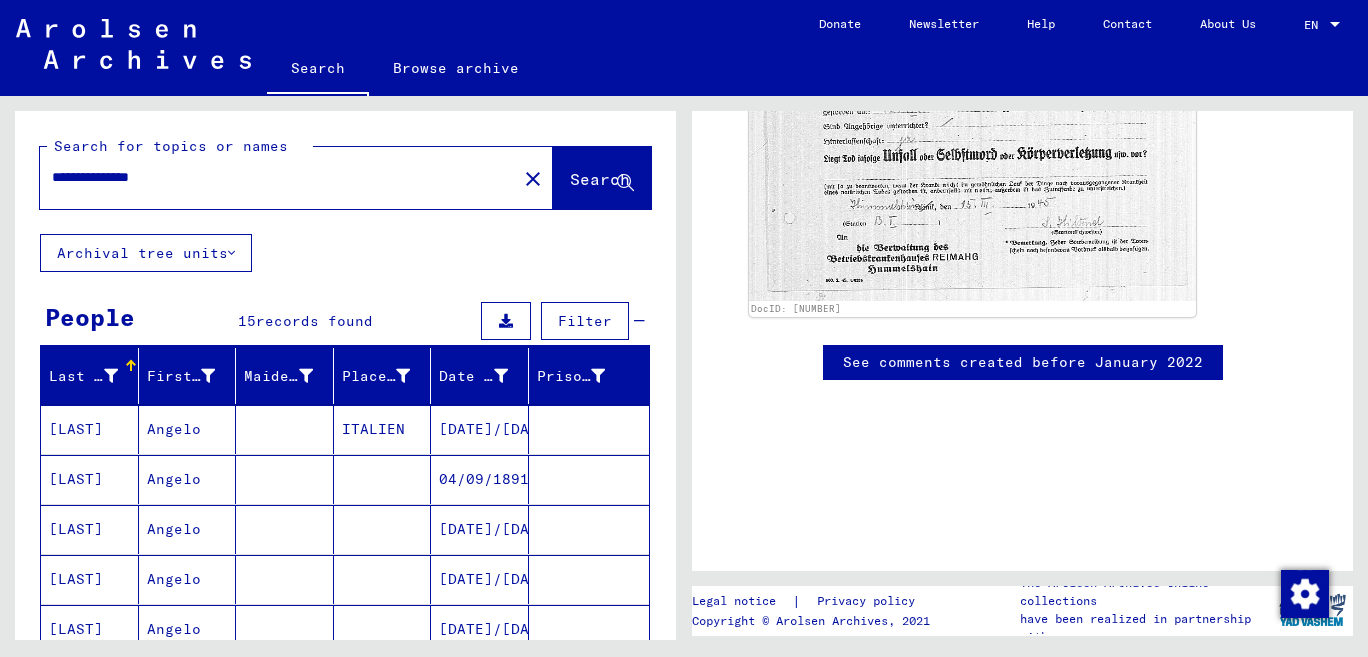 scroll, scrollTop: 846, scrollLeft: 0, axis: vertical 